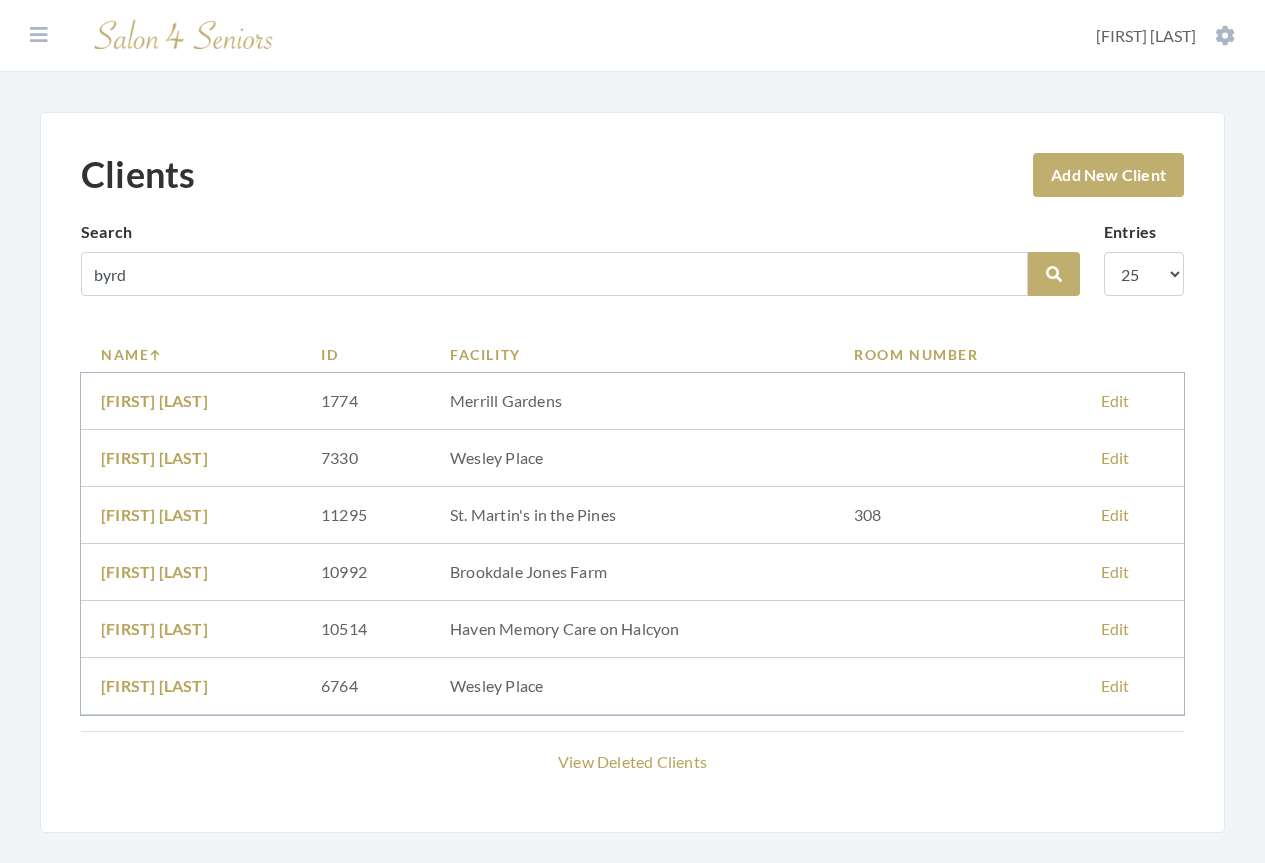 scroll, scrollTop: 0, scrollLeft: 0, axis: both 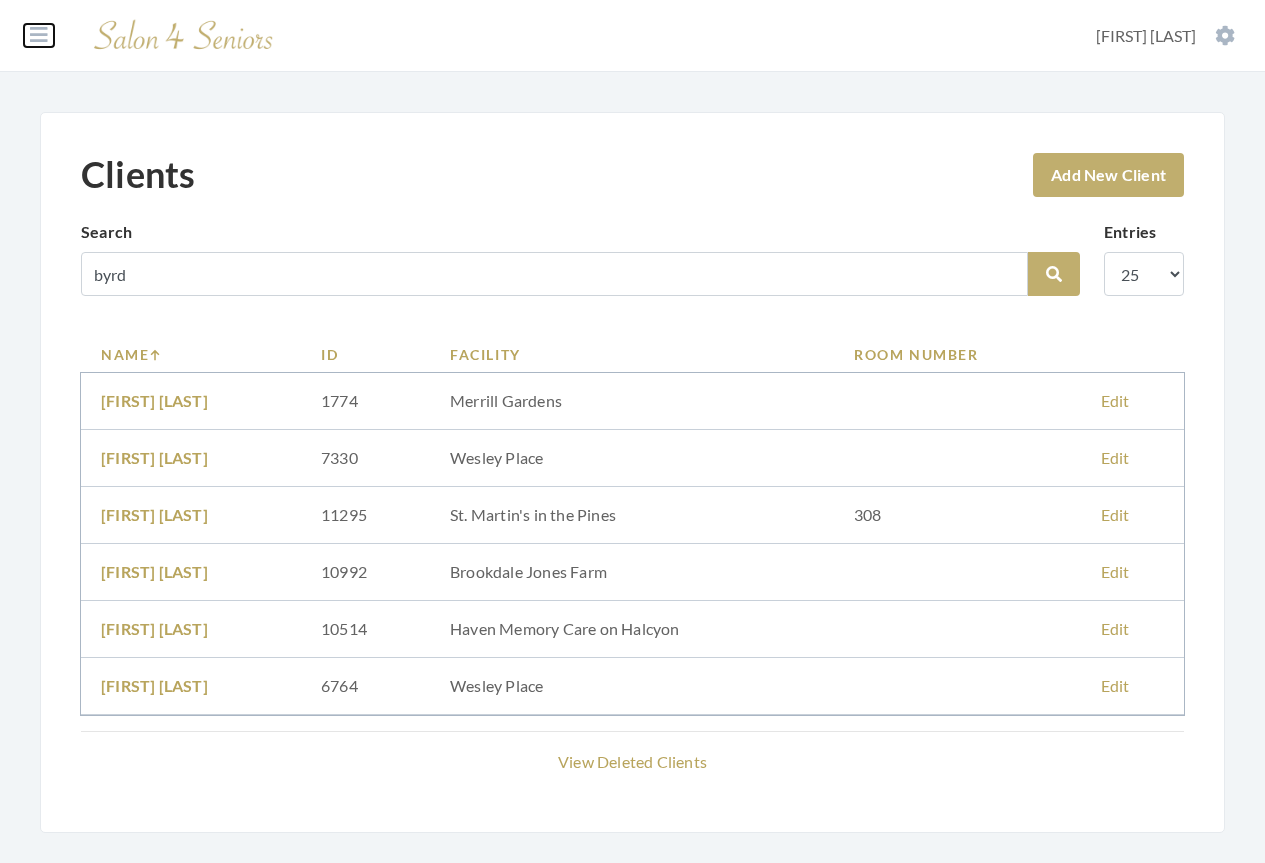 click at bounding box center (39, 35) 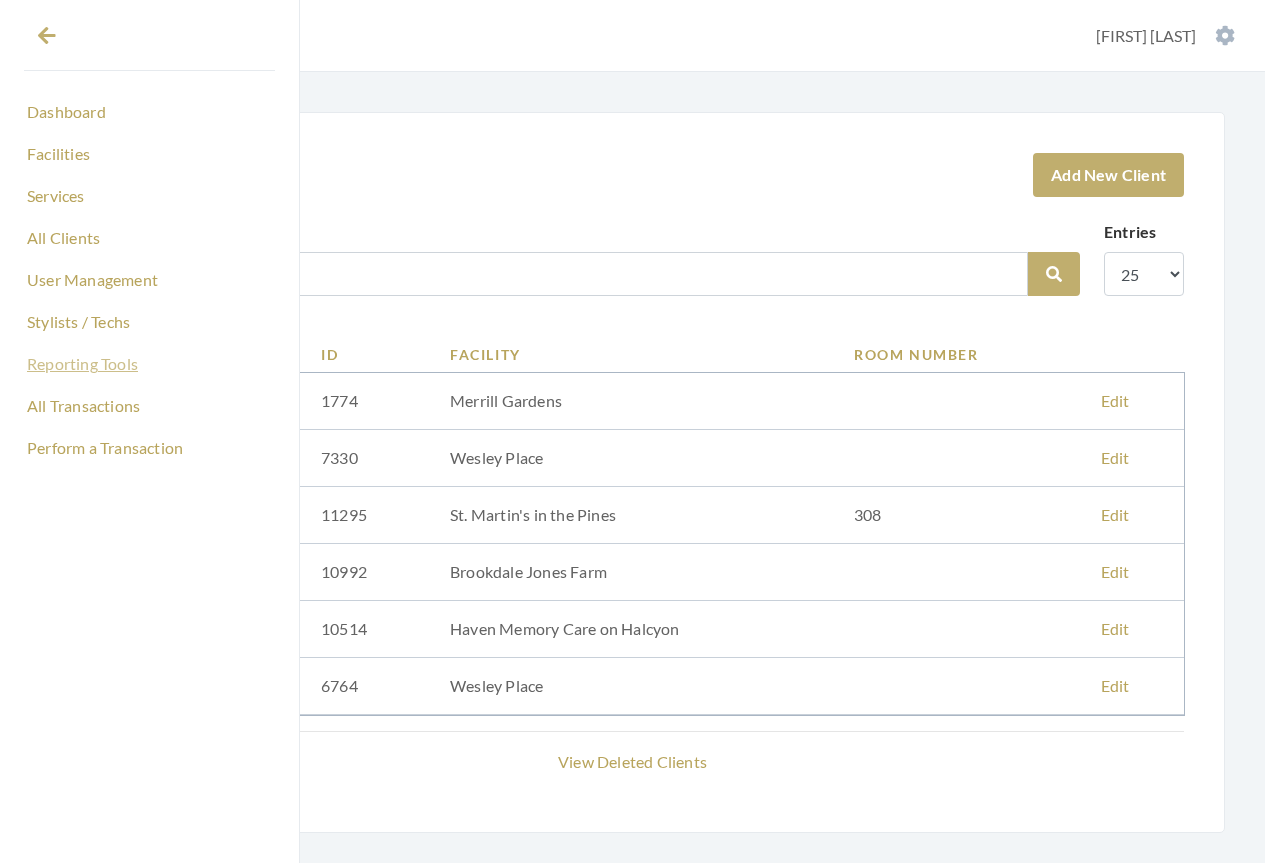 click on "Reporting Tools" at bounding box center [149, 364] 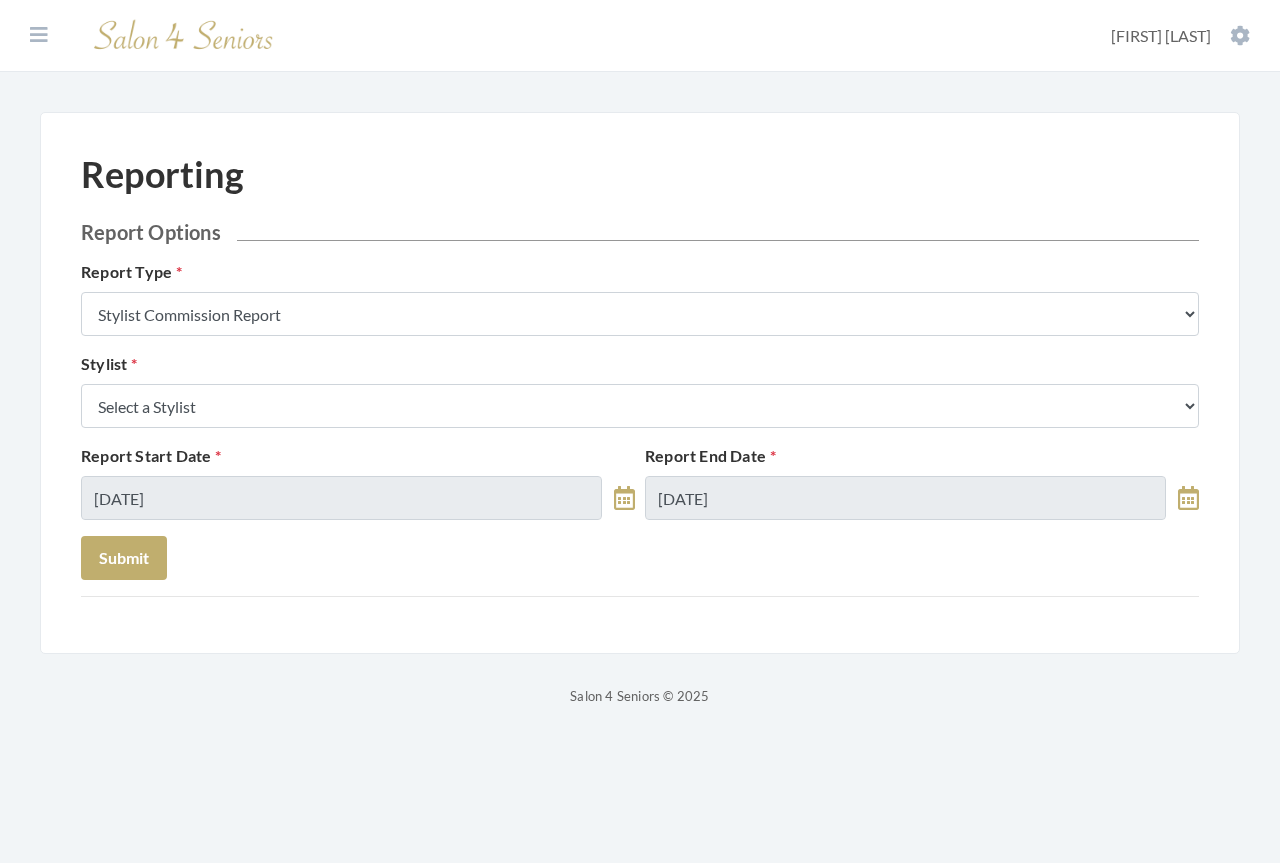 scroll, scrollTop: 0, scrollLeft: 0, axis: both 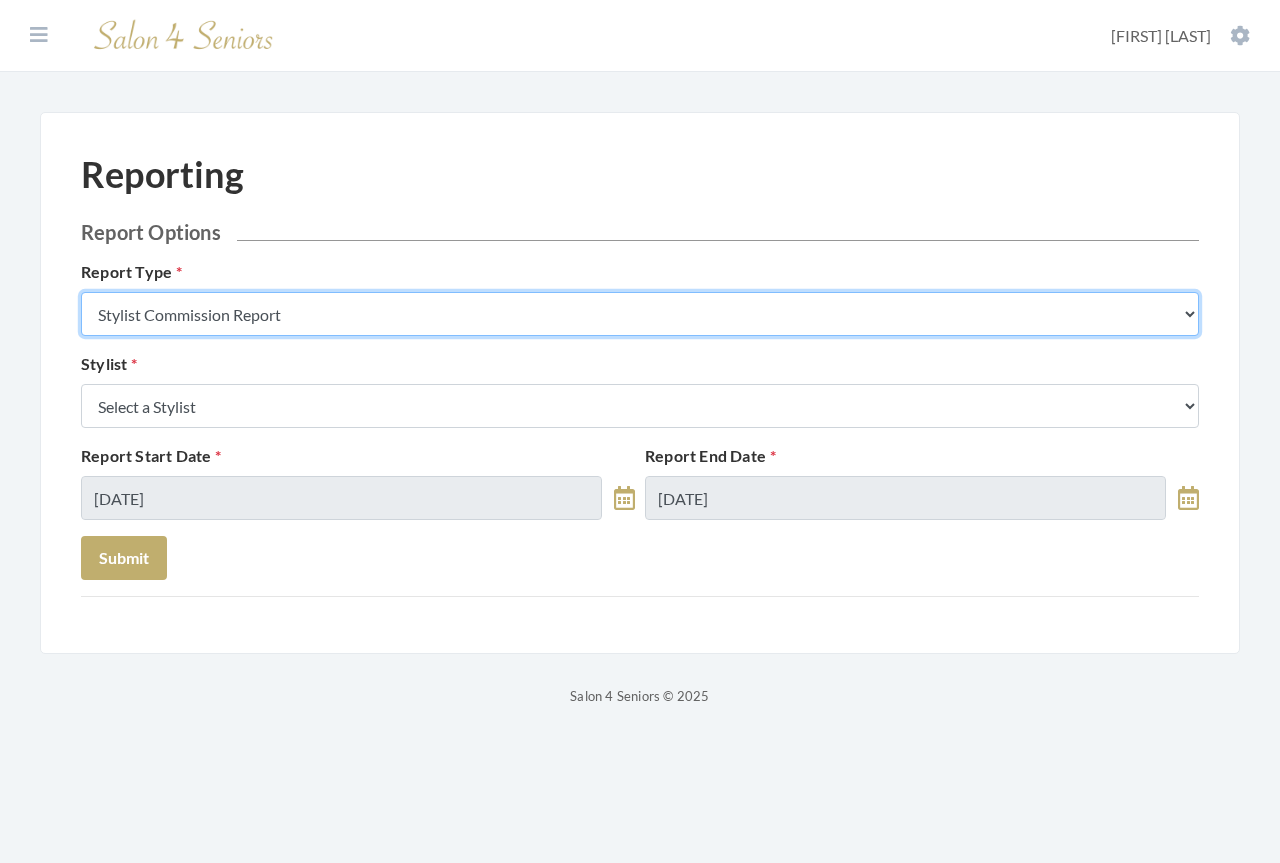 drag, startPoint x: 0, startPoint y: 0, endPoint x: 339, endPoint y: 317, distance: 464.12283 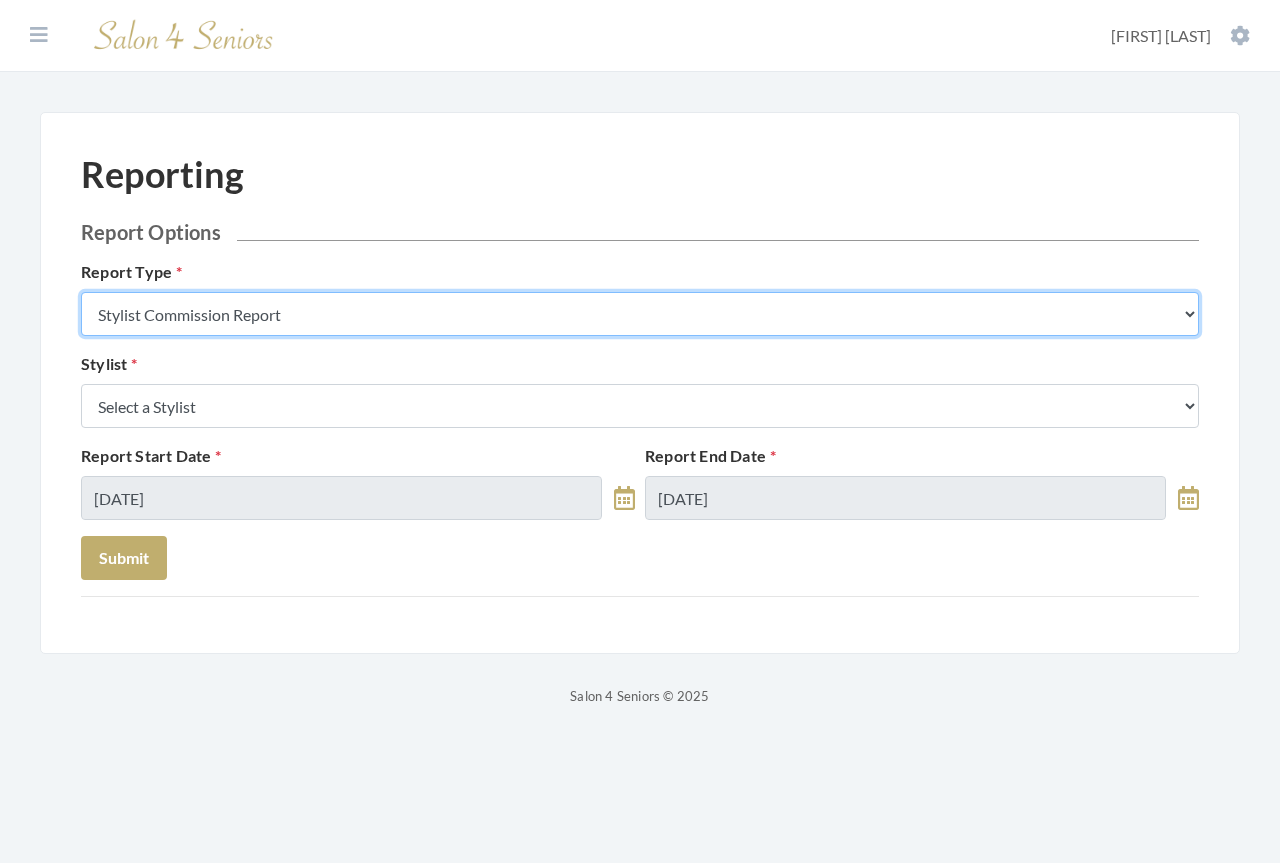 select on "individual" 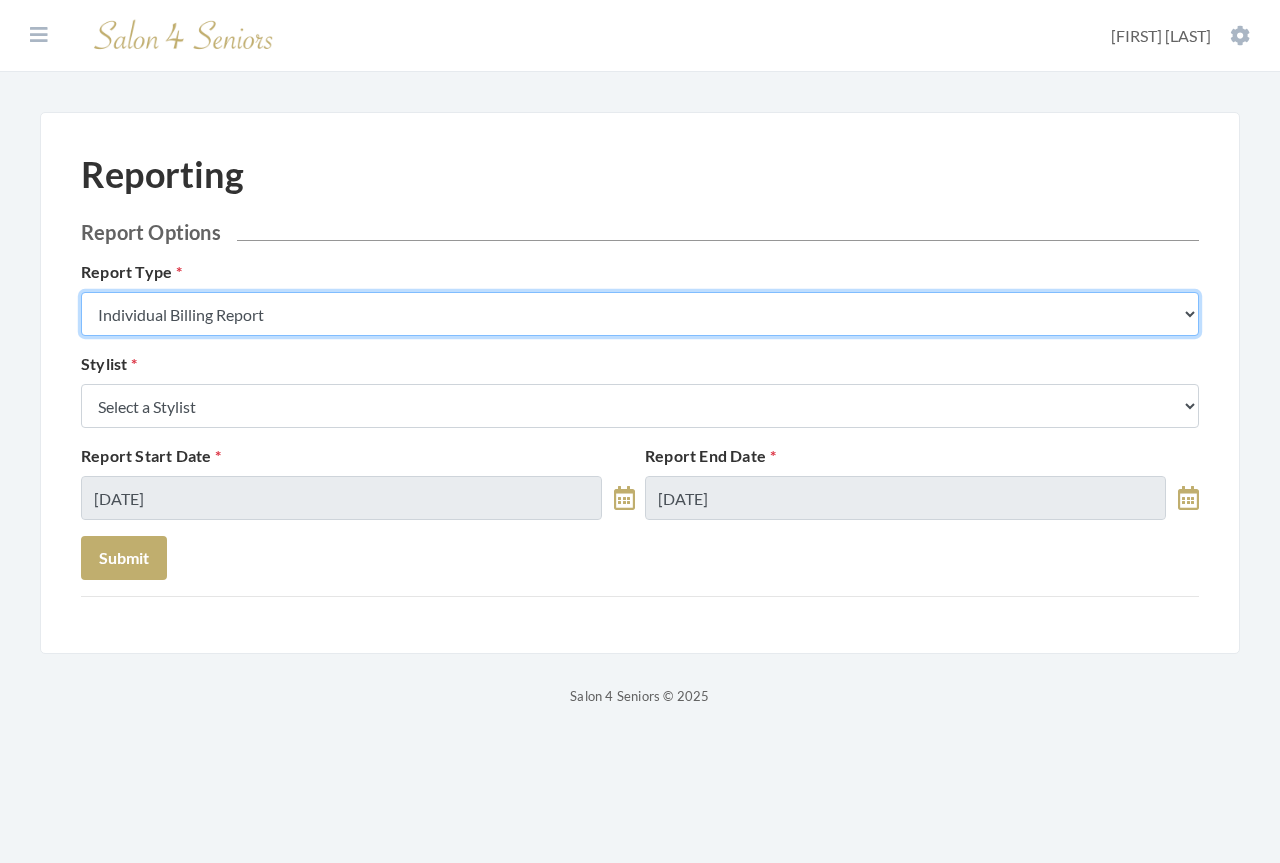 click on "Stylist Commission Report   Tech Payroll Report   Facility Billing Report   Individual Billing Report   Service History Report" at bounding box center [640, 314] 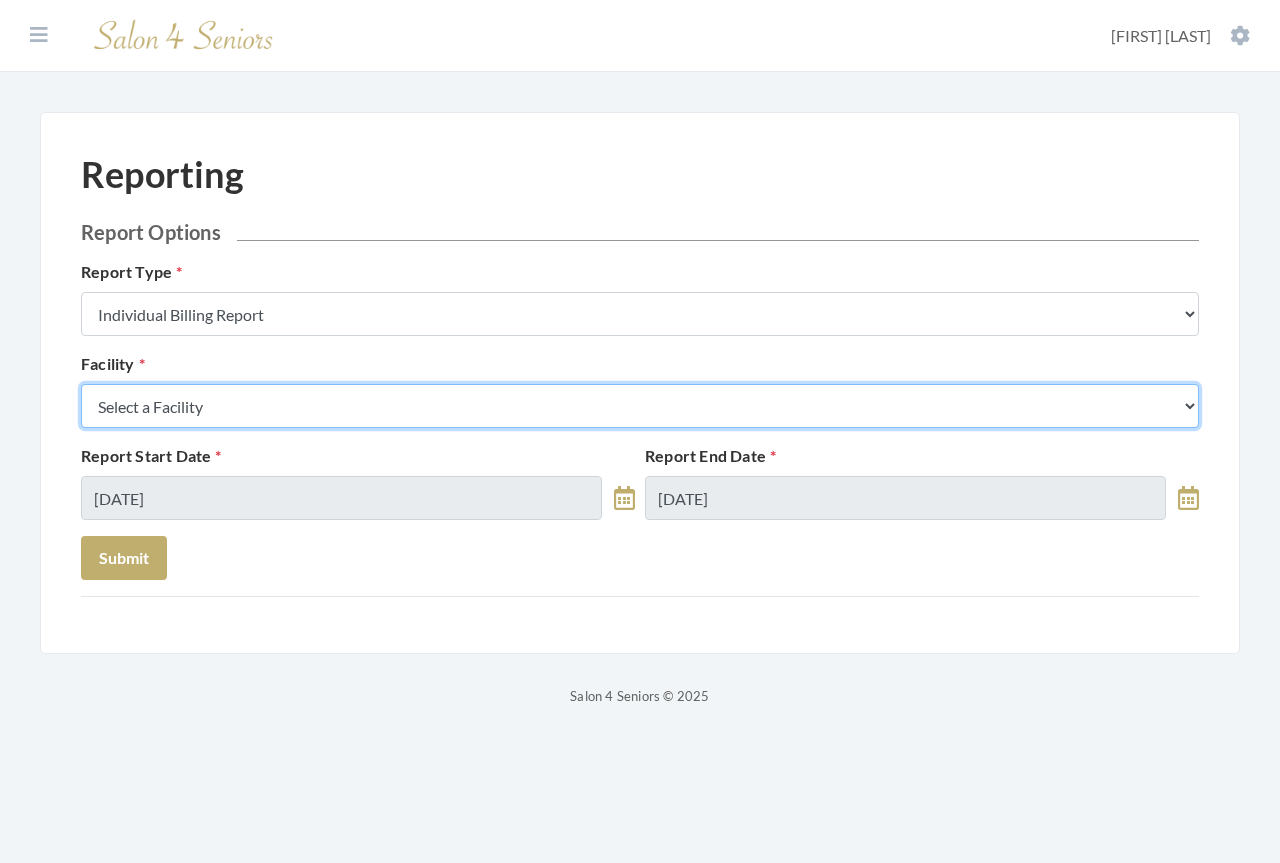 click on "Select a Facility   Arbor Lakes NH   Asher Point   Belvedere Commons   Brookdale Jones Farm   Brookdale University   Cook Springs   Creekside at Three Rivers   East Glen Nursing Home   Fair Haven   Fleming Farms   Galleria Woods   Greenbriar at the Altamont   Haven Gulf Shores   Haven Memory Care on Halcyon   Heritage   Legacy Village   Live Oak Village   Madison Village   Meadowview   Merrill Gardens   Monark Grove at Madison   Morningside Auburn   Neighborhood at  Cullman   Residences at Wellpoint   Shadescrest Health Care   St. Martin's in the Pines   The Crossings at Riverchase   The Harbor at Opelika   Wesley Gardens   Wesley Place" at bounding box center (640, 406) 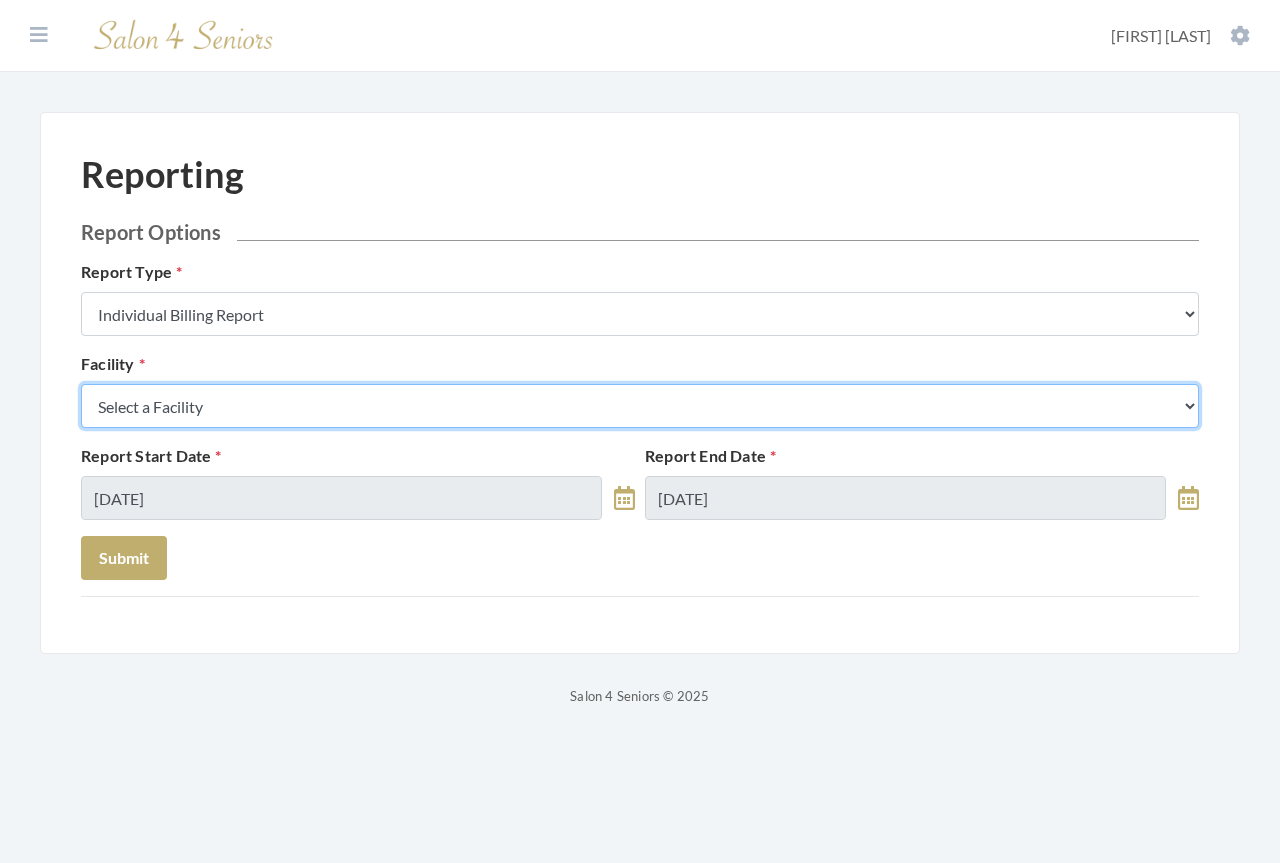 select on "45" 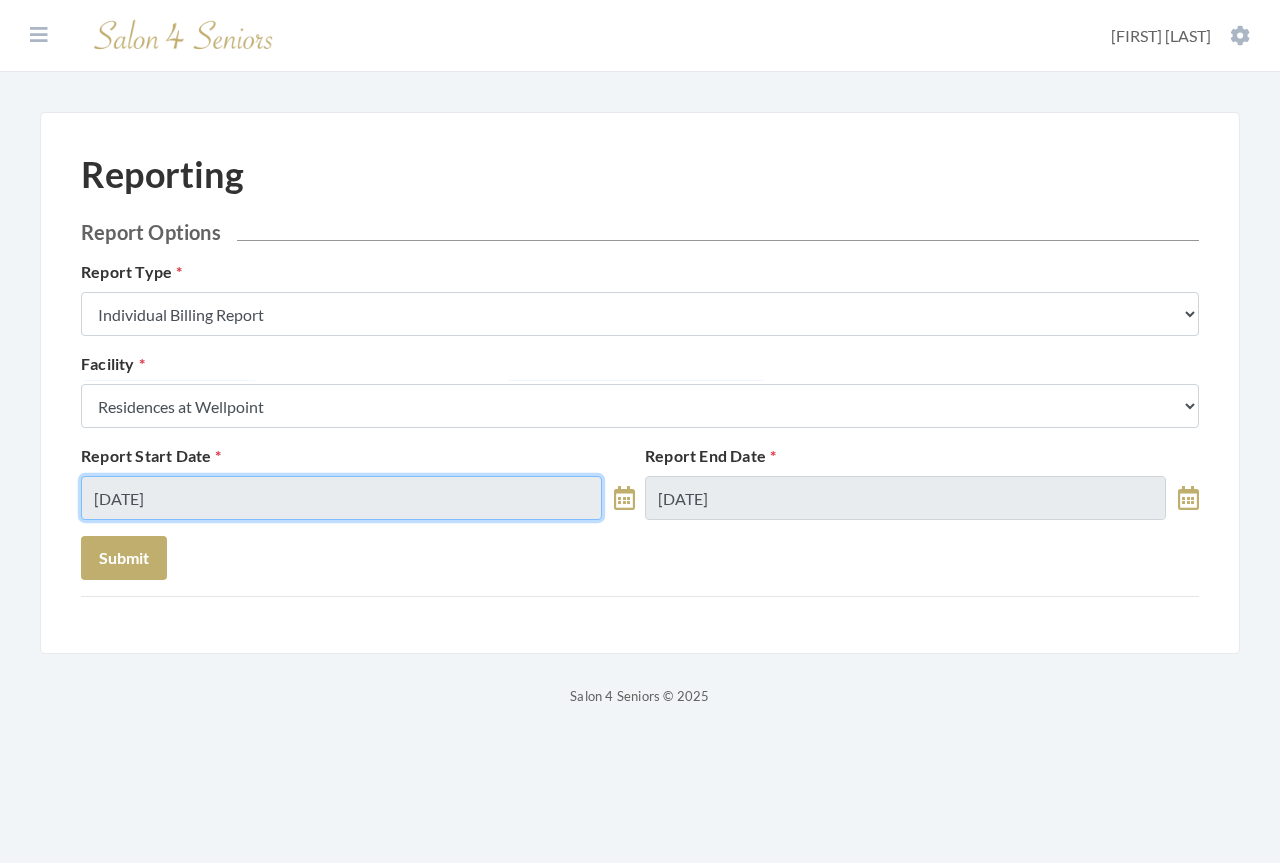 click on "08/03/2025" at bounding box center (341, 498) 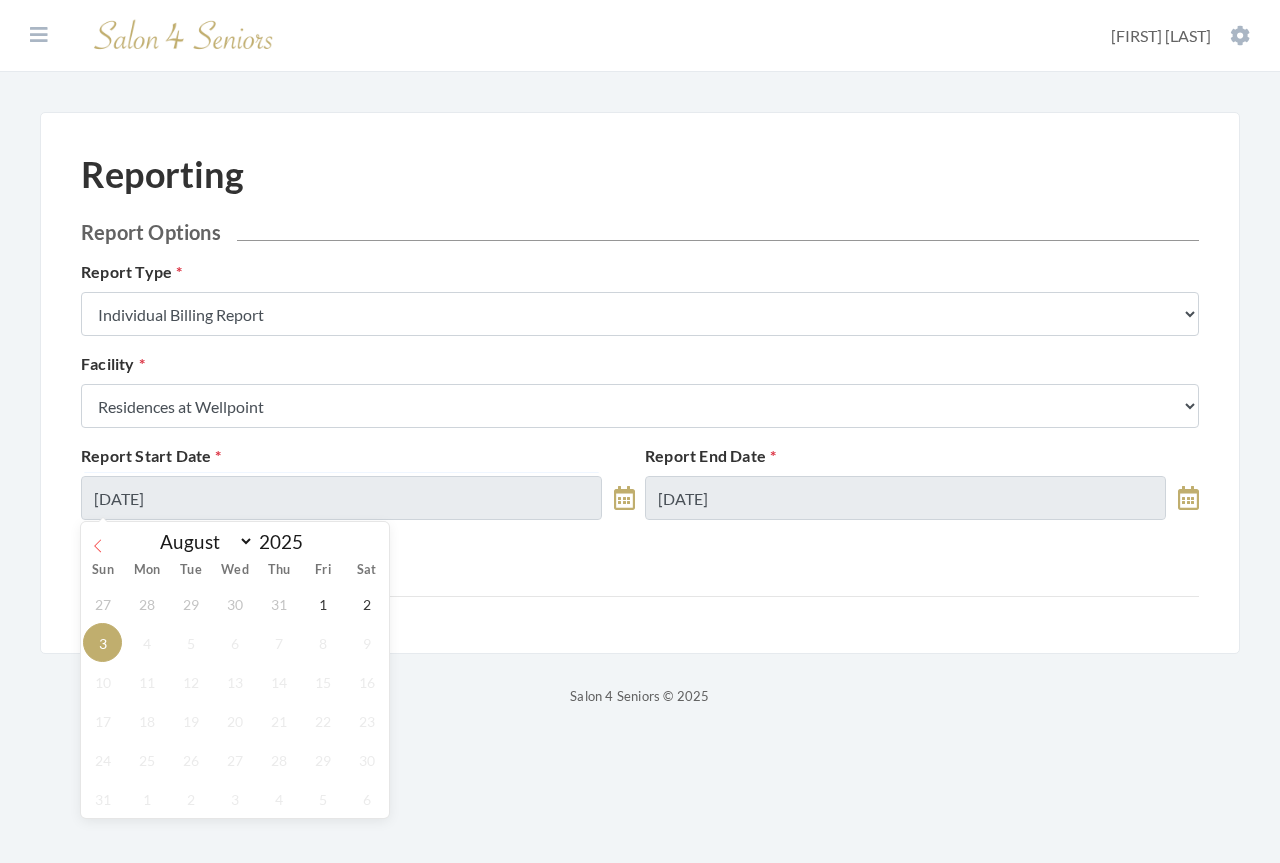 click 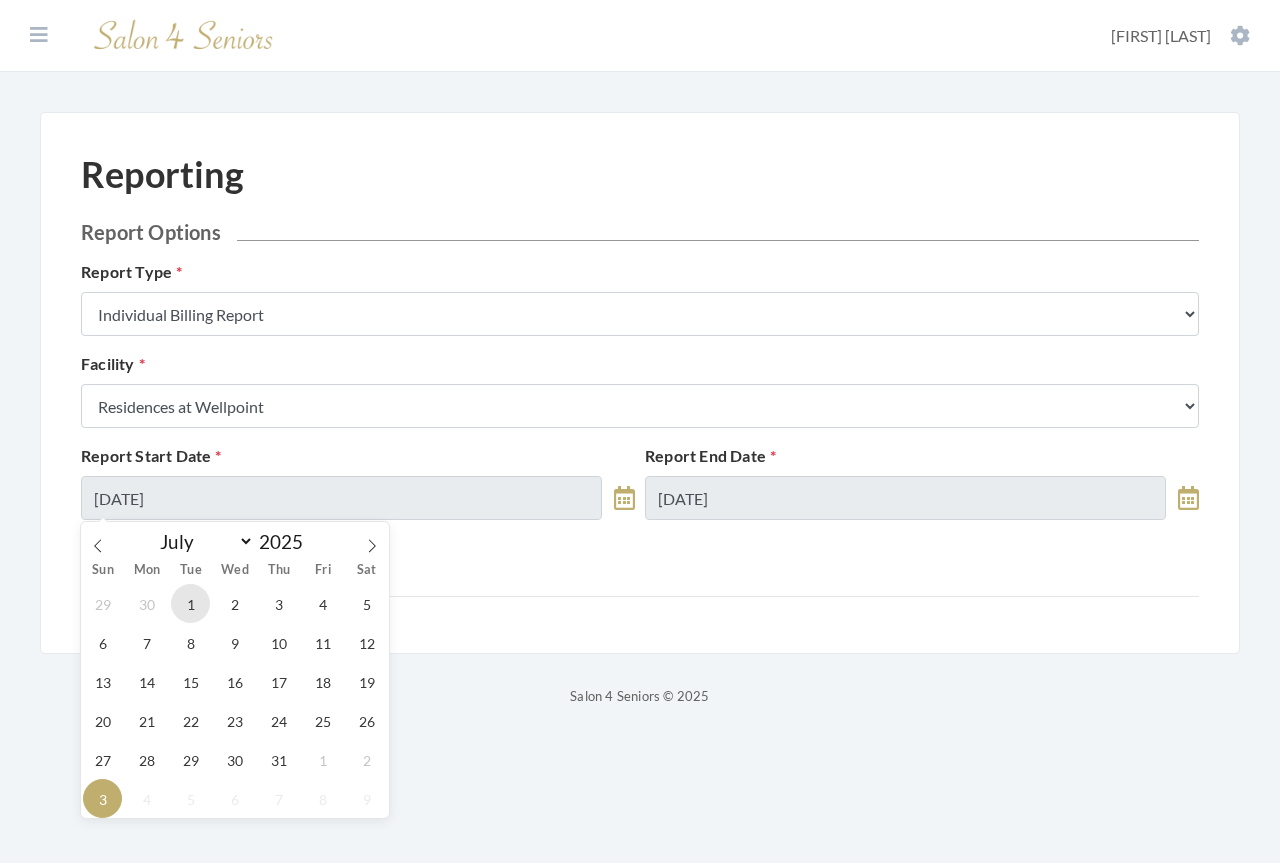 click on "1" at bounding box center [190, 603] 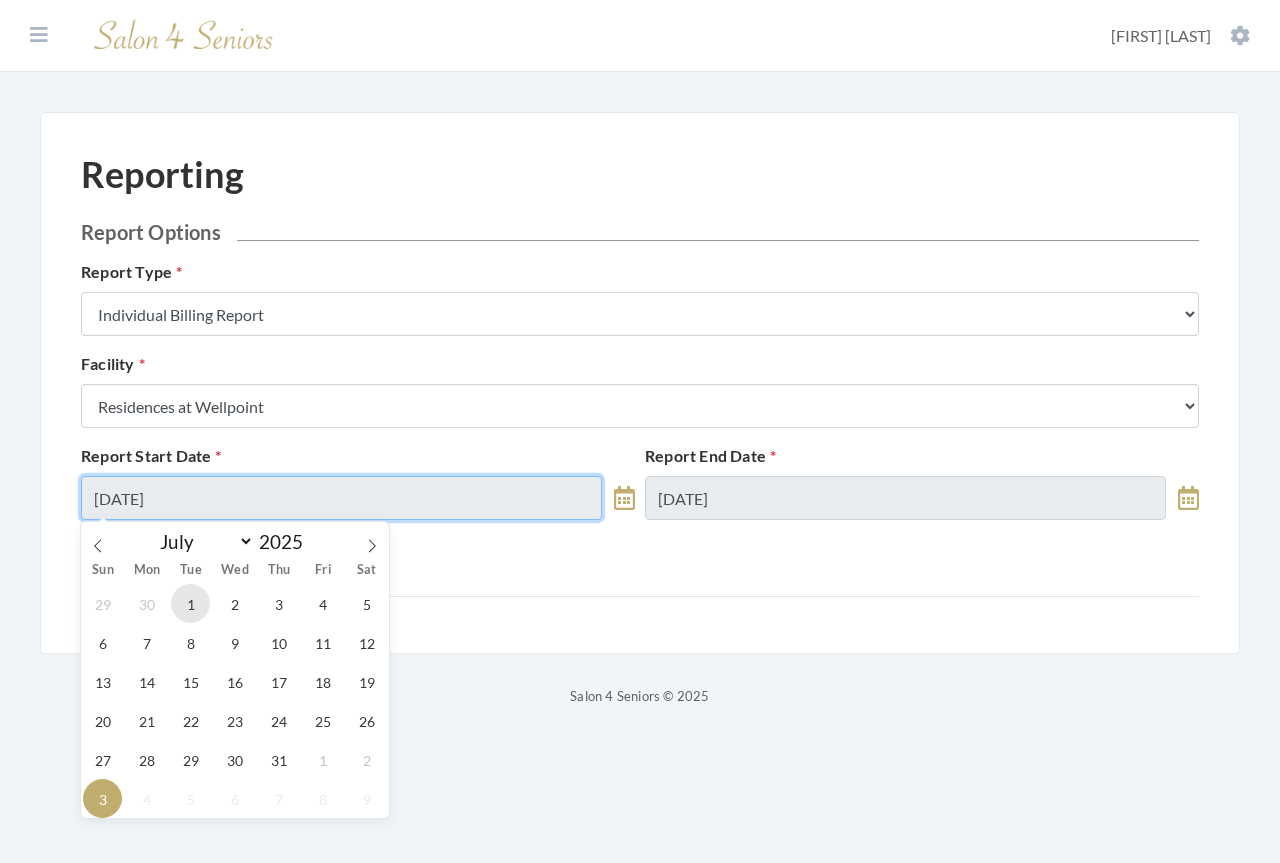 type on "07/01/2025" 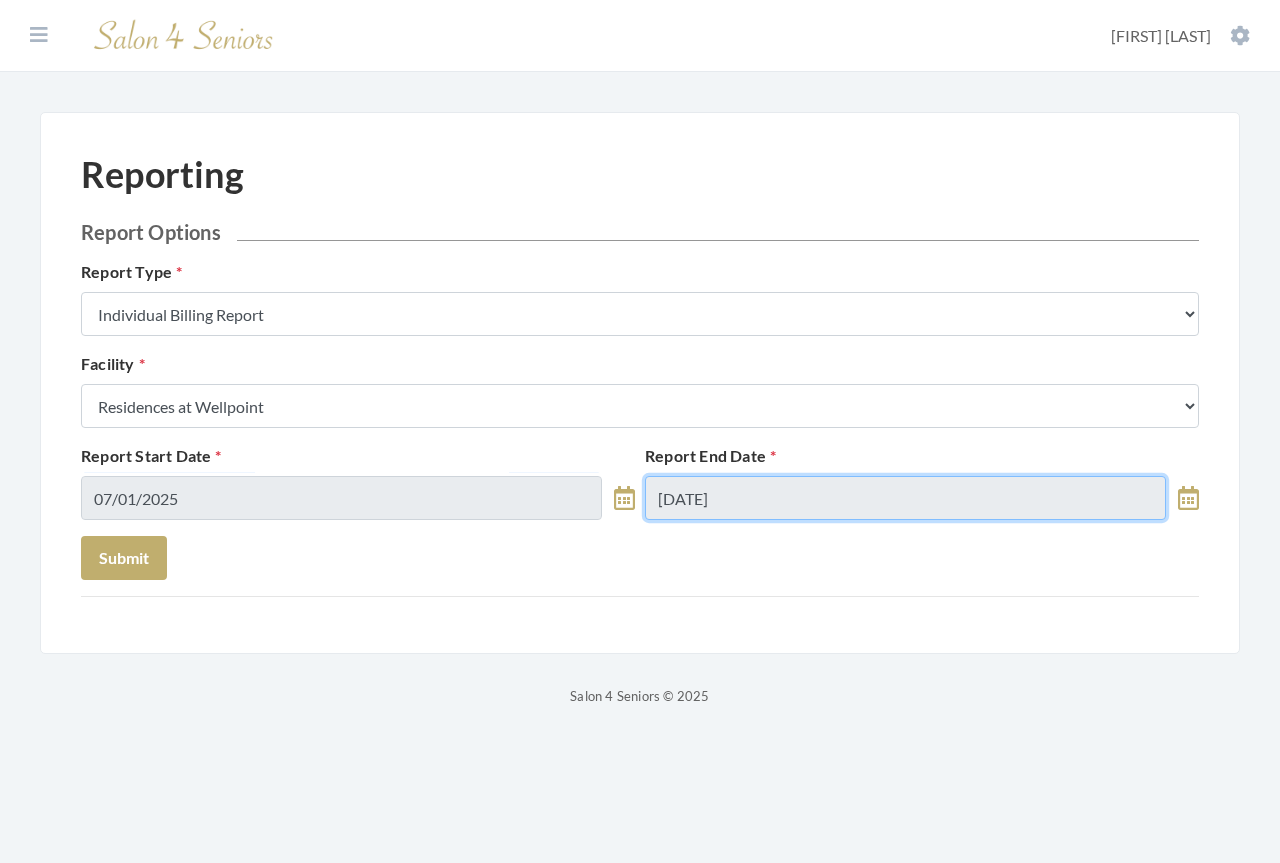 click on "08/03/2025" at bounding box center [905, 498] 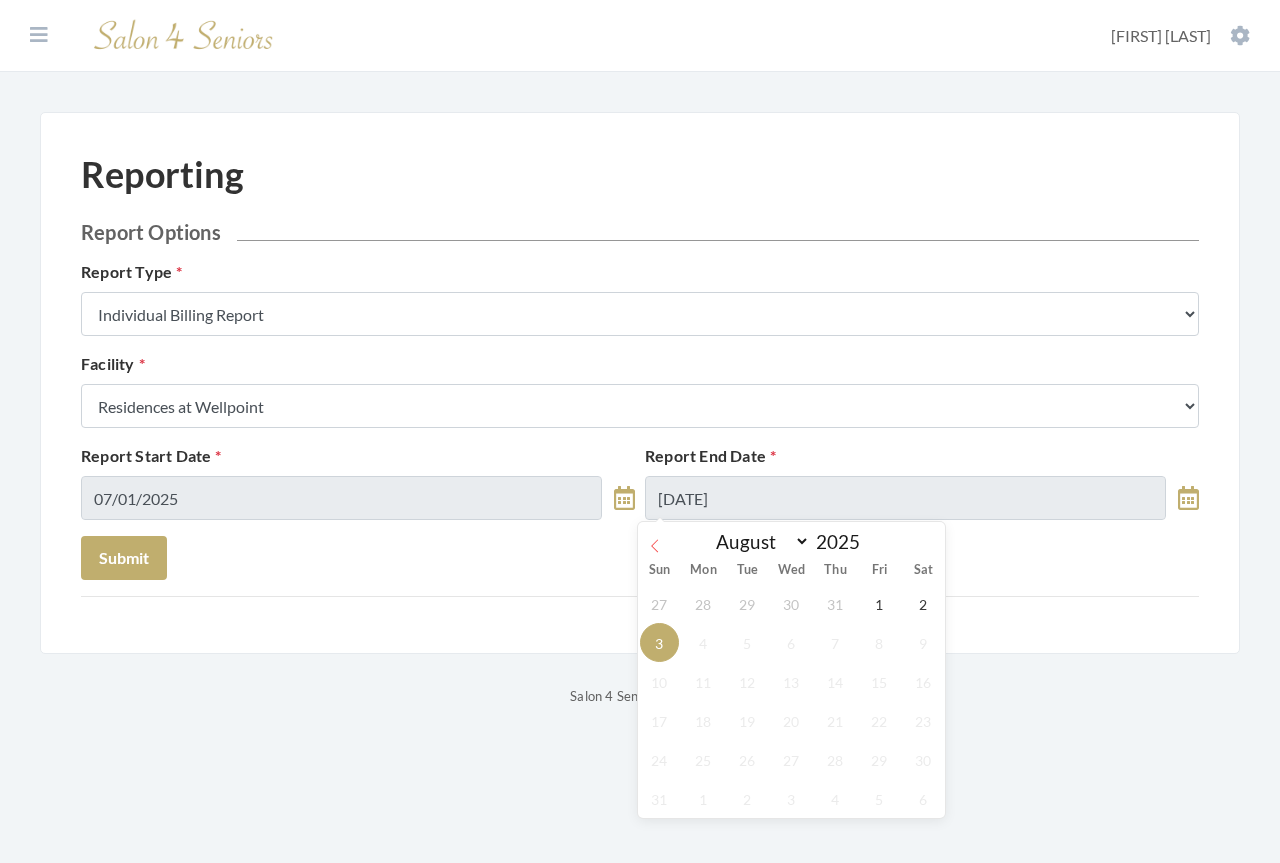 click 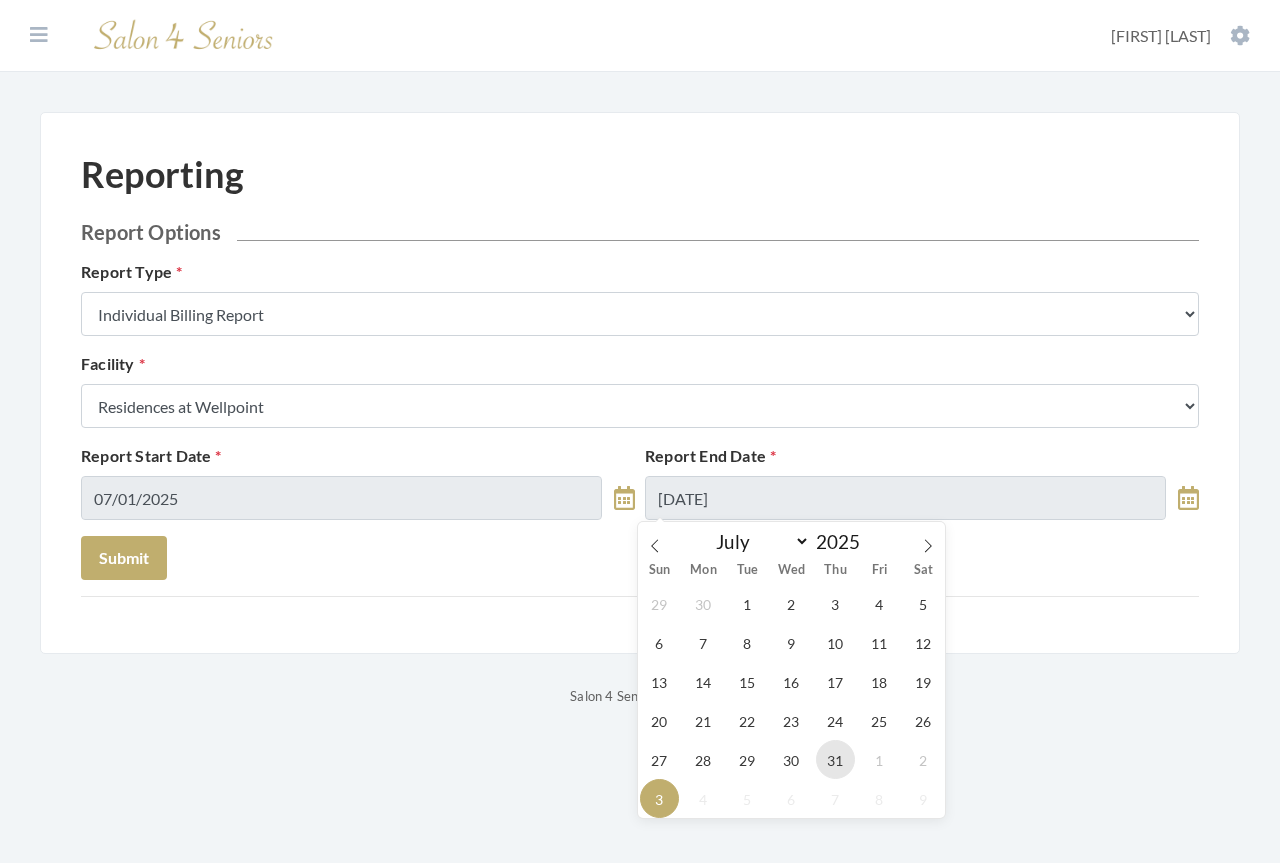 click on "31" at bounding box center [835, 759] 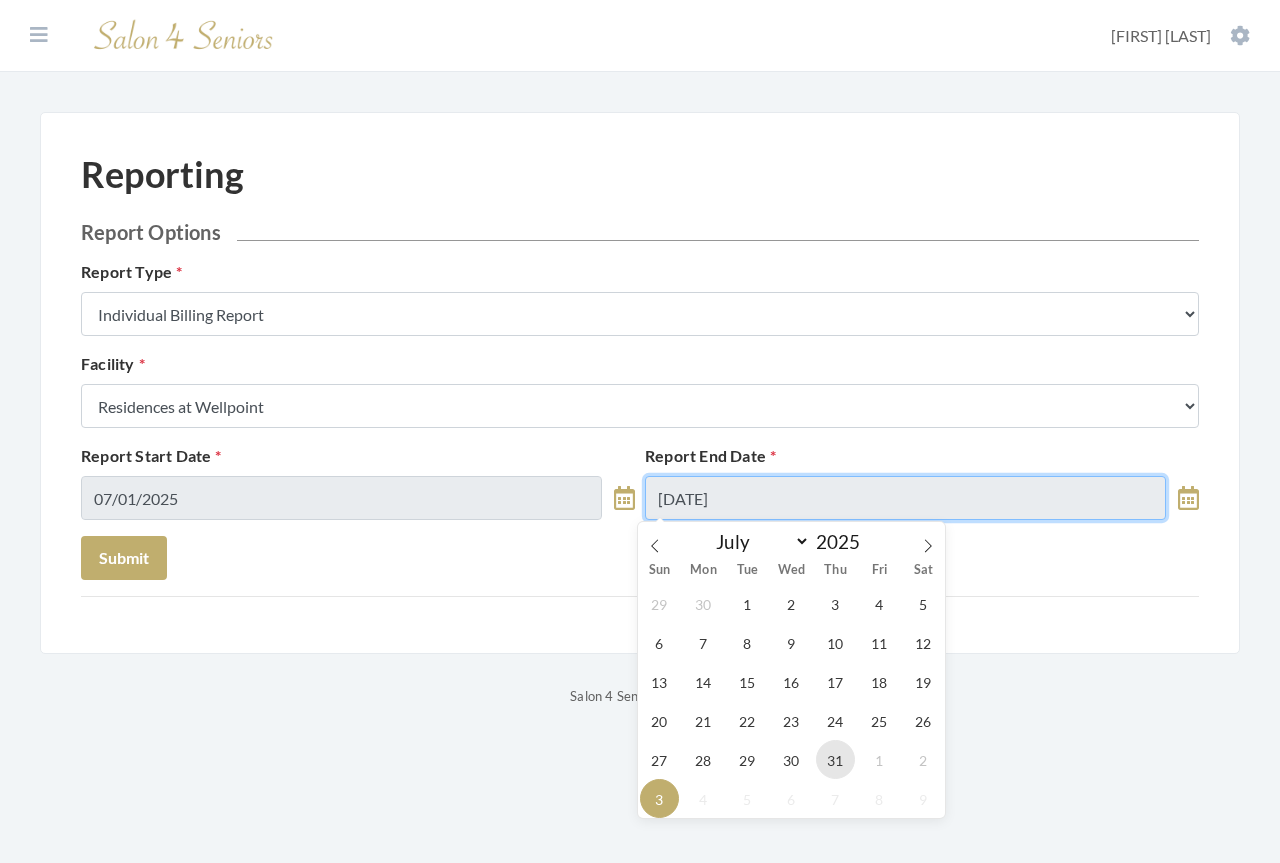 type on "07/31/2025" 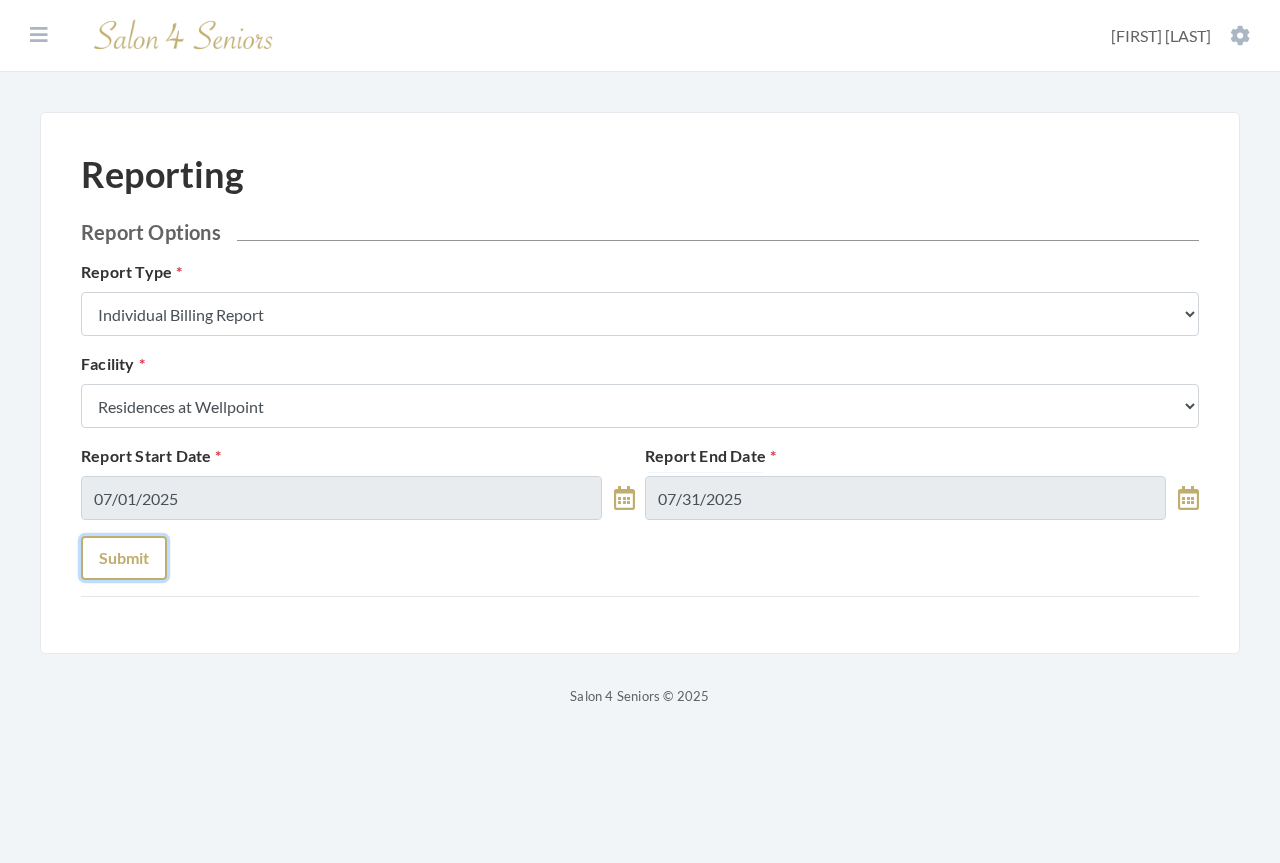 click on "Submit" at bounding box center [124, 558] 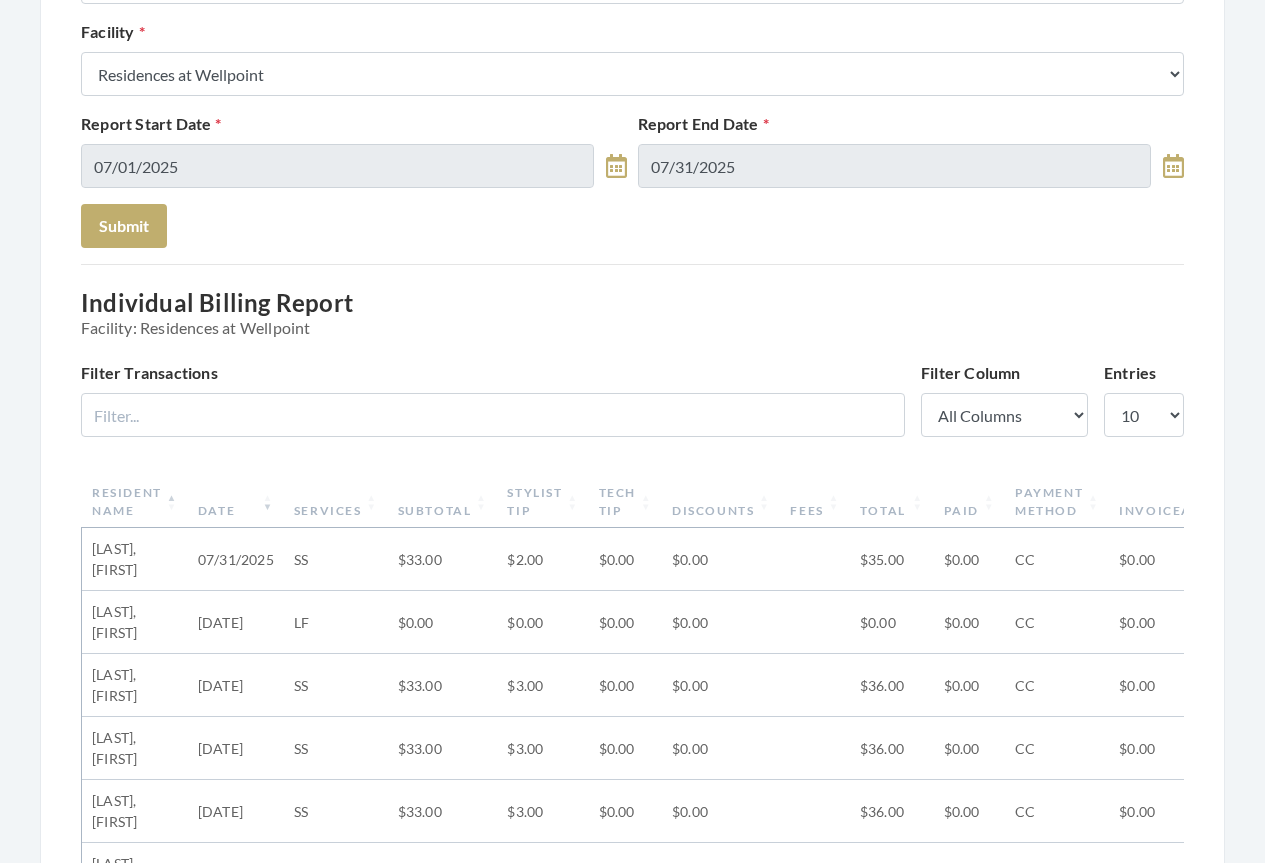 scroll, scrollTop: 400, scrollLeft: 0, axis: vertical 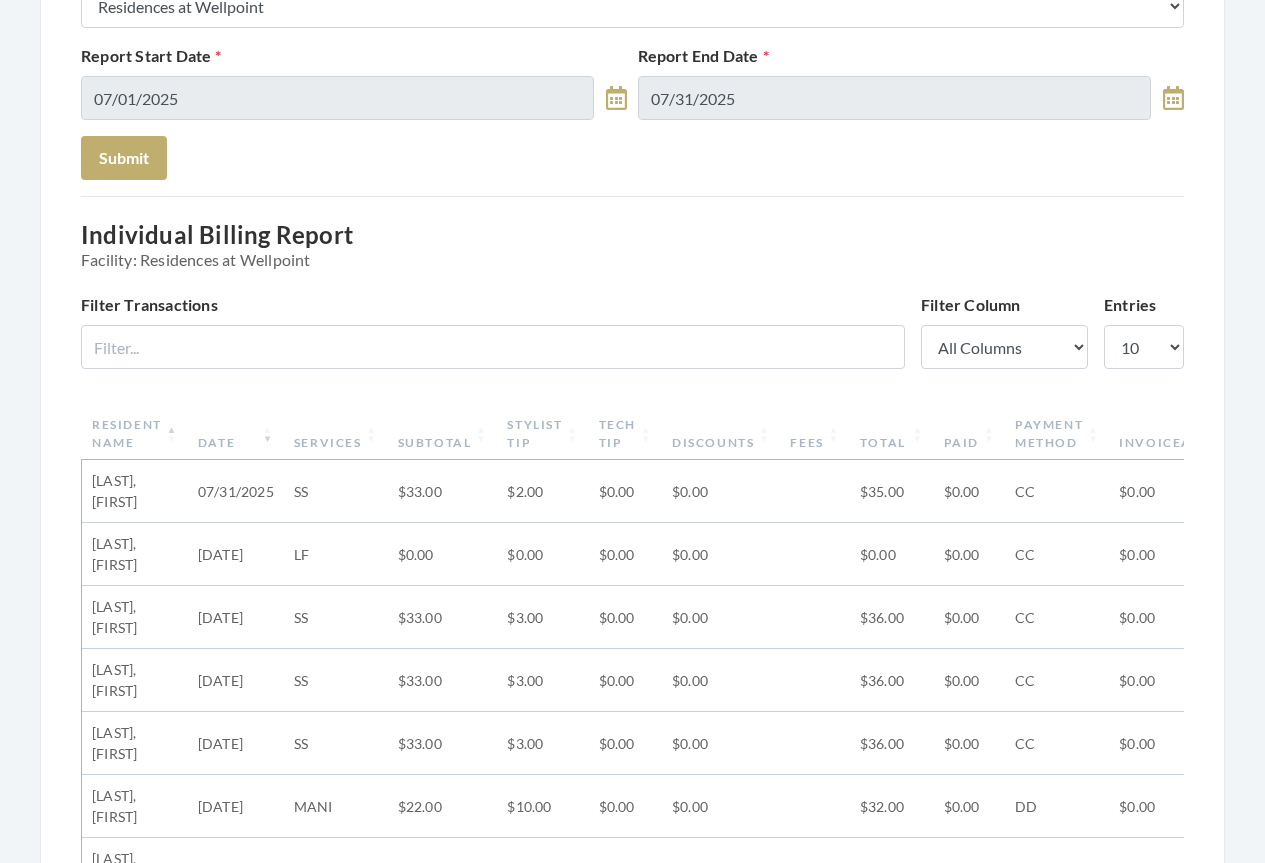 click on "Date" at bounding box center (236, 434) 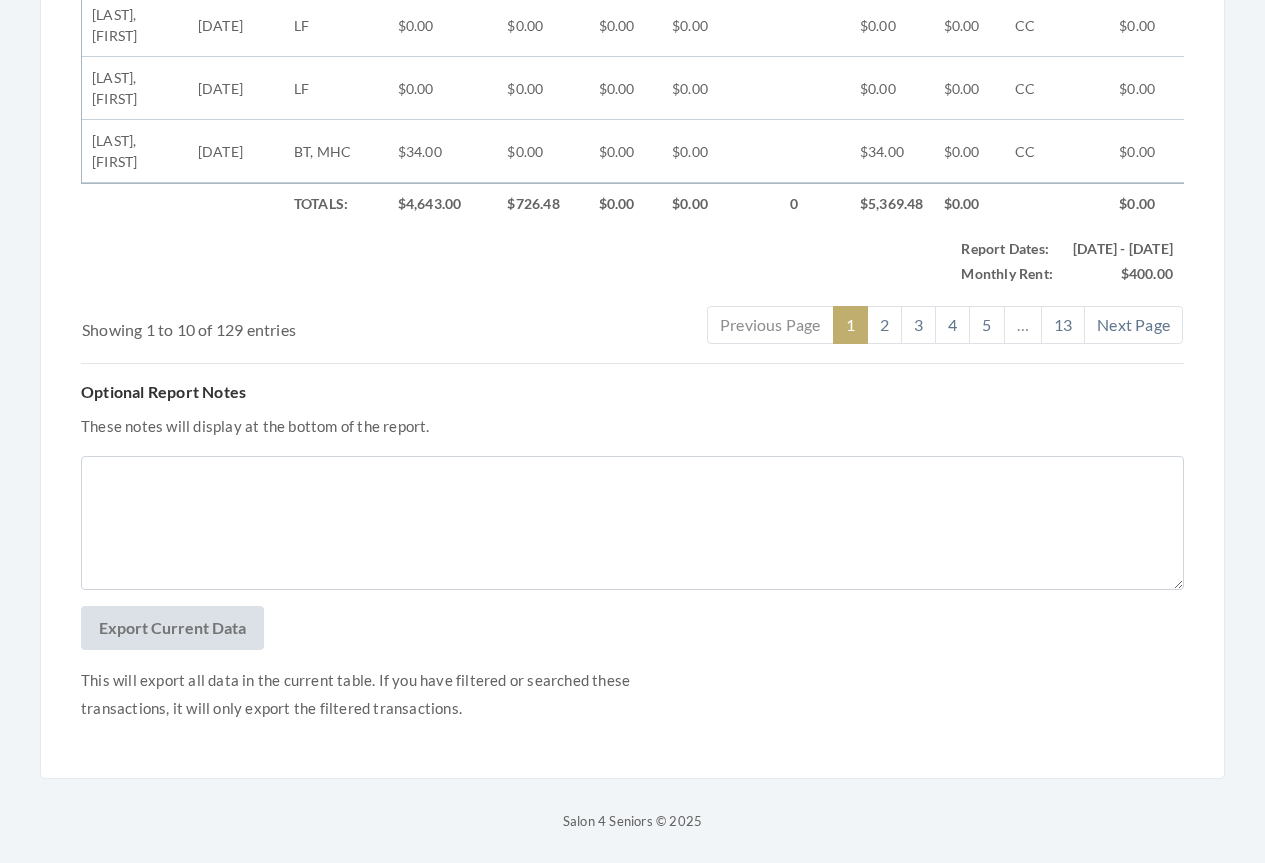 scroll, scrollTop: 1322, scrollLeft: 0, axis: vertical 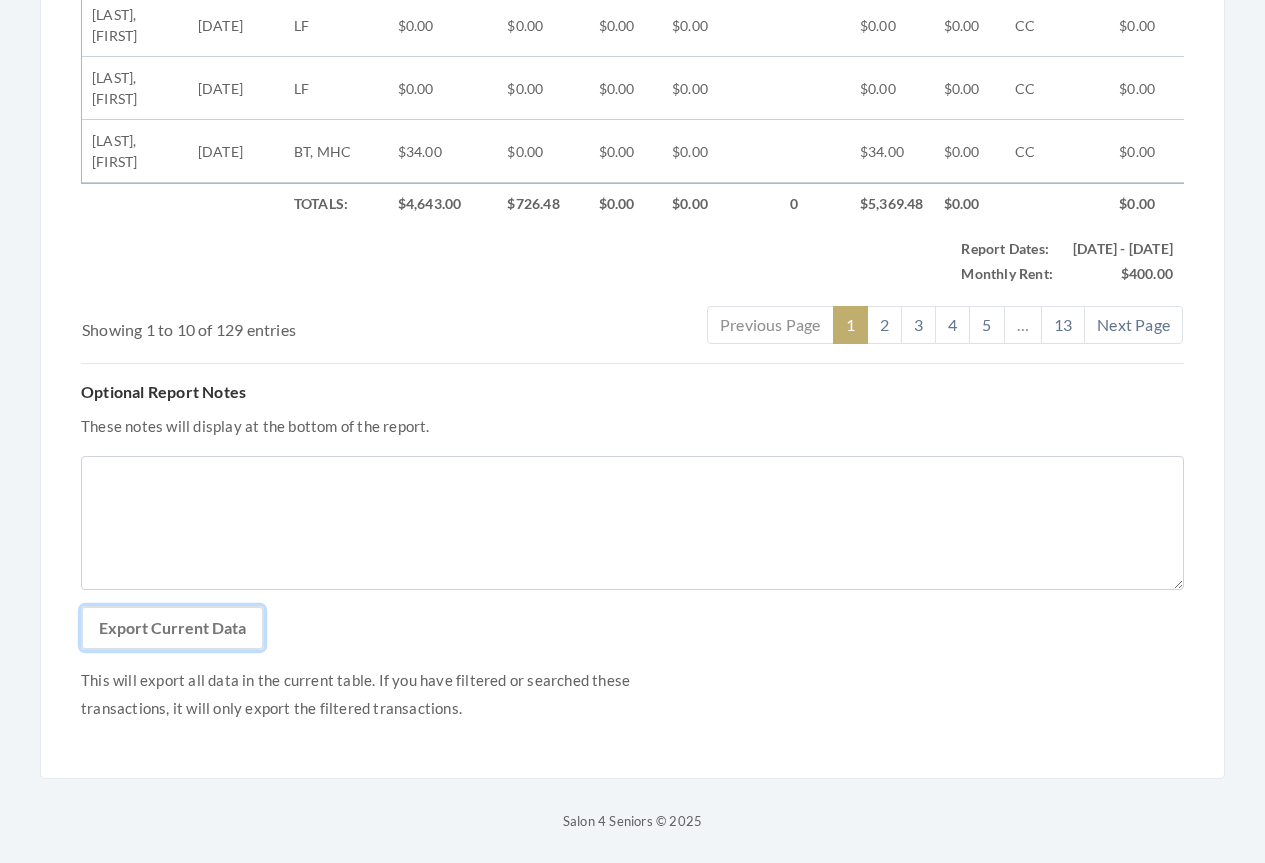 click on "Export Current Data" at bounding box center (172, 628) 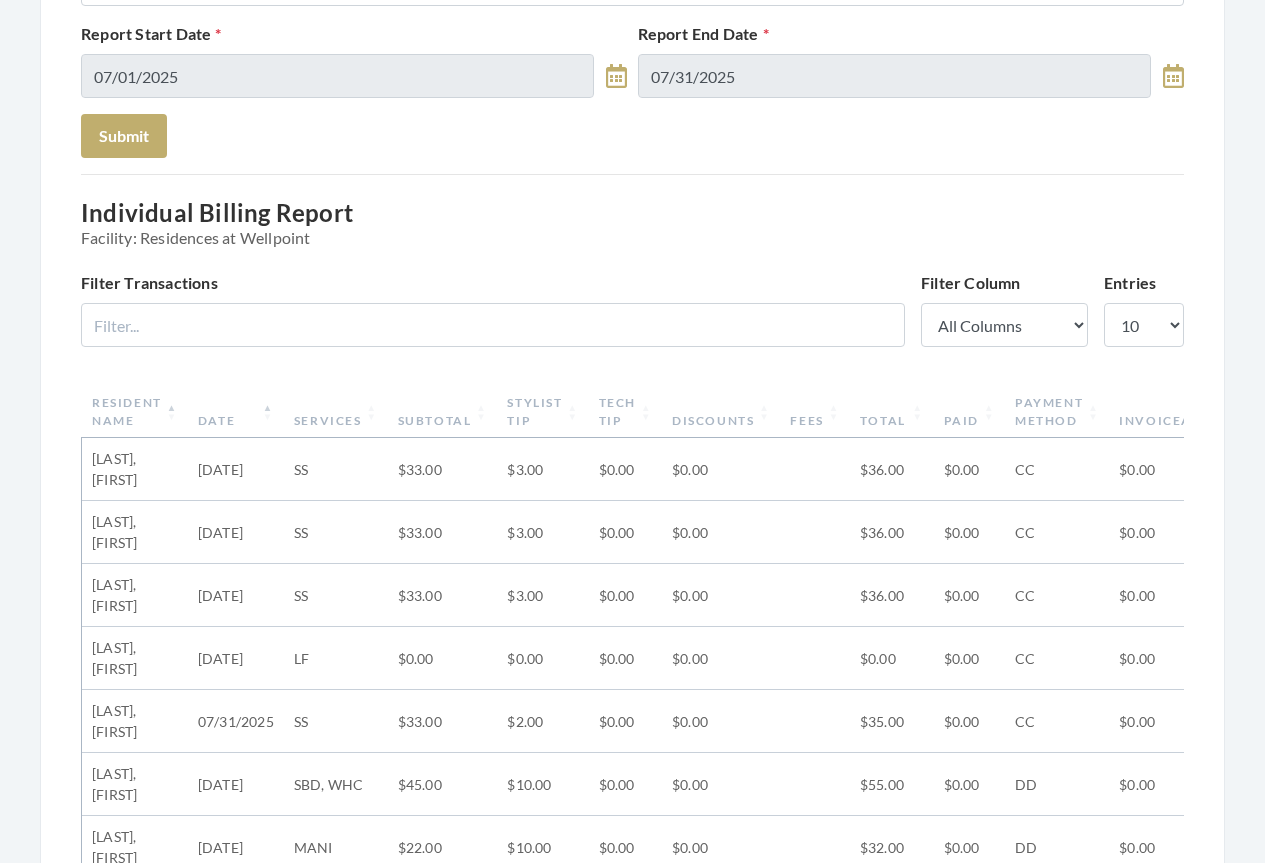 scroll, scrollTop: 0, scrollLeft: 0, axis: both 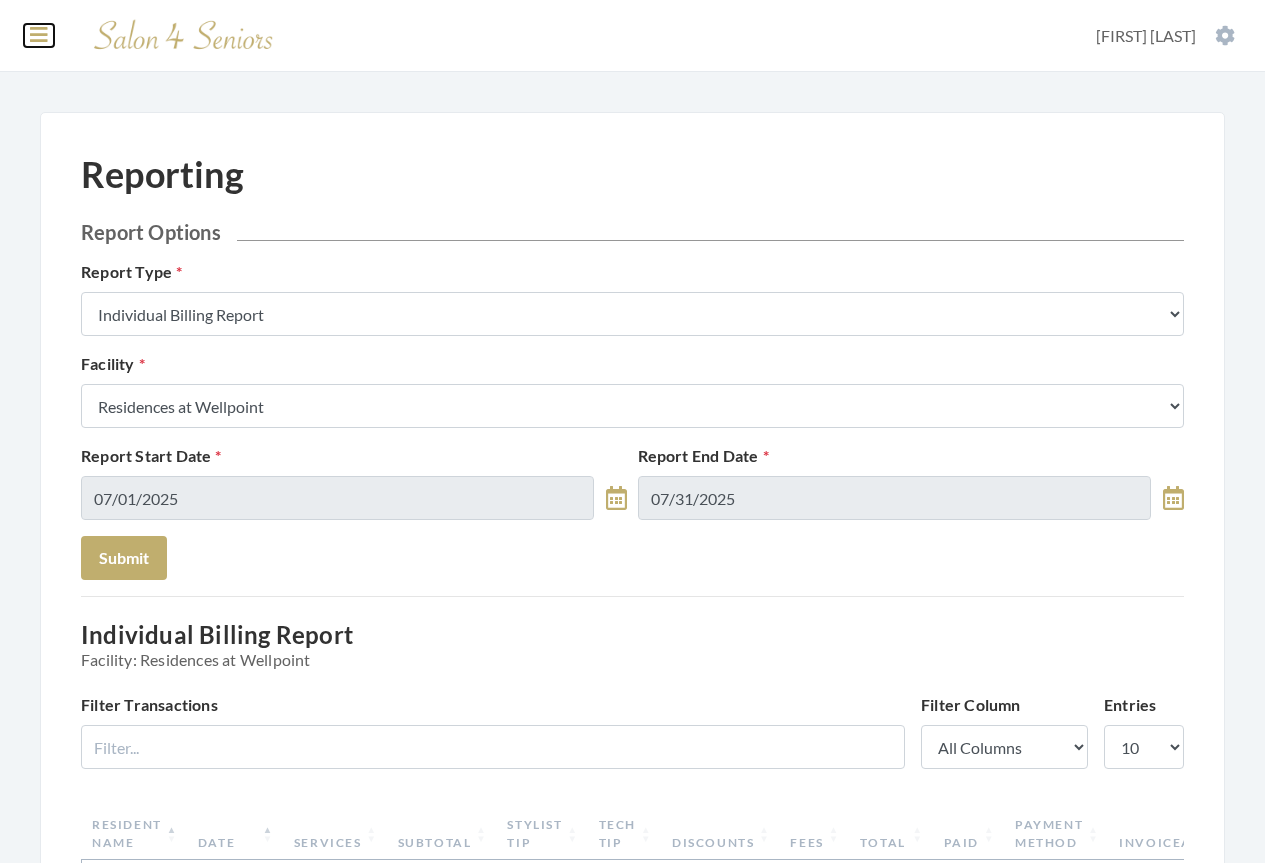 click at bounding box center (39, 35) 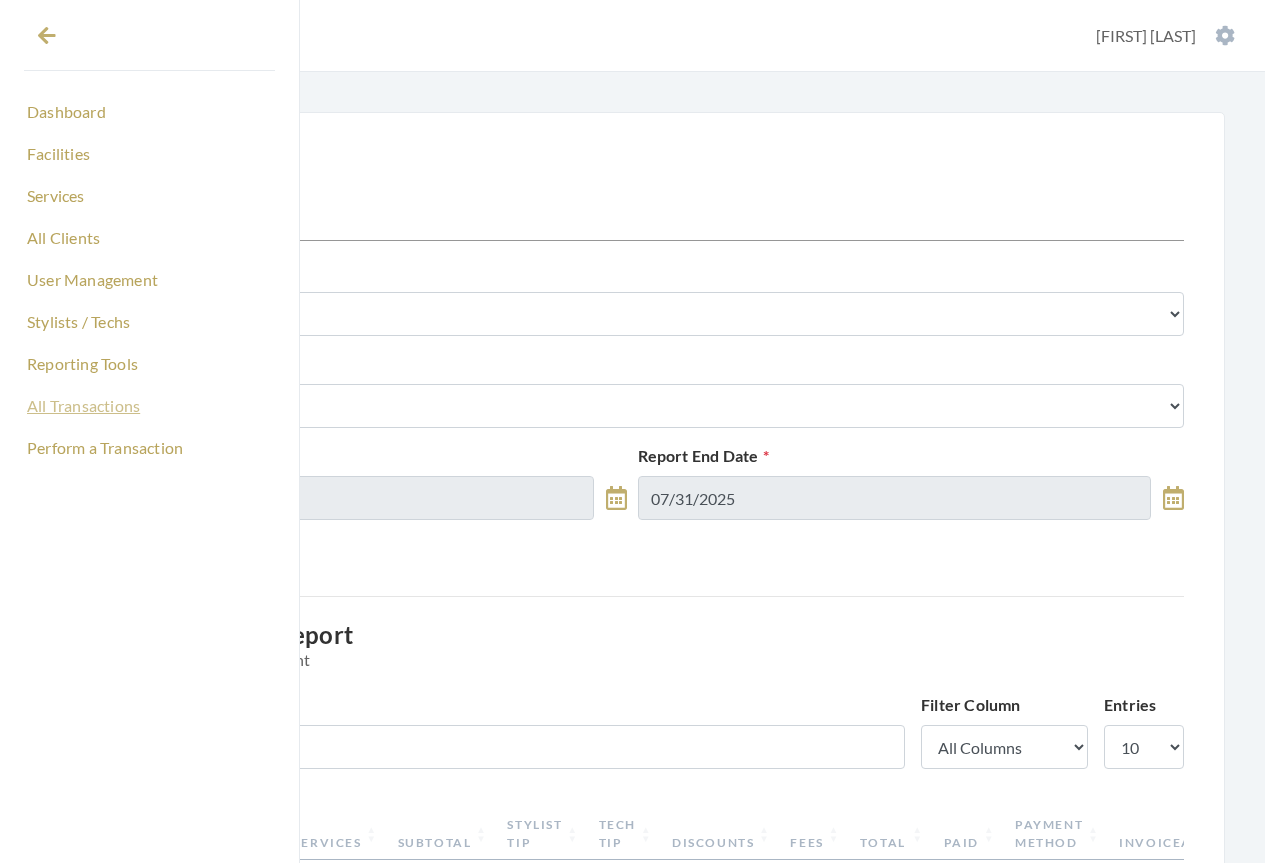 click on "All Transactions" at bounding box center (149, 406) 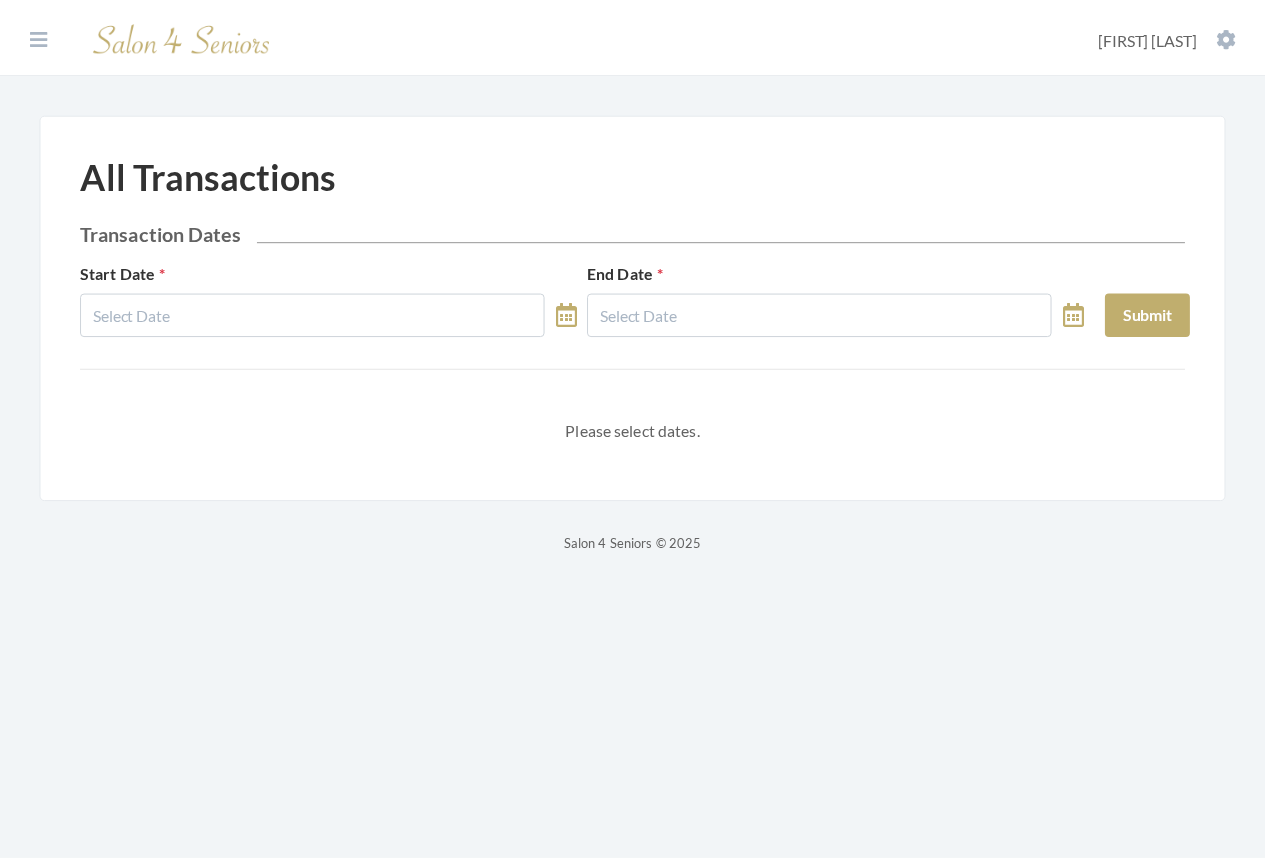scroll, scrollTop: 0, scrollLeft: 0, axis: both 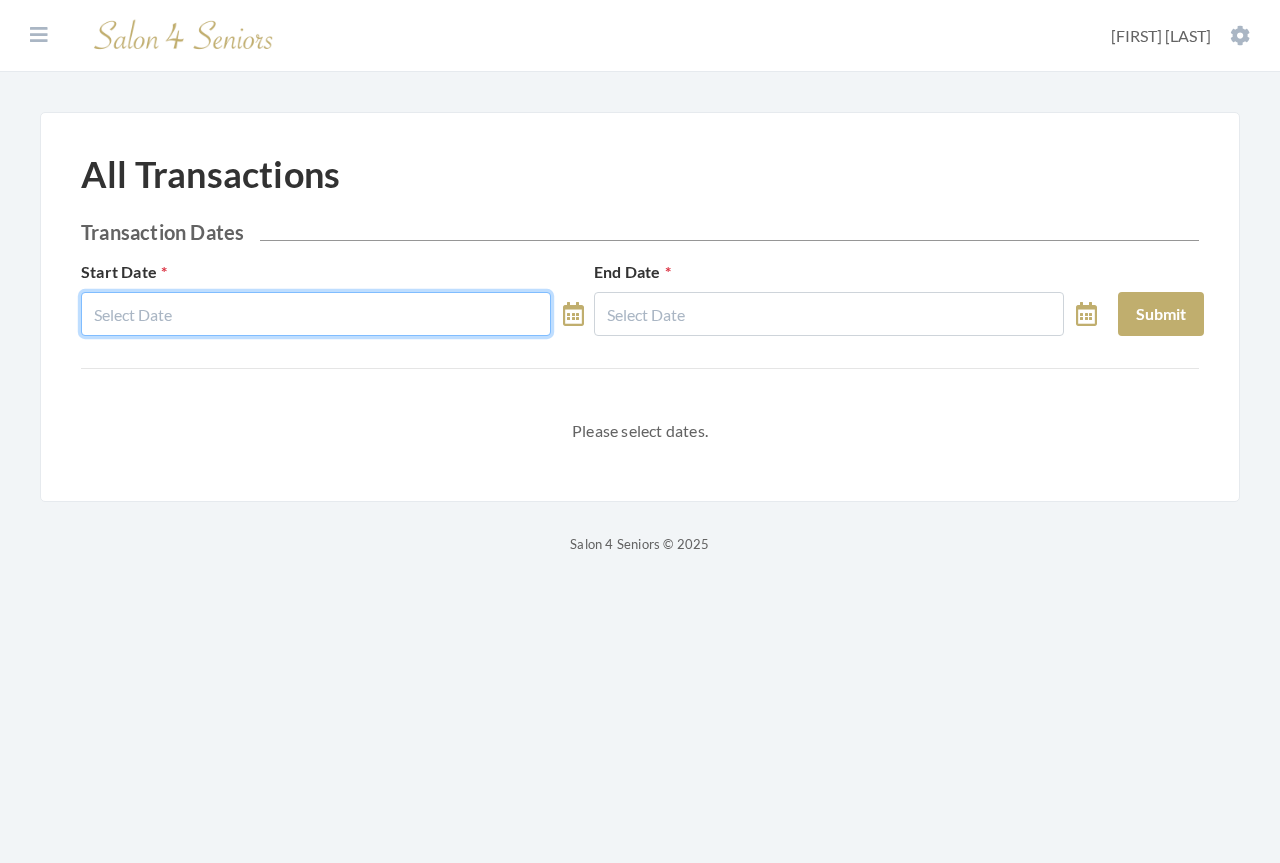 click at bounding box center (316, 314) 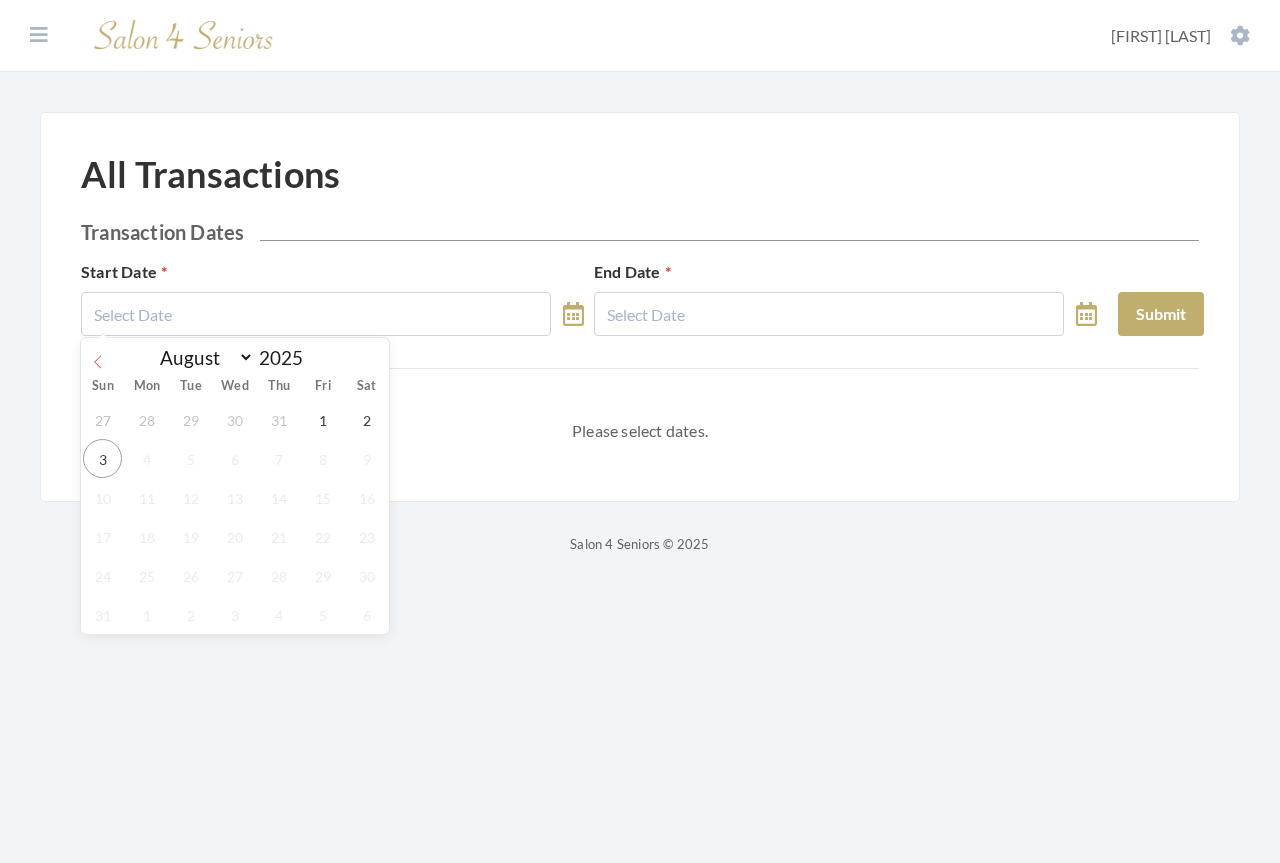 click 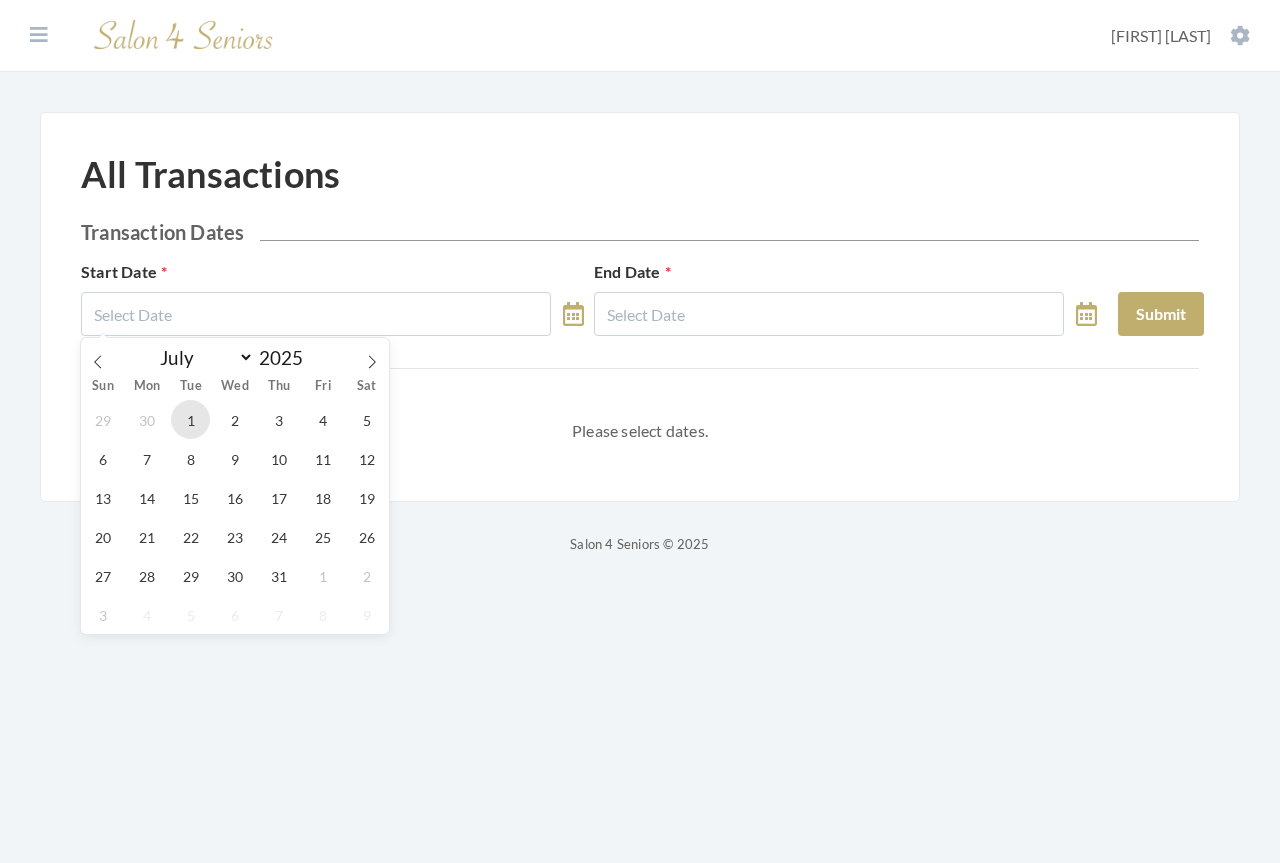 click on "1" at bounding box center (190, 419) 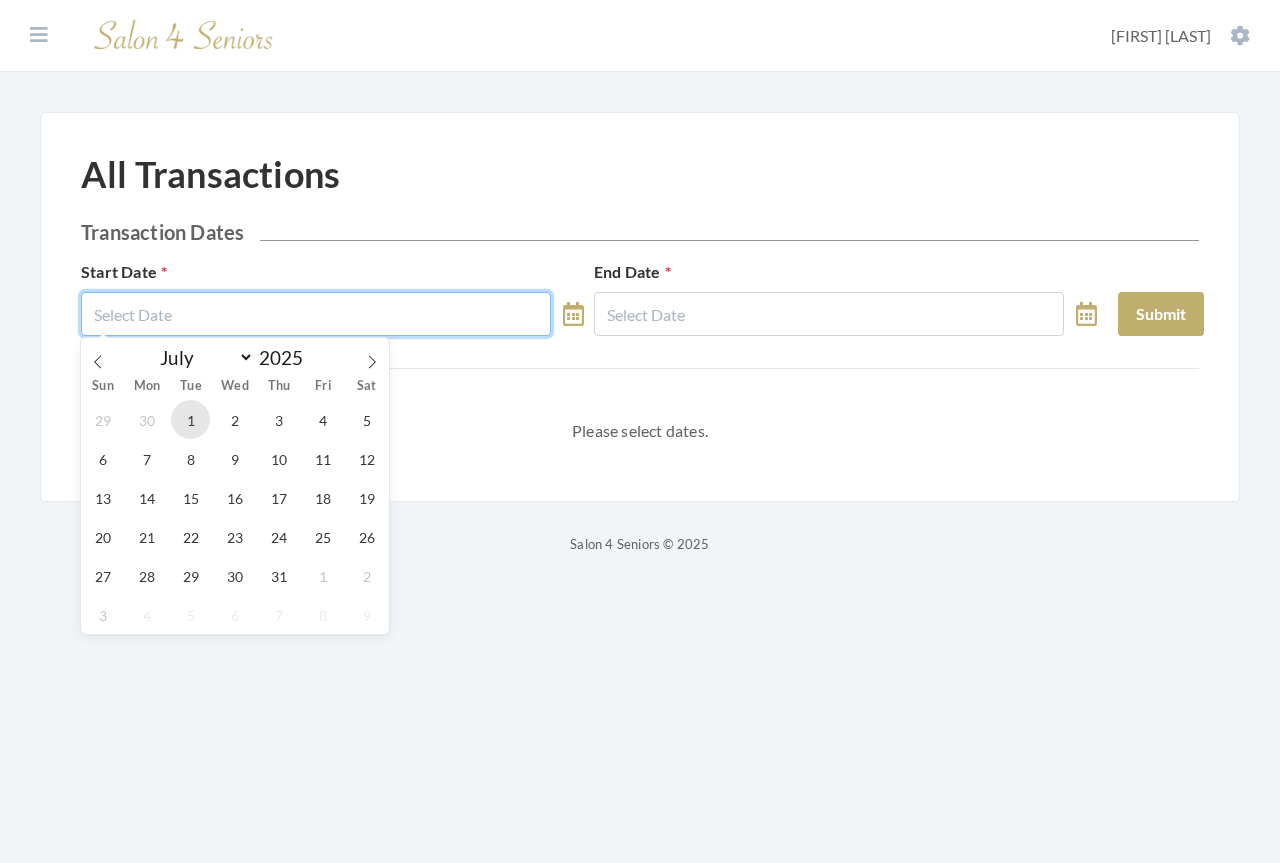 type on "07/01/2025" 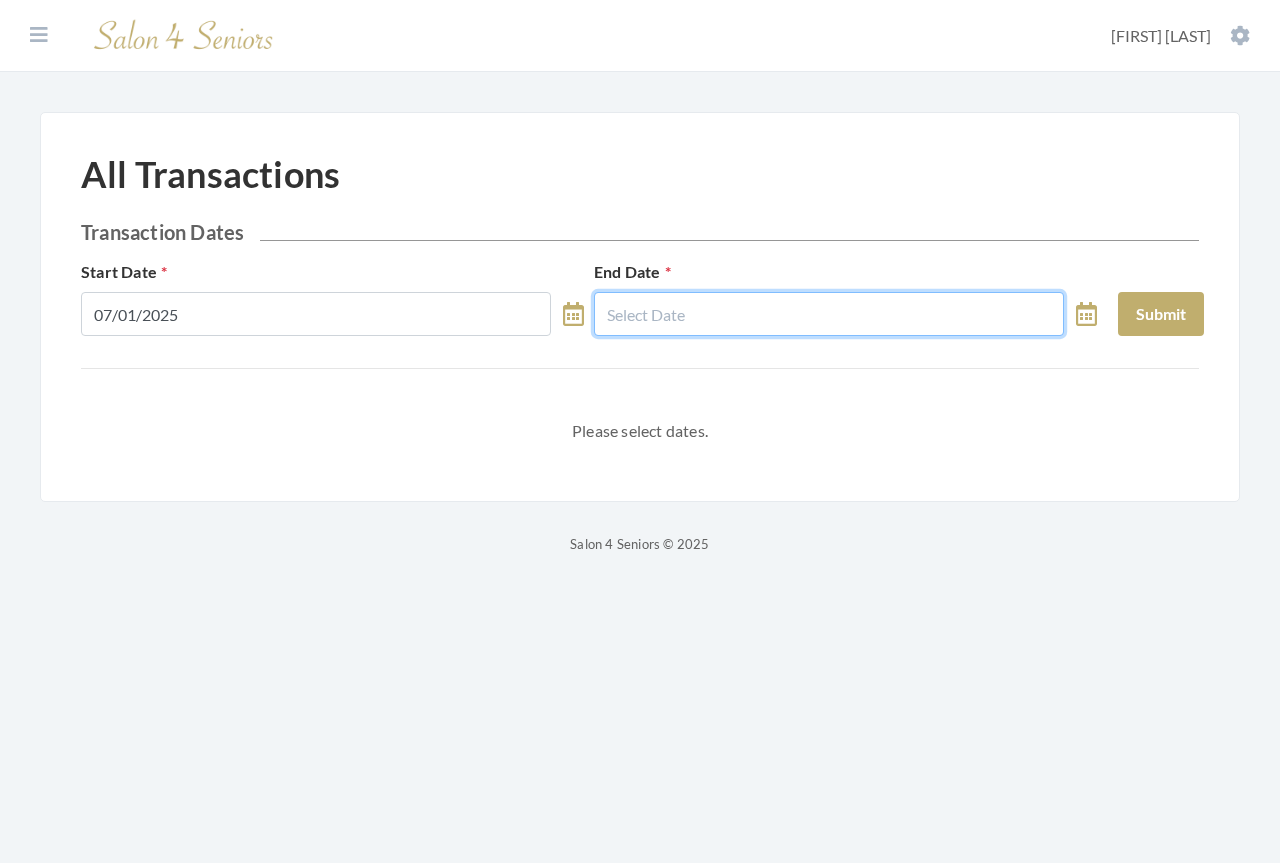 click on "Dashboard   Facilities   Services   All Clients   User Management   Stylists / Techs   Reporting Tools   All Transactions   Perform a Transaction     Lori Franklin       Account   Log Out   All Transactions     Transaction Dates   Start Date   07/01/2025     End Date       Submit     Please select dates.   Transactions   Filter Transactions     Filter Column   All Columns   Resident   Facility   Stylist   Tech   Services   Subtotal   Stylist Tip   Tech Tip   Discounts   Fees   Total   QuickBooks Status   Date   Filter by Payment Method     Facility     Client   Entries   10   25   50   100   Show  10 25 50 100  entries Search: Resident Facility Stylist Tech Services Subtotal Stylist Tip Tech Tip Discounts Fees Total Payment Method QB Invoice Date   No data available in table   Totals: 0 0 0 0 0 0 Showing 0 to 0 of 0 entries Previous Page Next Page
Process   Transactions:
Generate QuickBooks Invoices
Generate QuickBooks Invoices   ×           No Rent     Week 1" at bounding box center (640, 278) 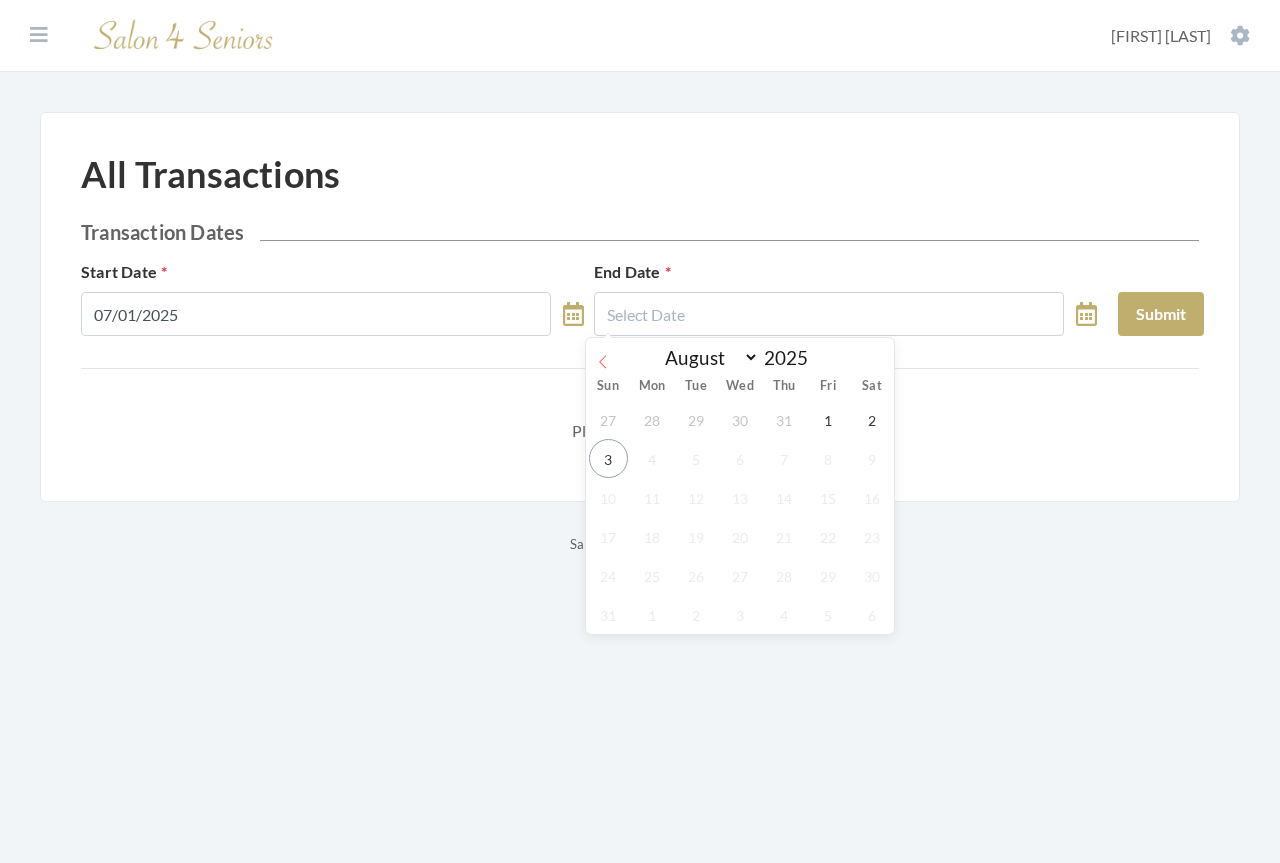 click 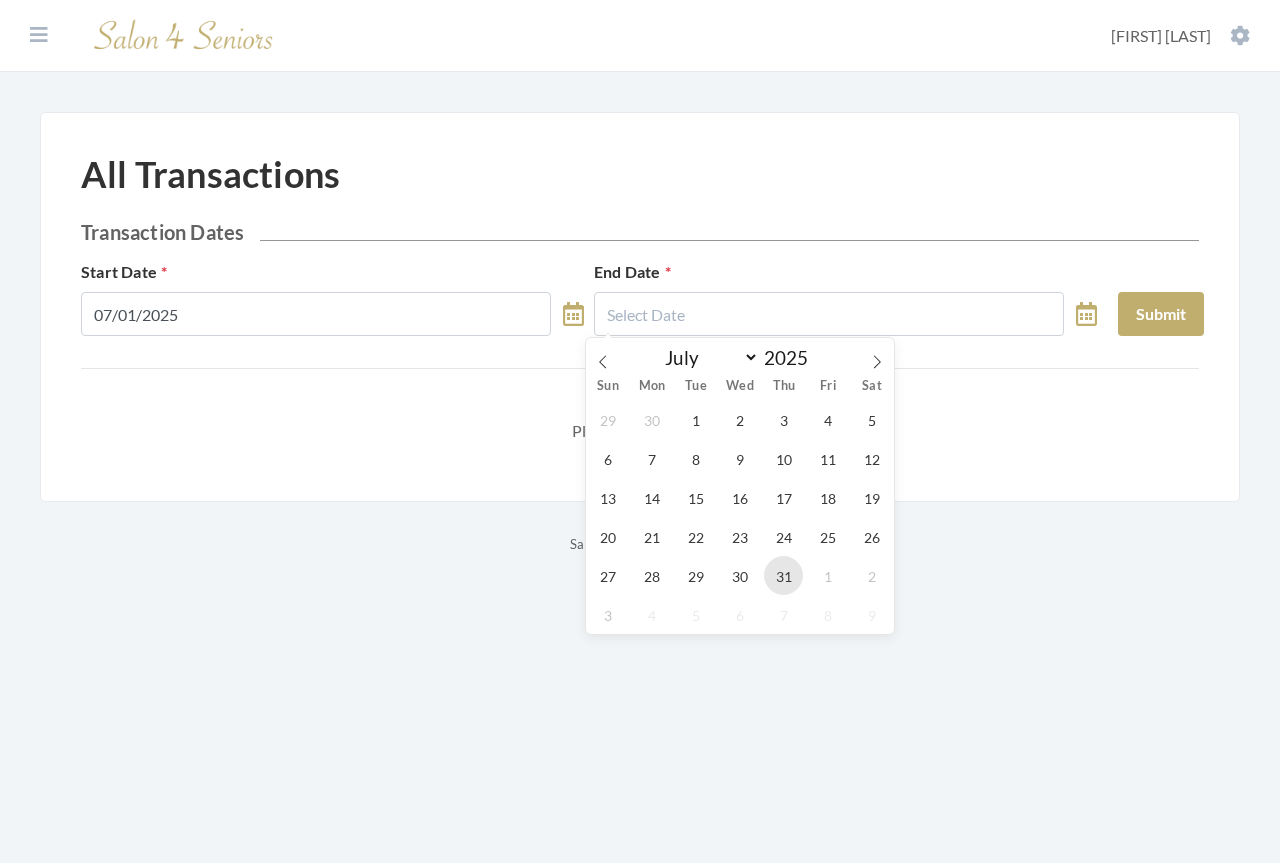 click on "31" at bounding box center (783, 575) 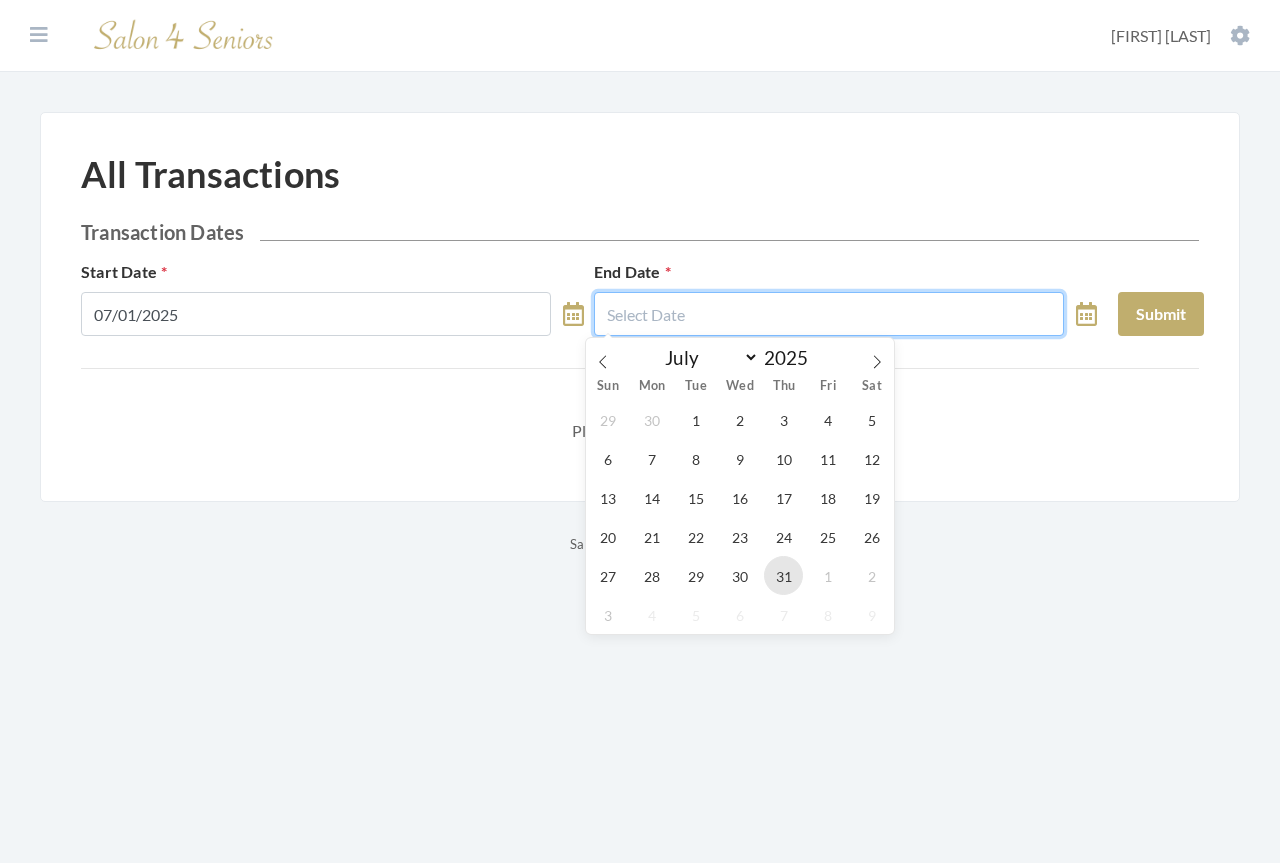 type on "07/31/2025" 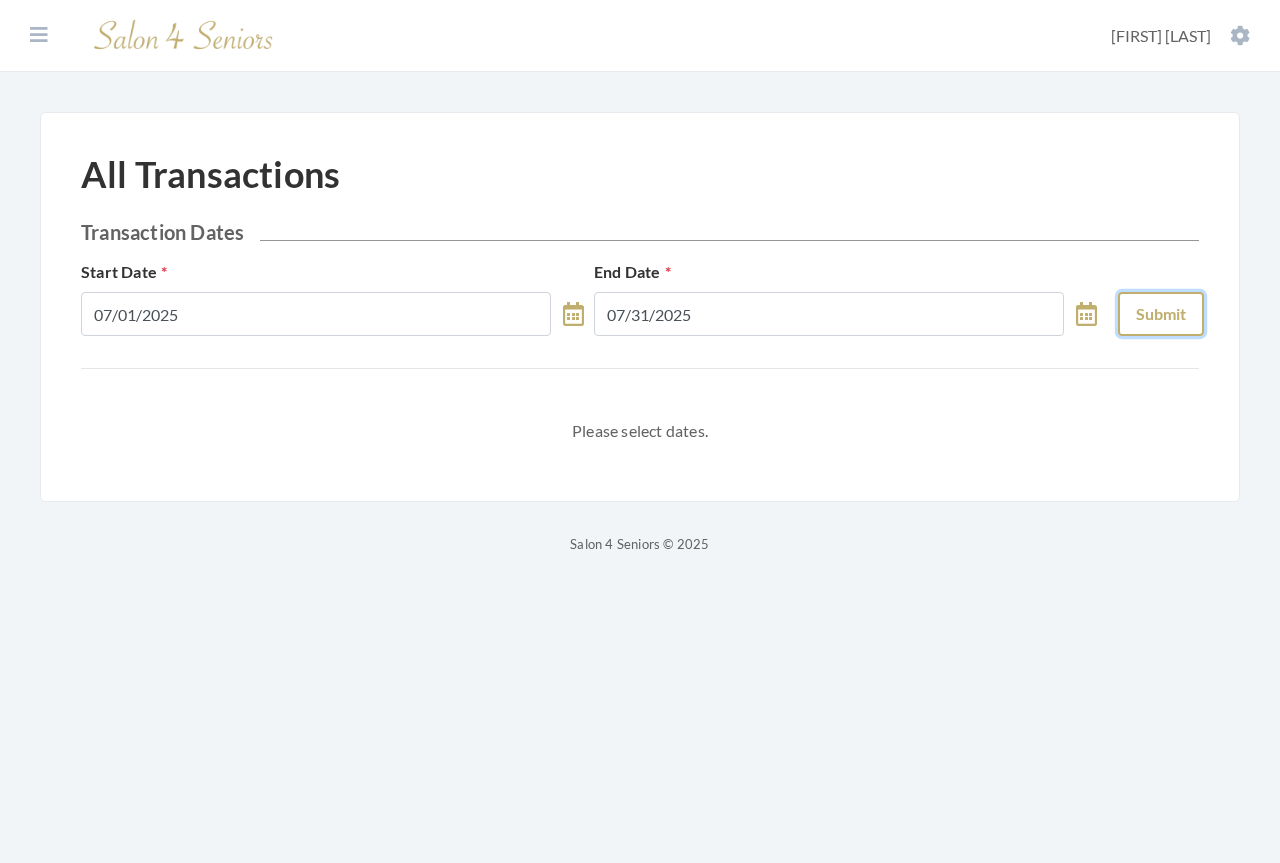 click on "Submit" at bounding box center (1161, 314) 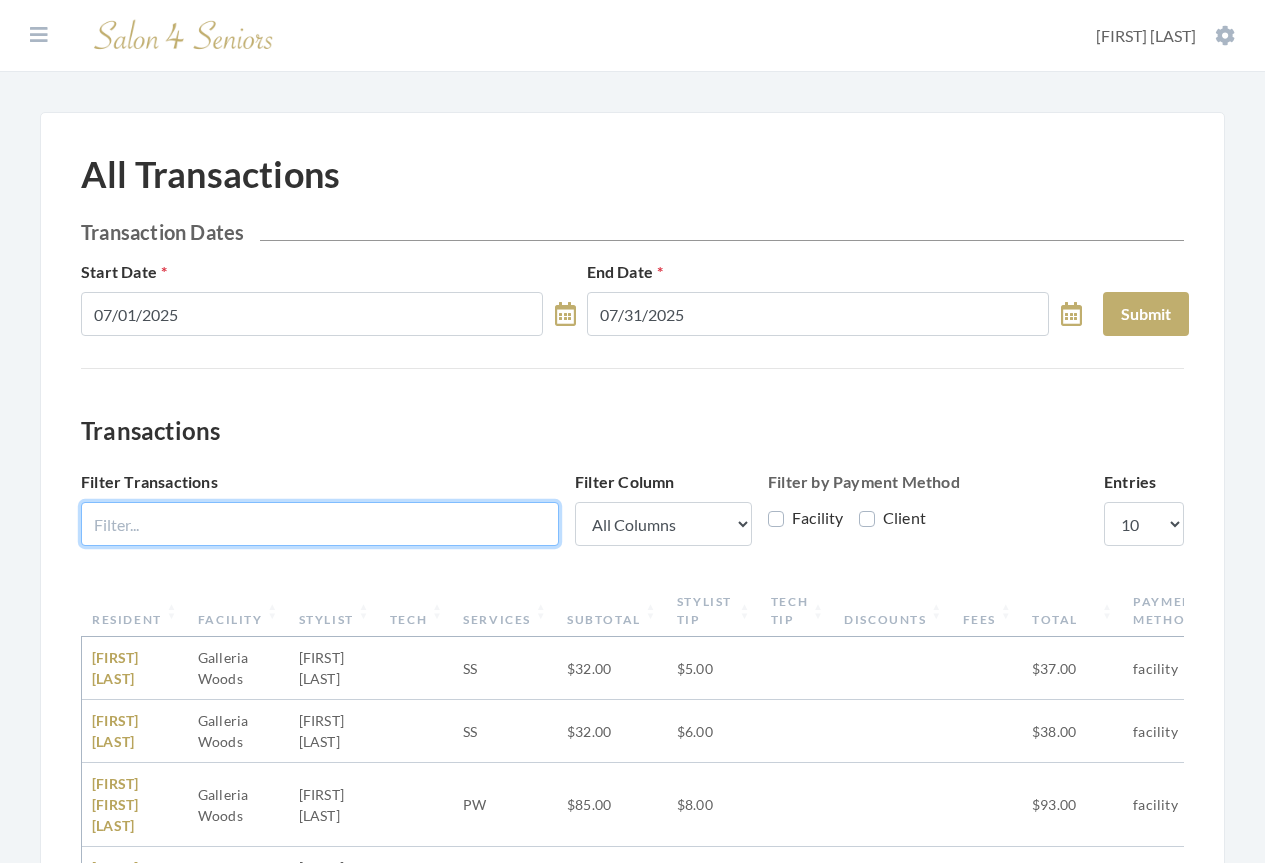 click on "Filter Transactions" at bounding box center (320, 524) 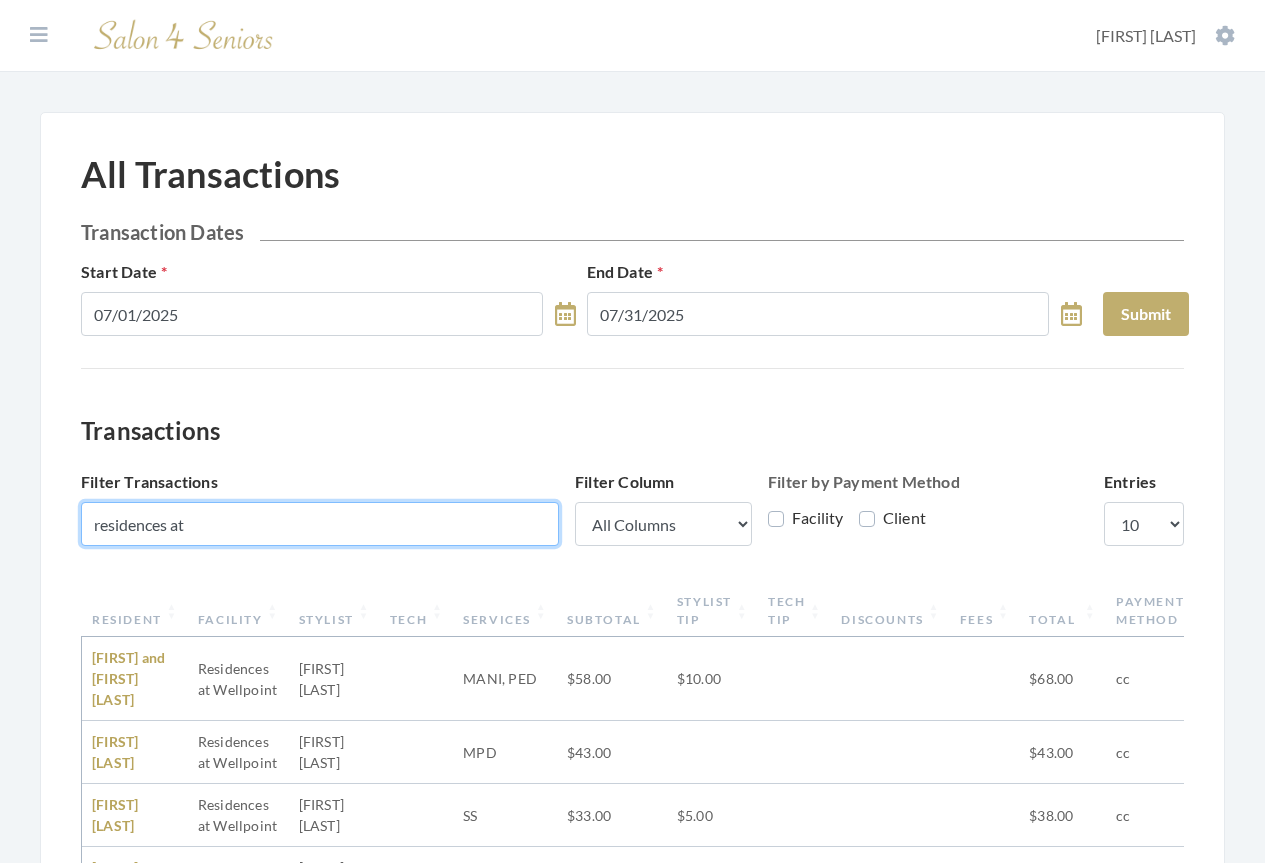 type on "residences at" 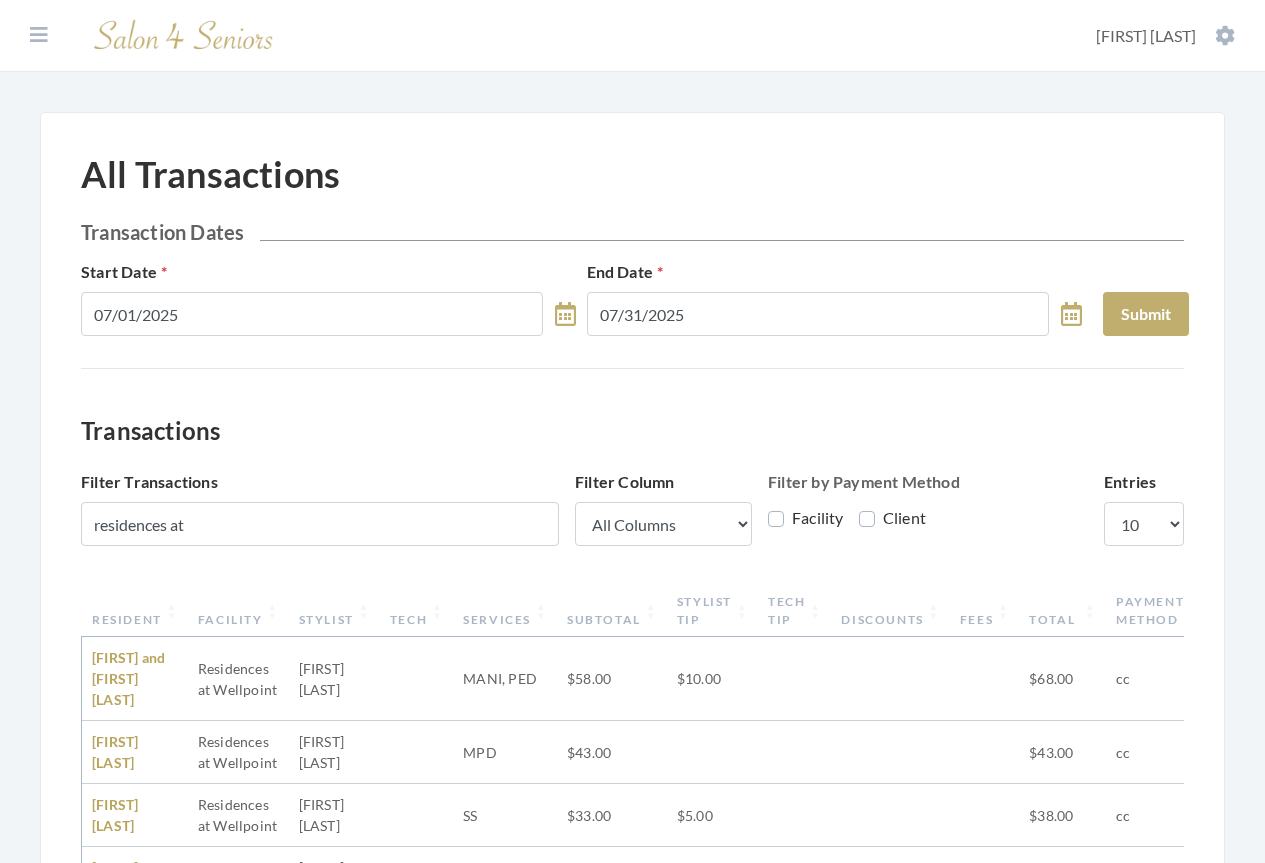 click on "Resident" at bounding box center [135, 611] 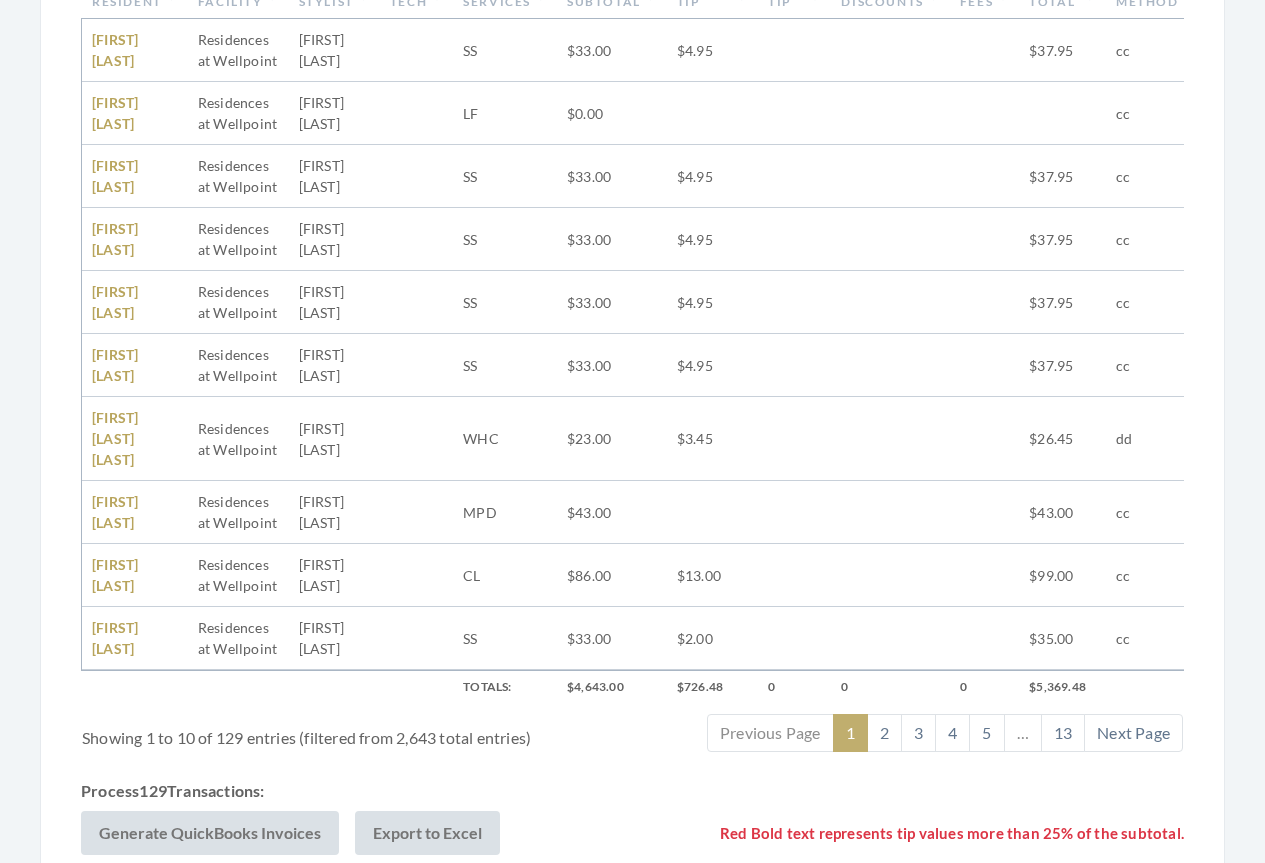 scroll, scrollTop: 750, scrollLeft: 0, axis: vertical 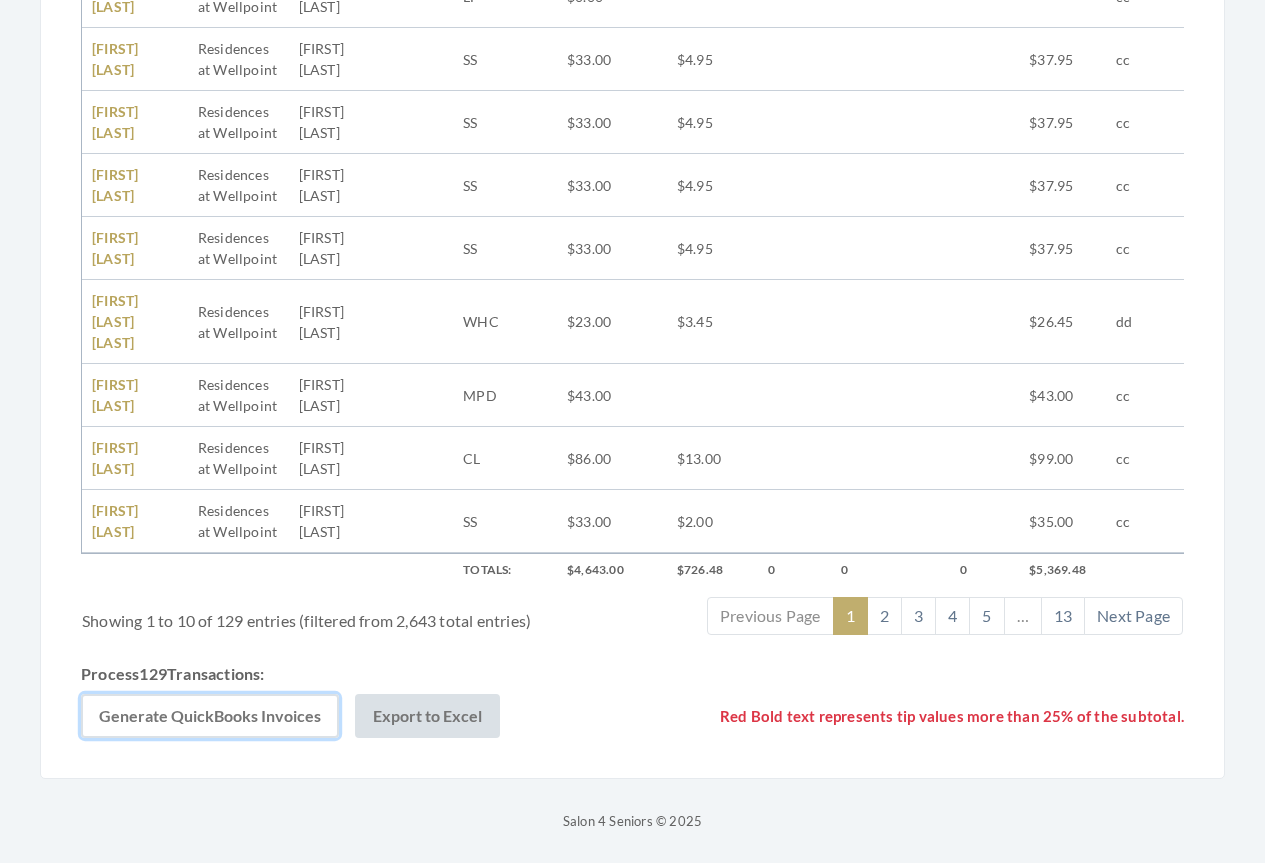 click on "Generate QuickBooks Invoices" at bounding box center (210, 716) 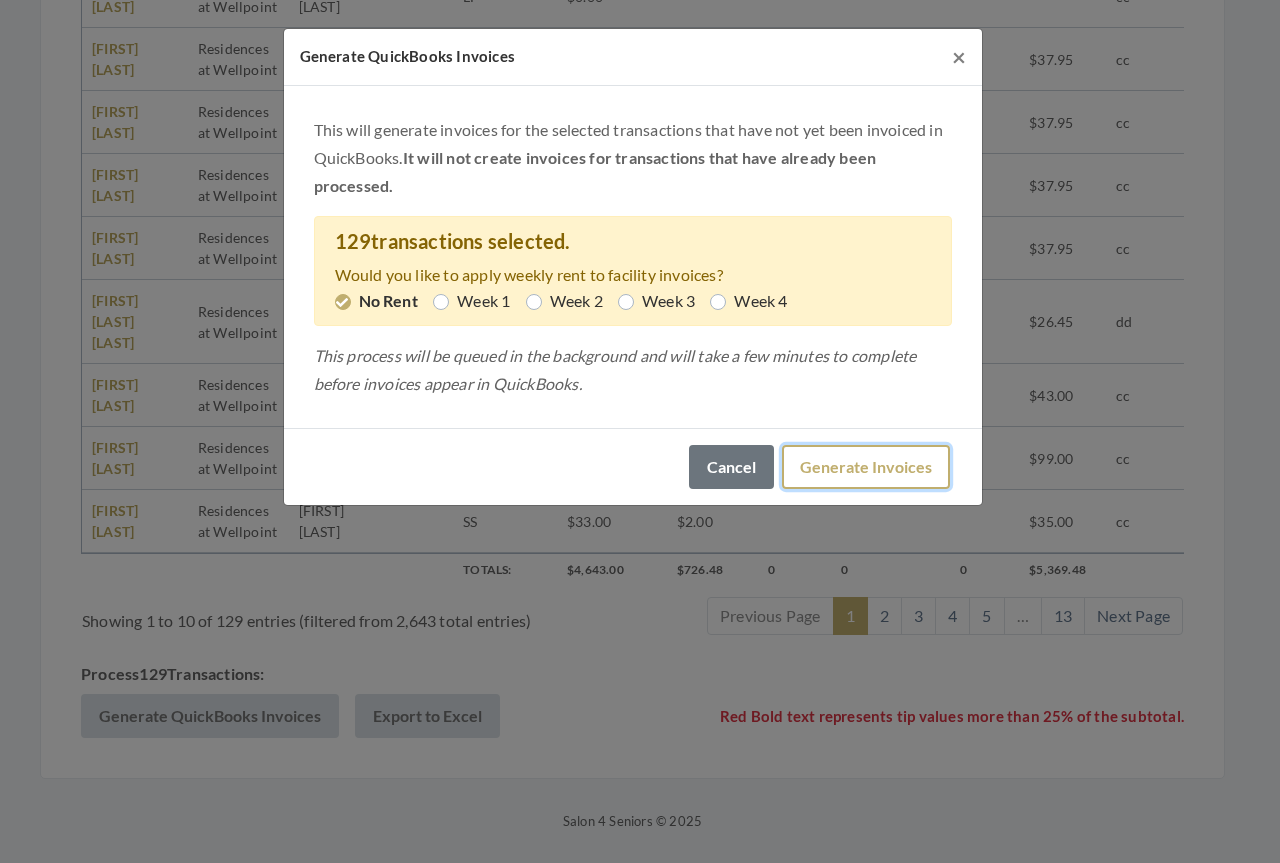 click on "Generate Invoices" at bounding box center (866, 467) 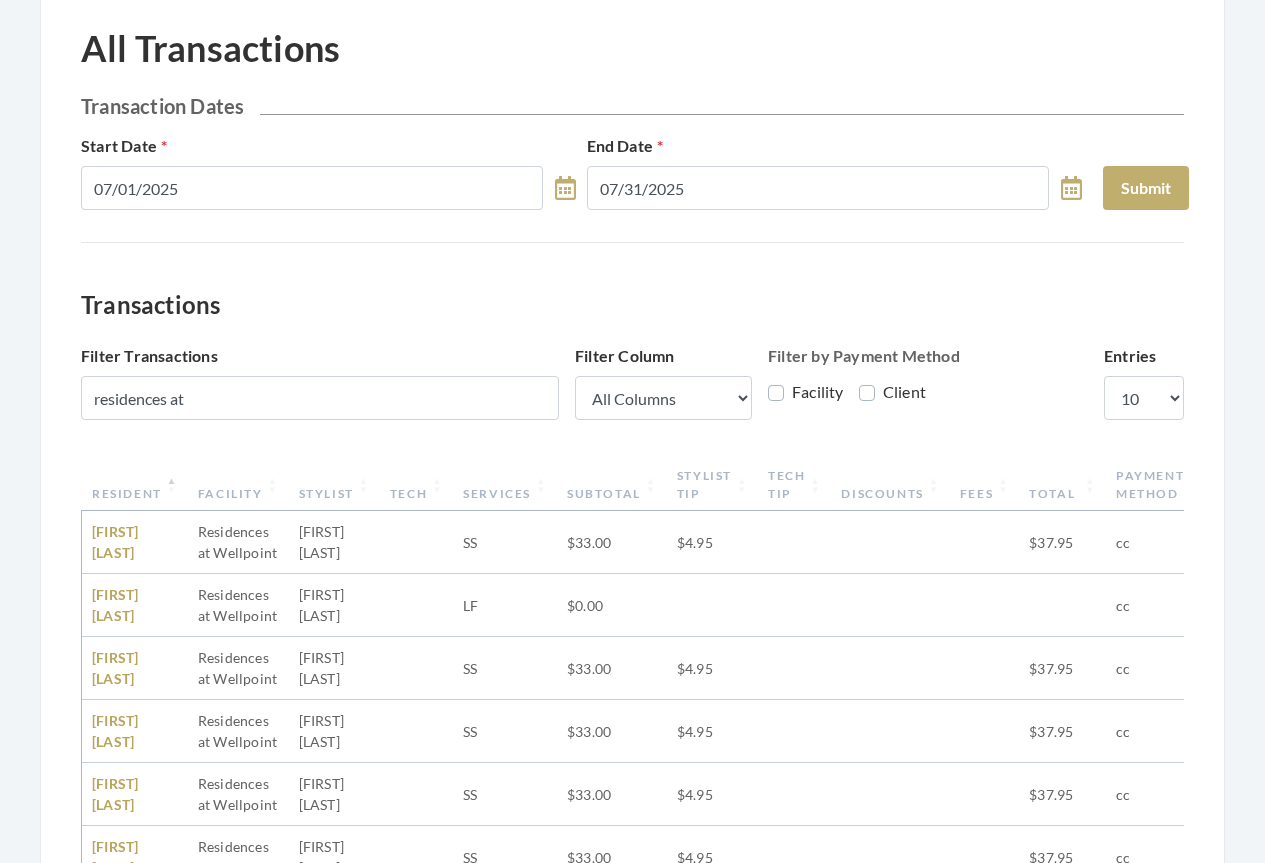 scroll, scrollTop: 0, scrollLeft: 0, axis: both 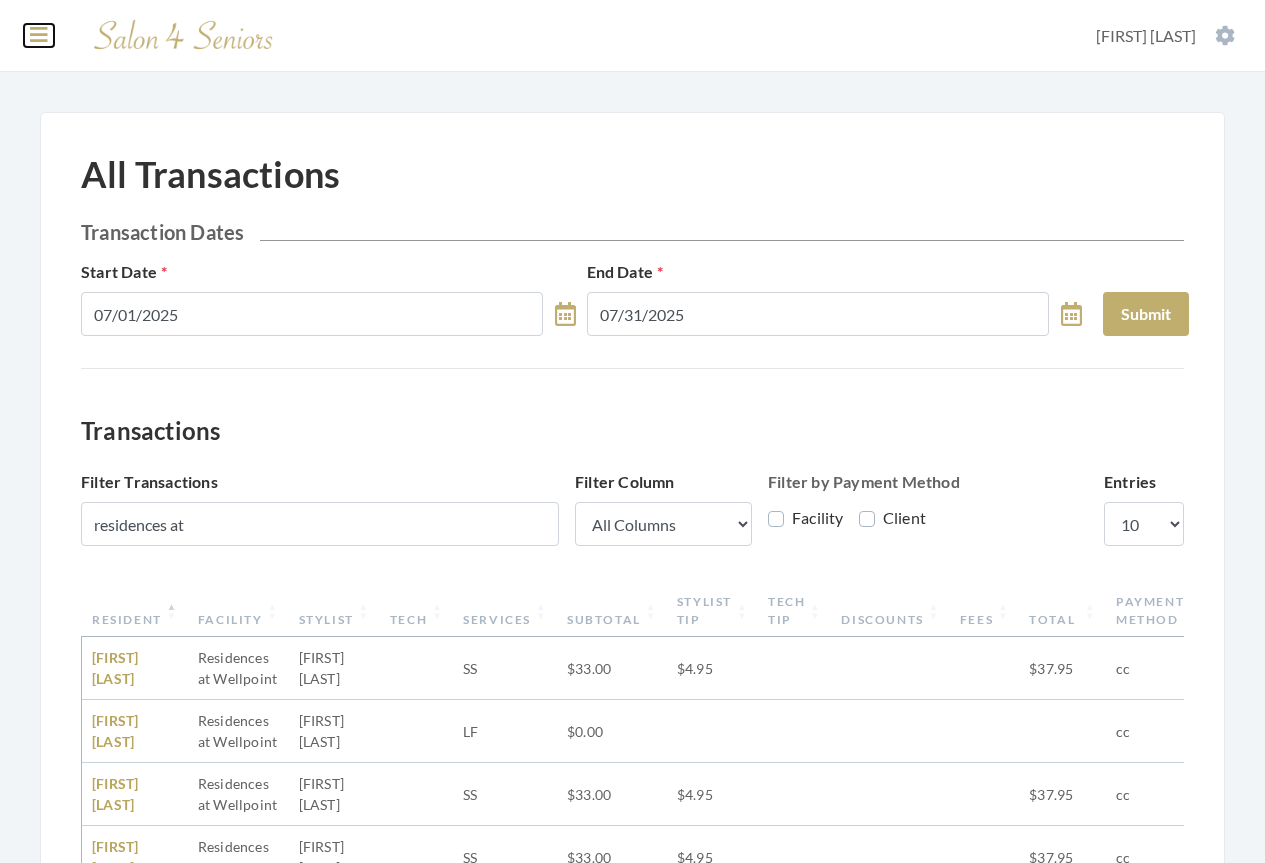 click at bounding box center [39, 35] 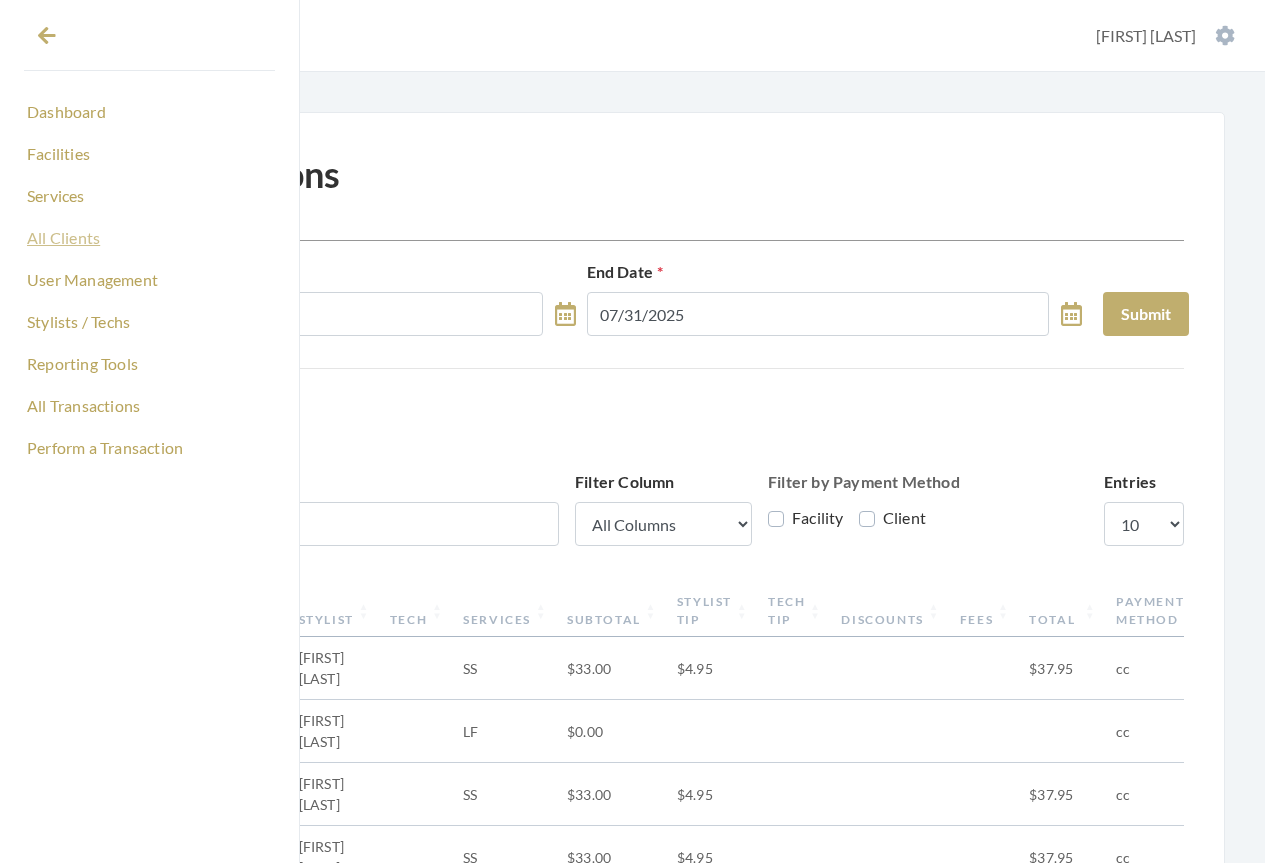 click on "All Clients" at bounding box center (149, 238) 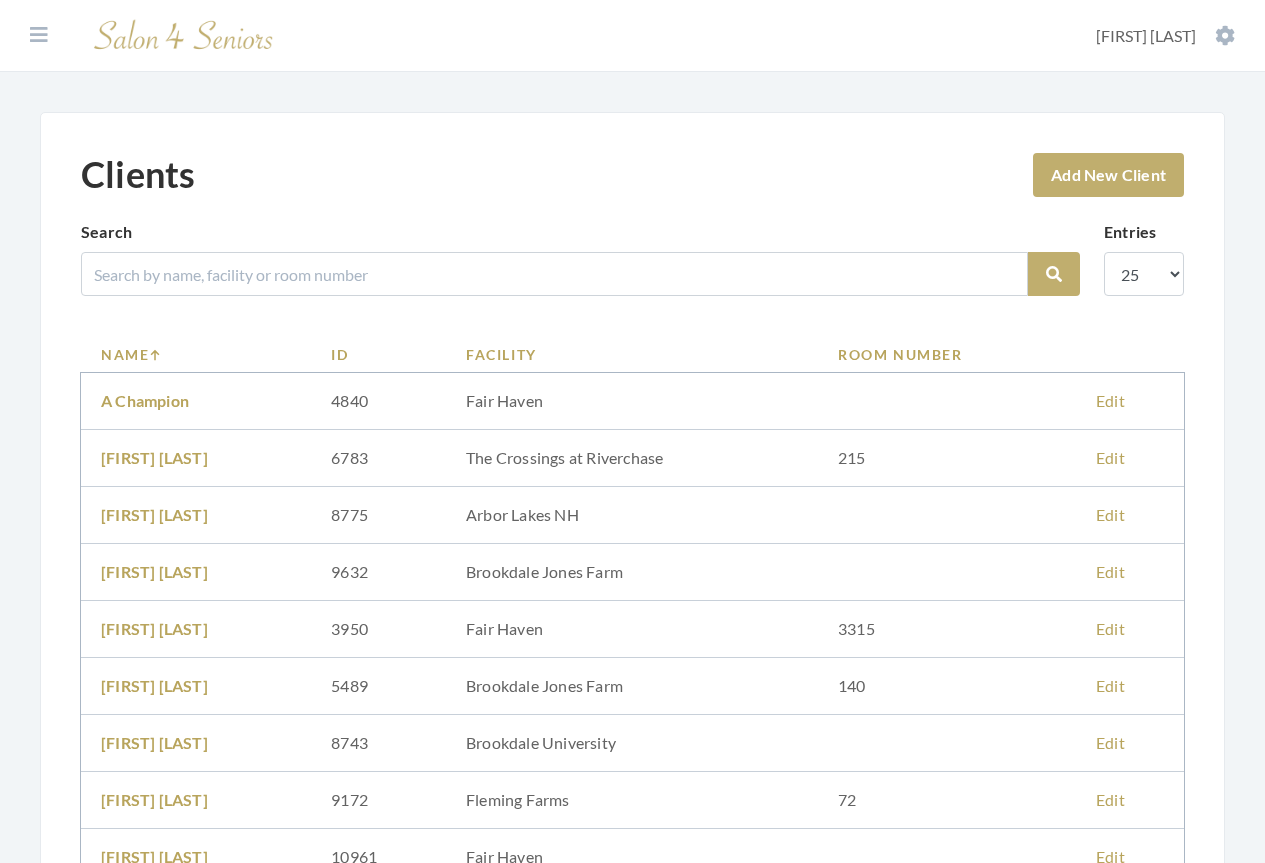 scroll, scrollTop: 0, scrollLeft: 0, axis: both 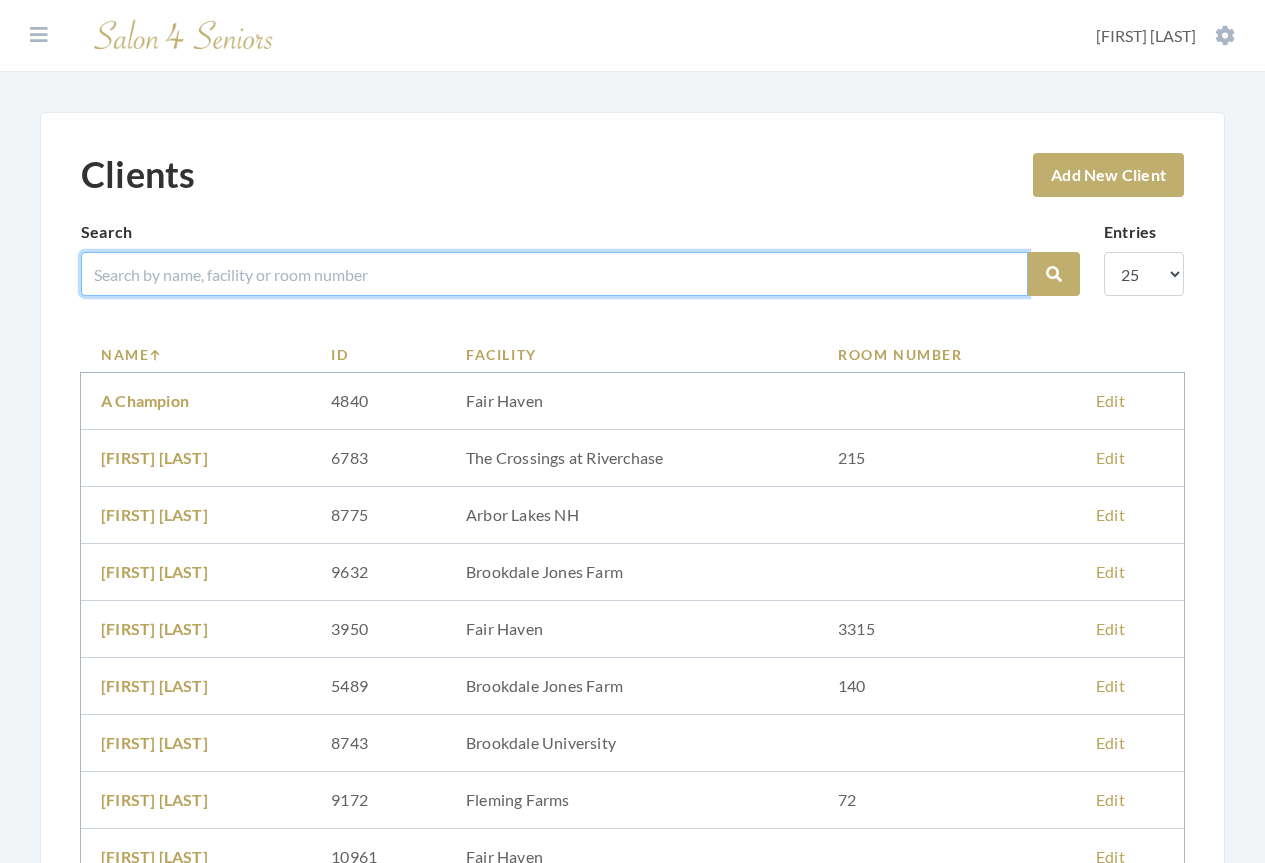 click at bounding box center [554, 274] 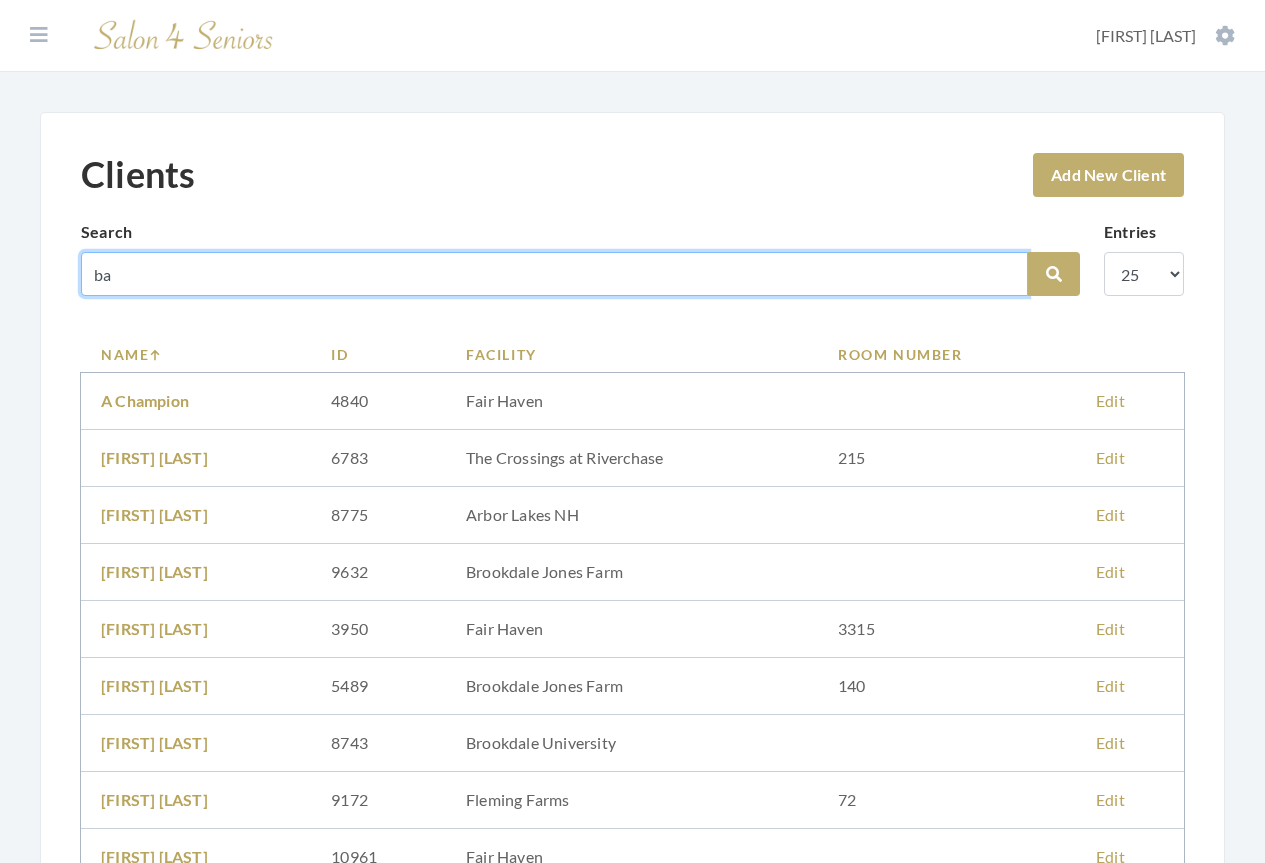 type on "b" 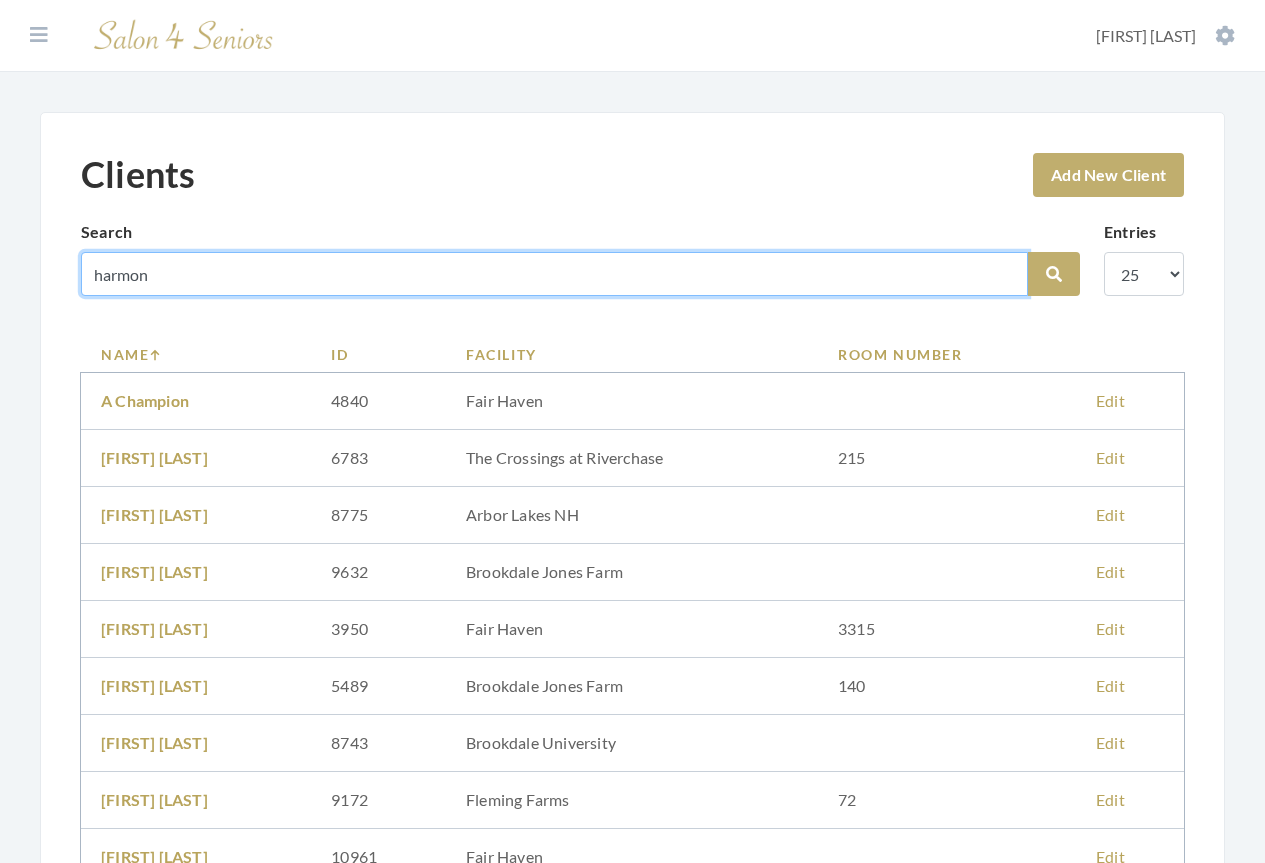 type on "harmon" 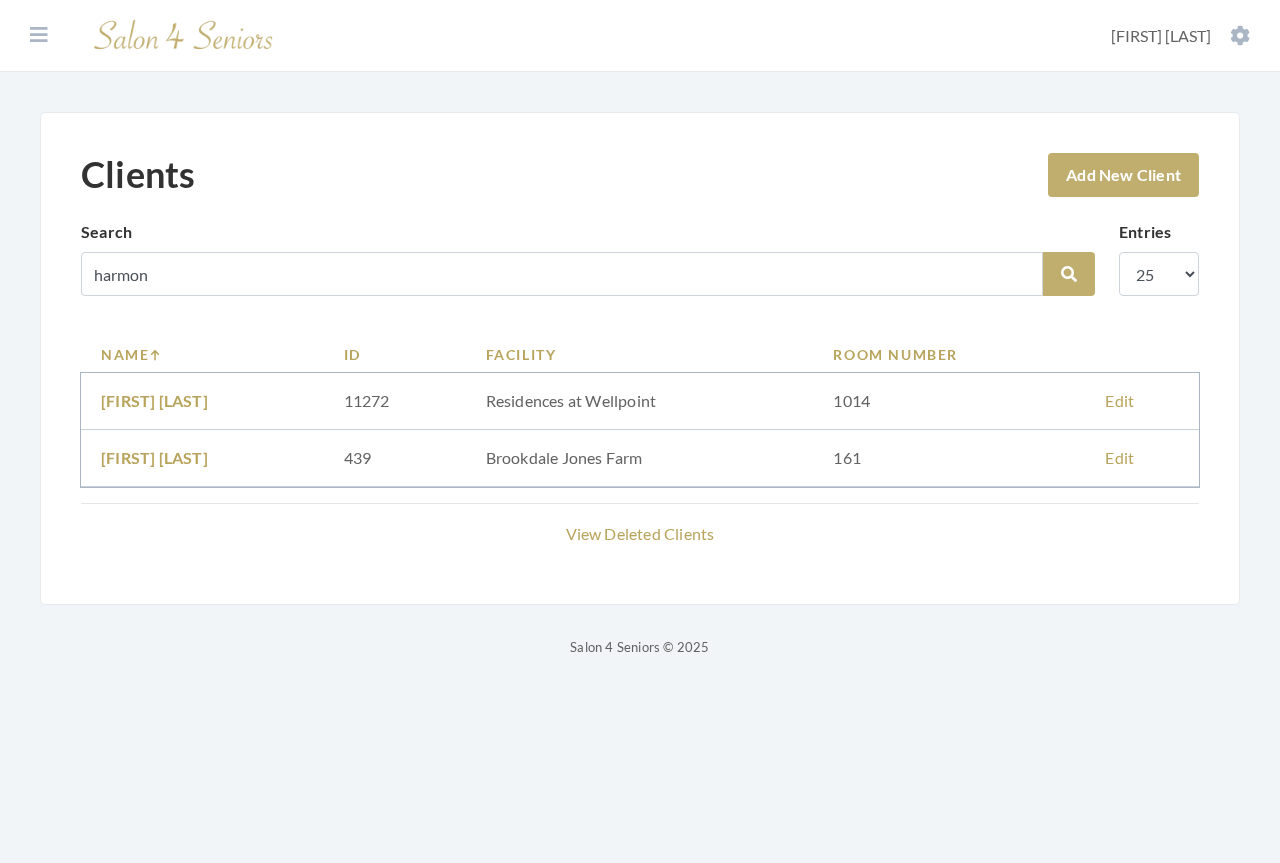 scroll, scrollTop: 0, scrollLeft: 0, axis: both 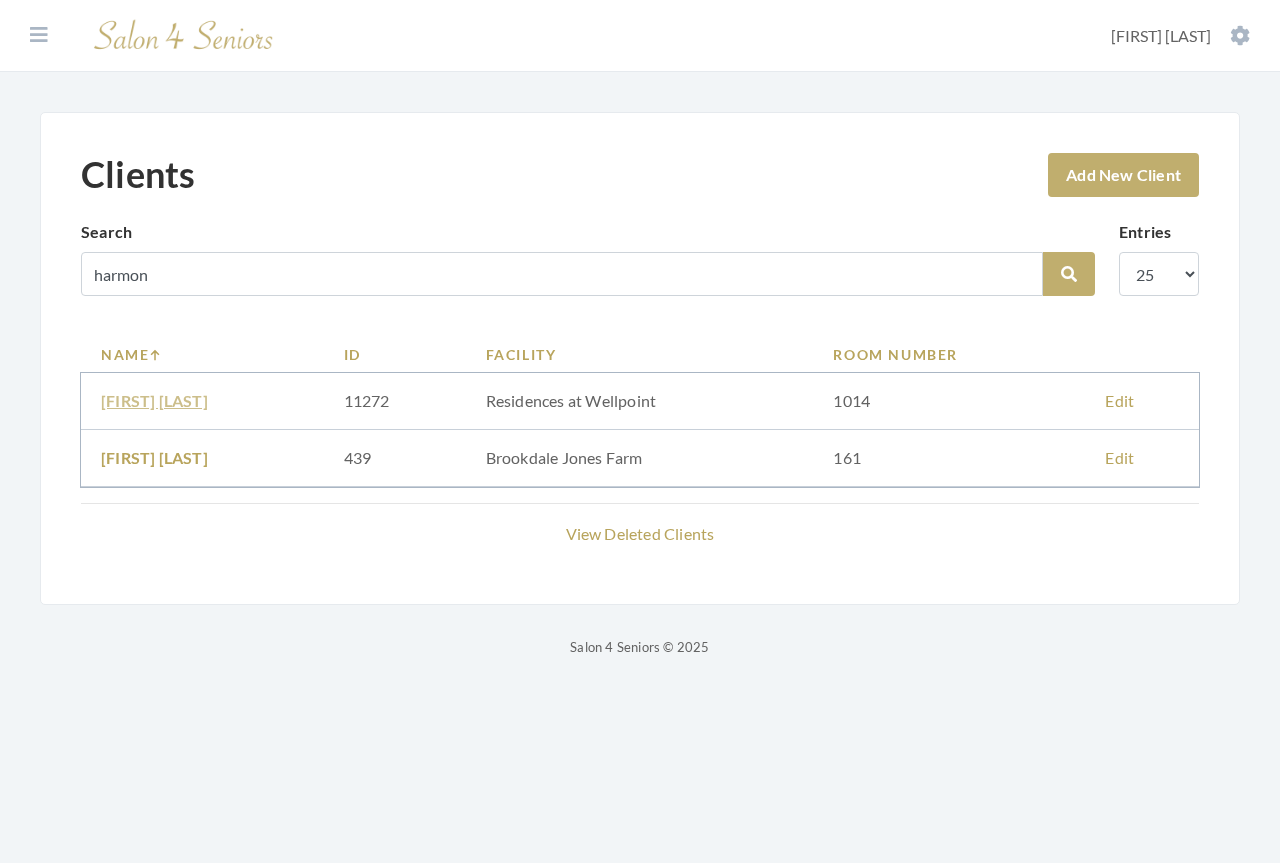 click on "JON
HARMON" at bounding box center (154, 400) 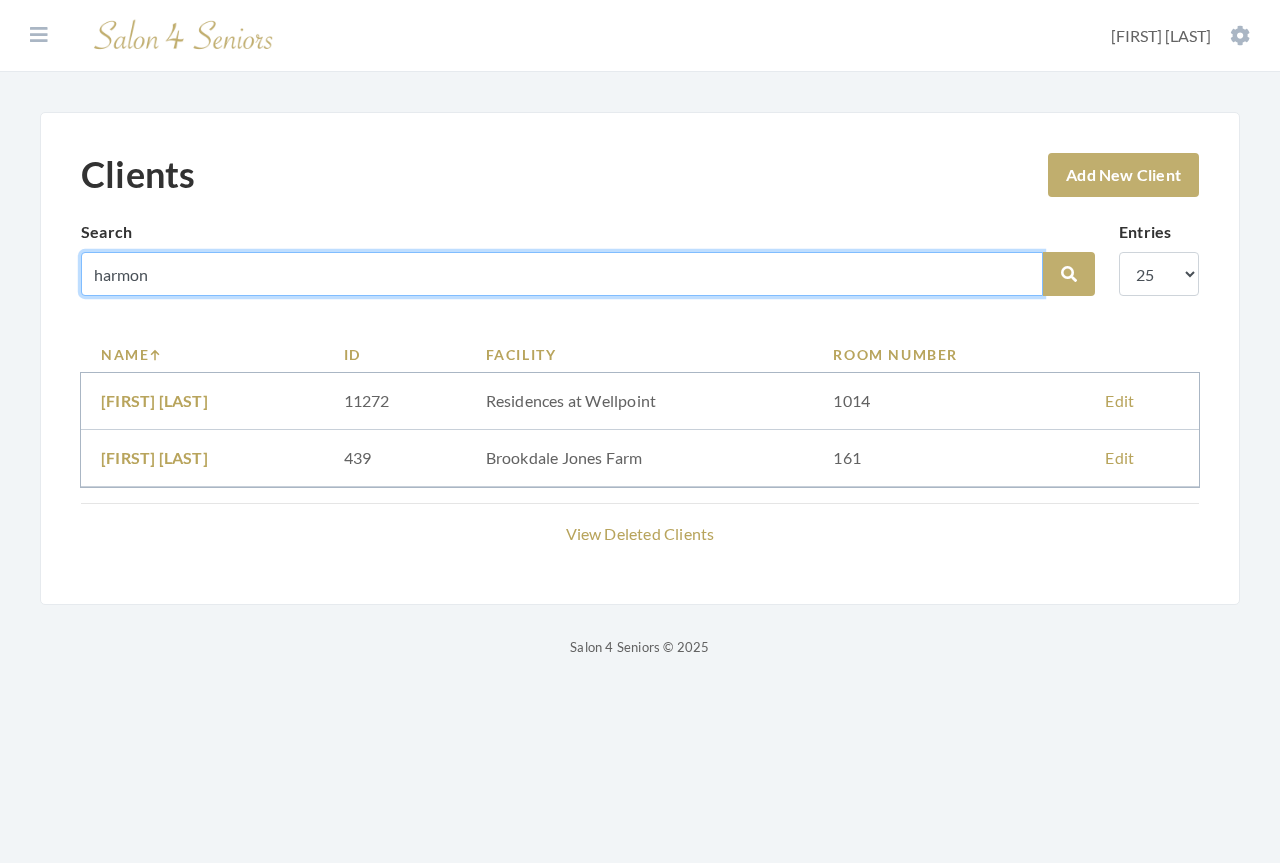drag, startPoint x: 201, startPoint y: 278, endPoint x: 59, endPoint y: 271, distance: 142.17242 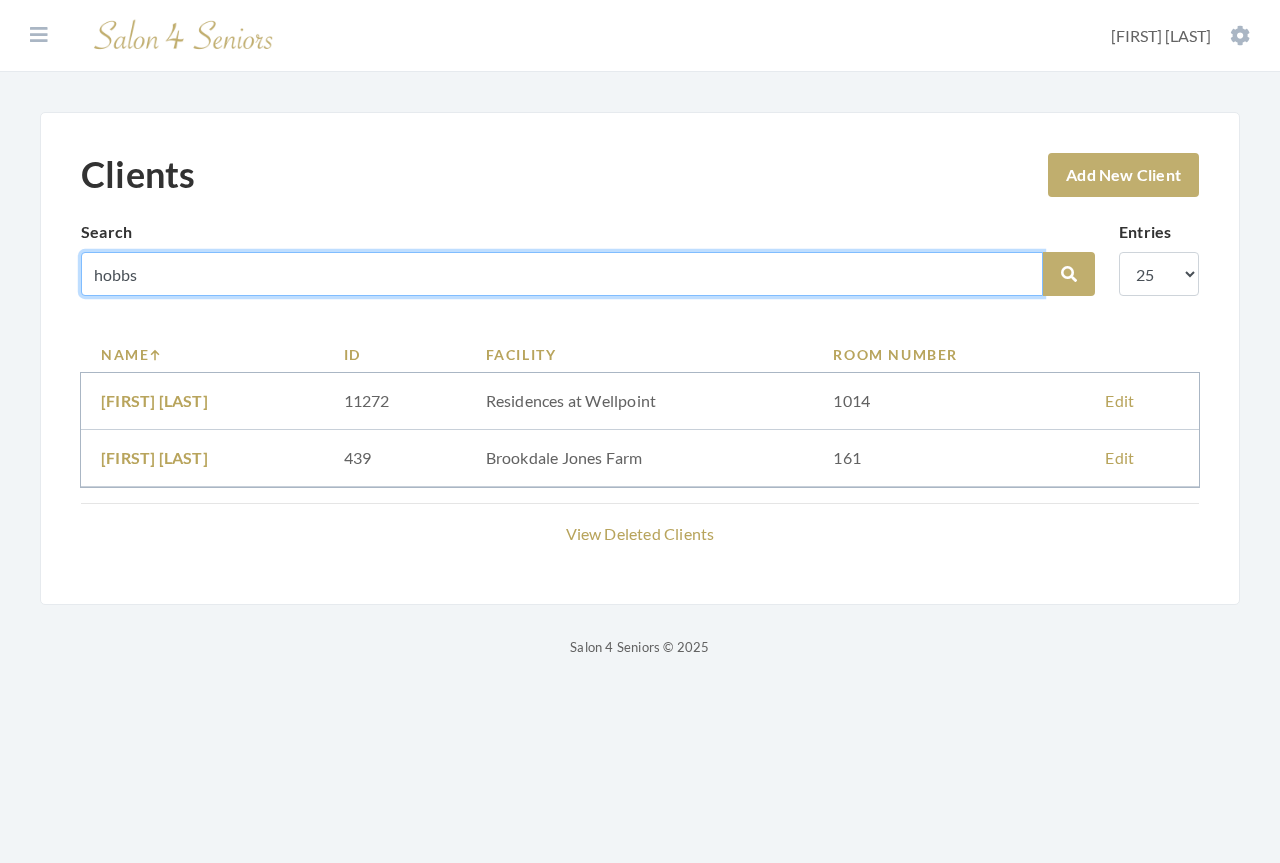 type on "hobbs" 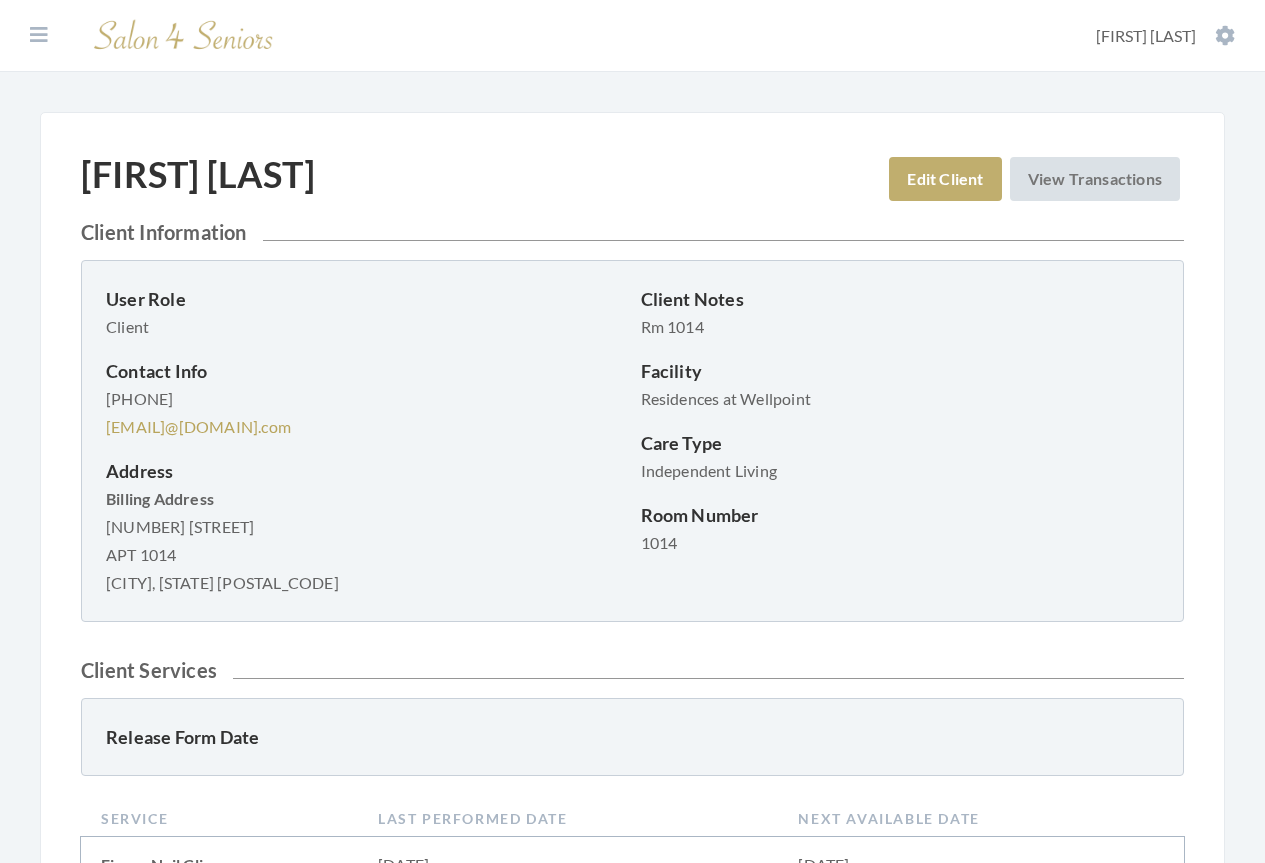 scroll, scrollTop: 0, scrollLeft: 0, axis: both 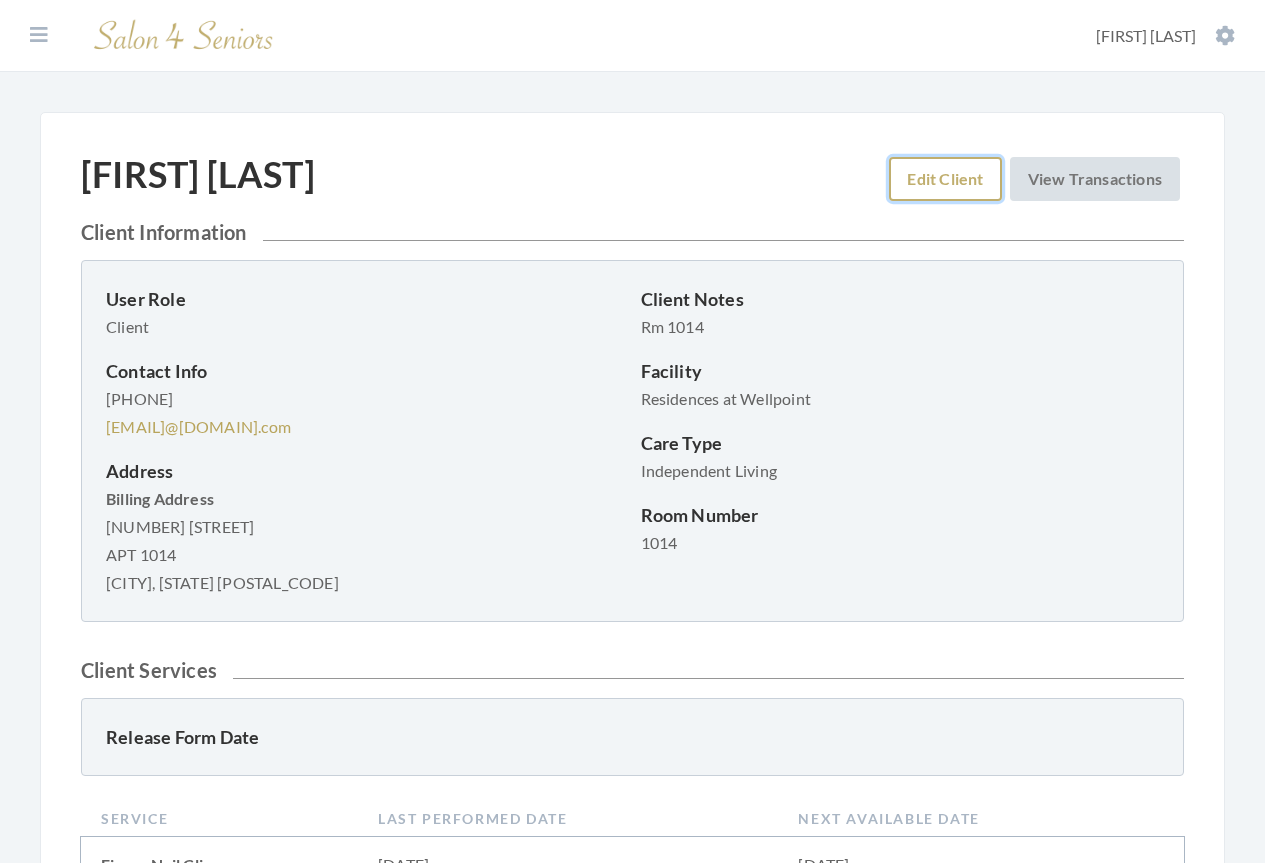 click on "Edit Client" at bounding box center [945, 179] 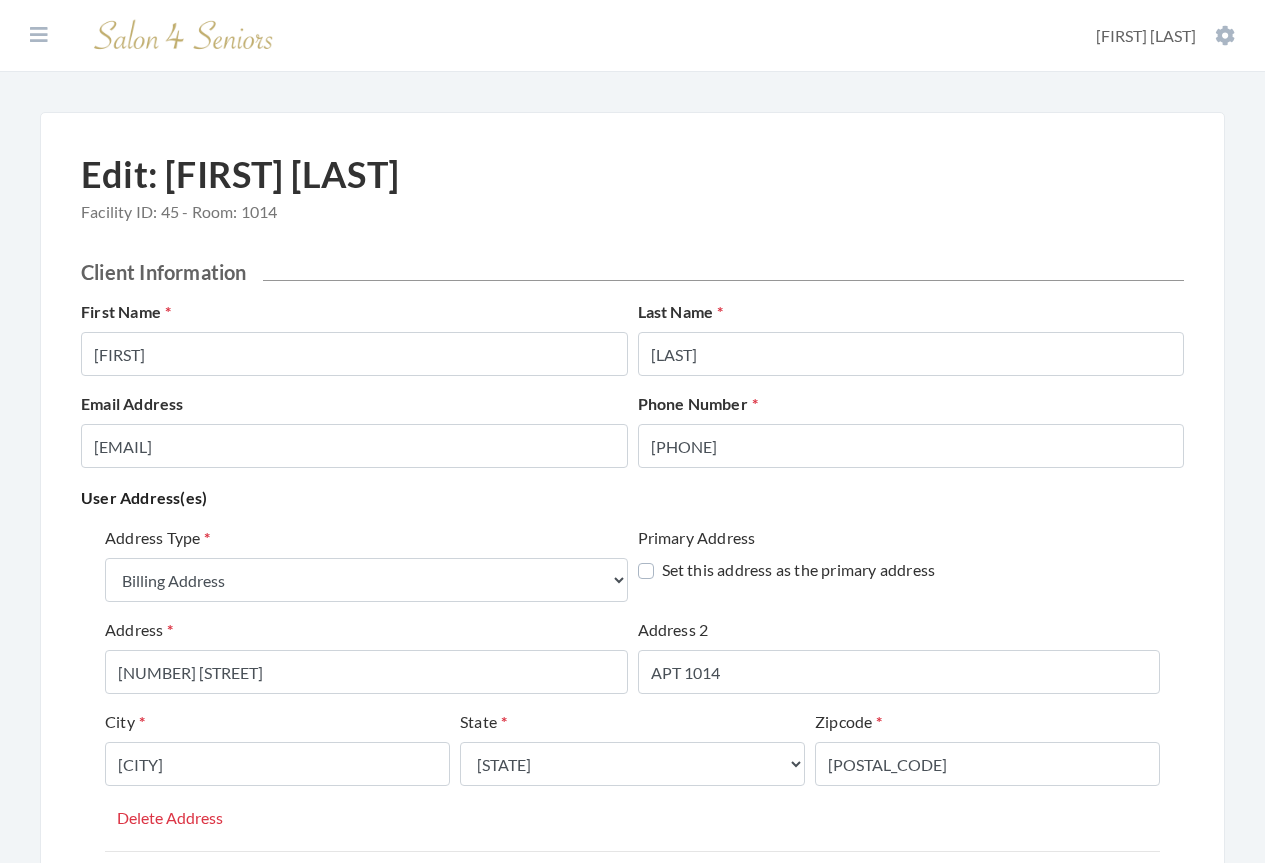 select on "billing" 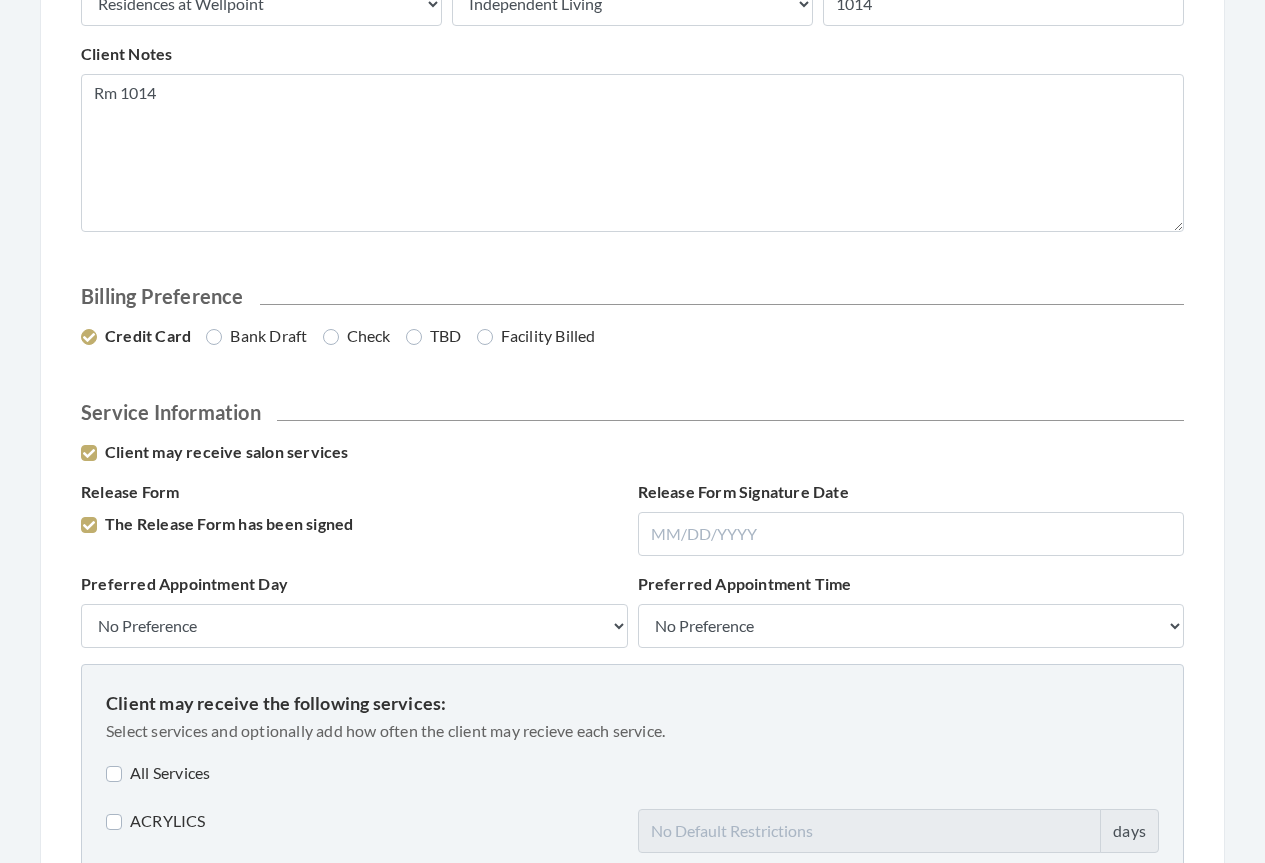 scroll, scrollTop: 1300, scrollLeft: 0, axis: vertical 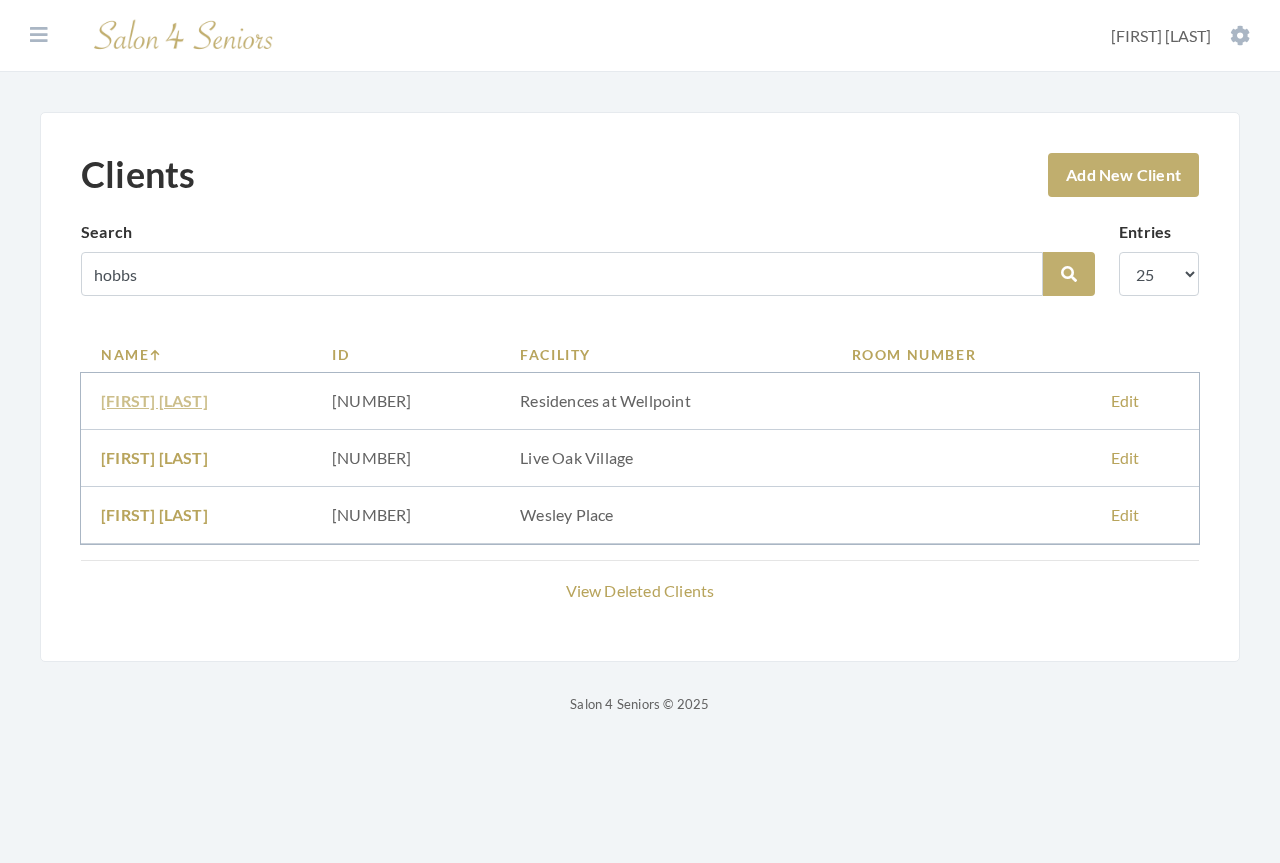 click on "[FIRST]
[LAST]" at bounding box center (154, 400) 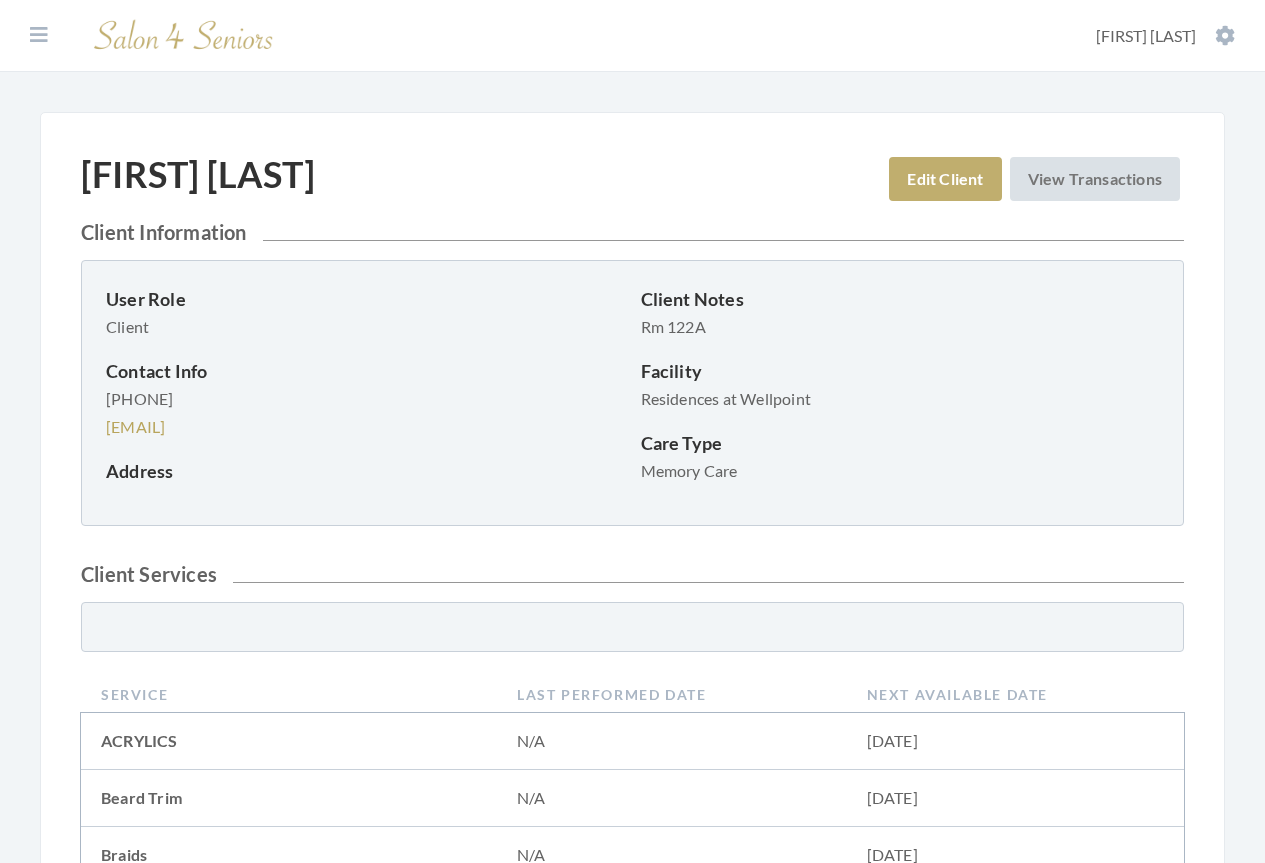scroll, scrollTop: 0, scrollLeft: 0, axis: both 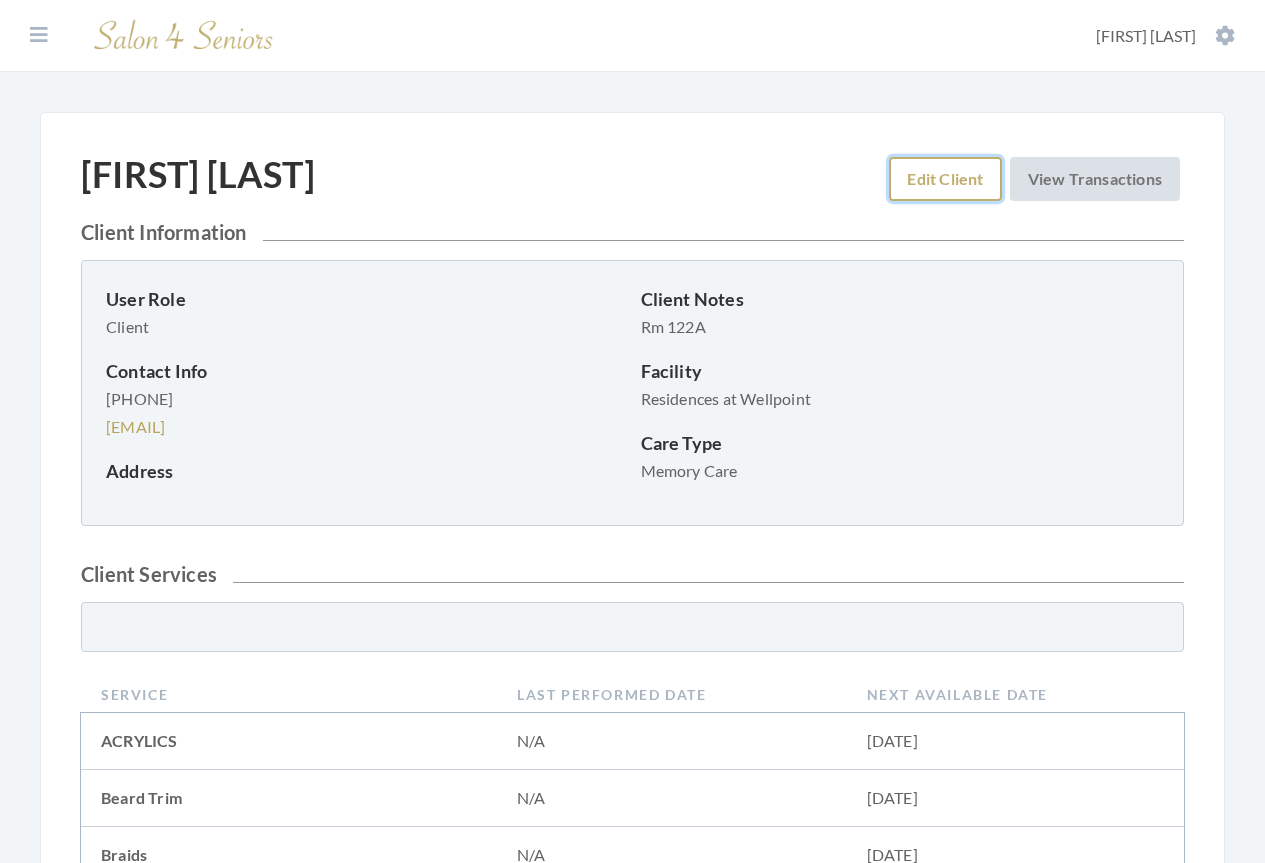 click on "Edit Client" at bounding box center (945, 179) 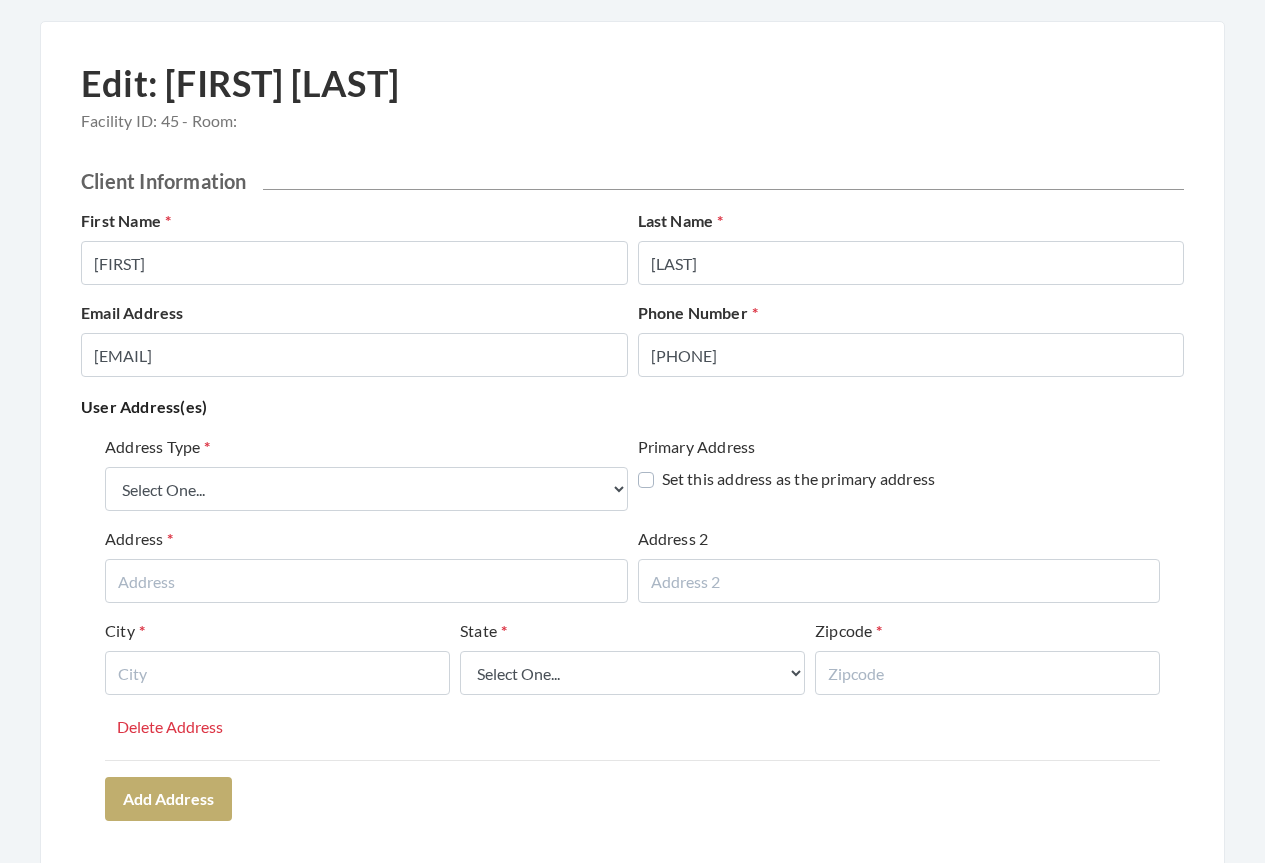 scroll, scrollTop: 0, scrollLeft: 0, axis: both 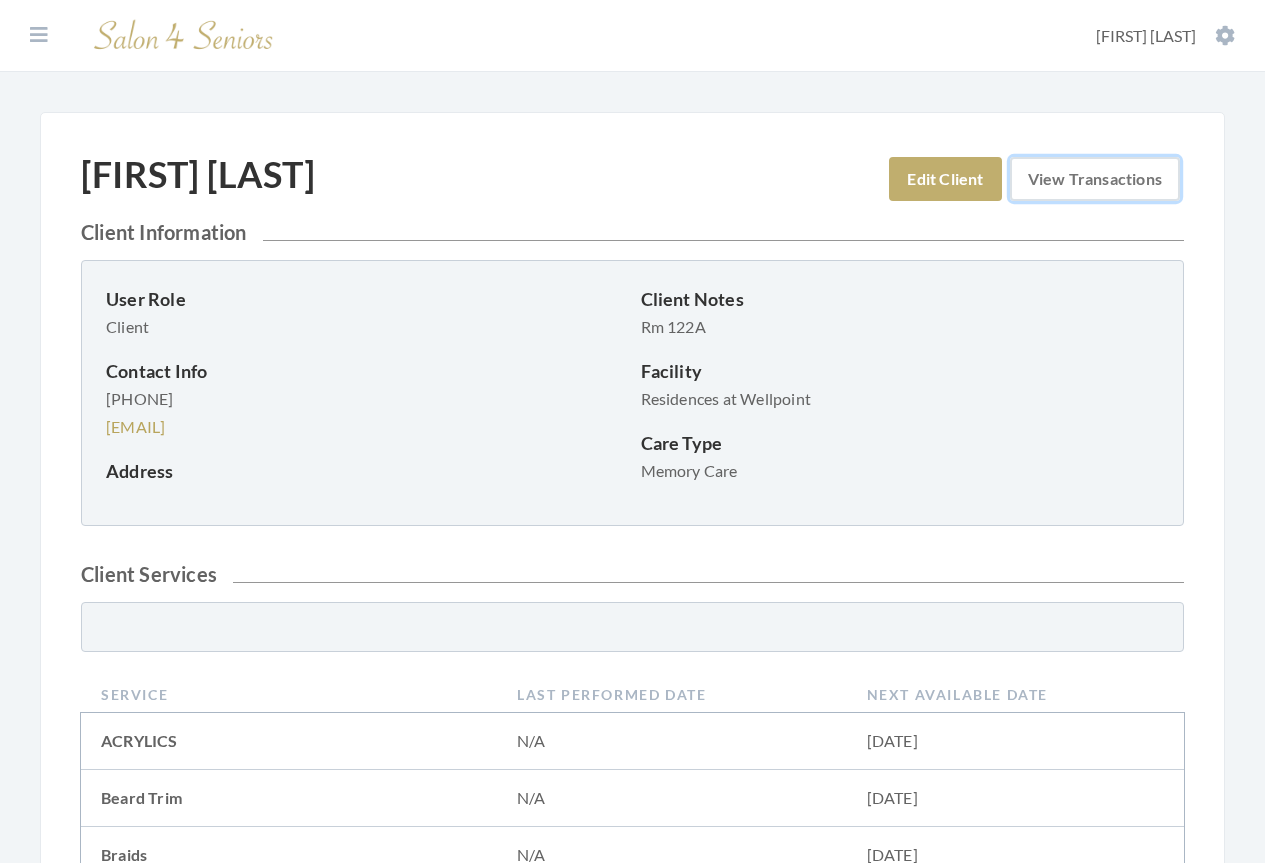 click on "View Transactions" at bounding box center [1095, 179] 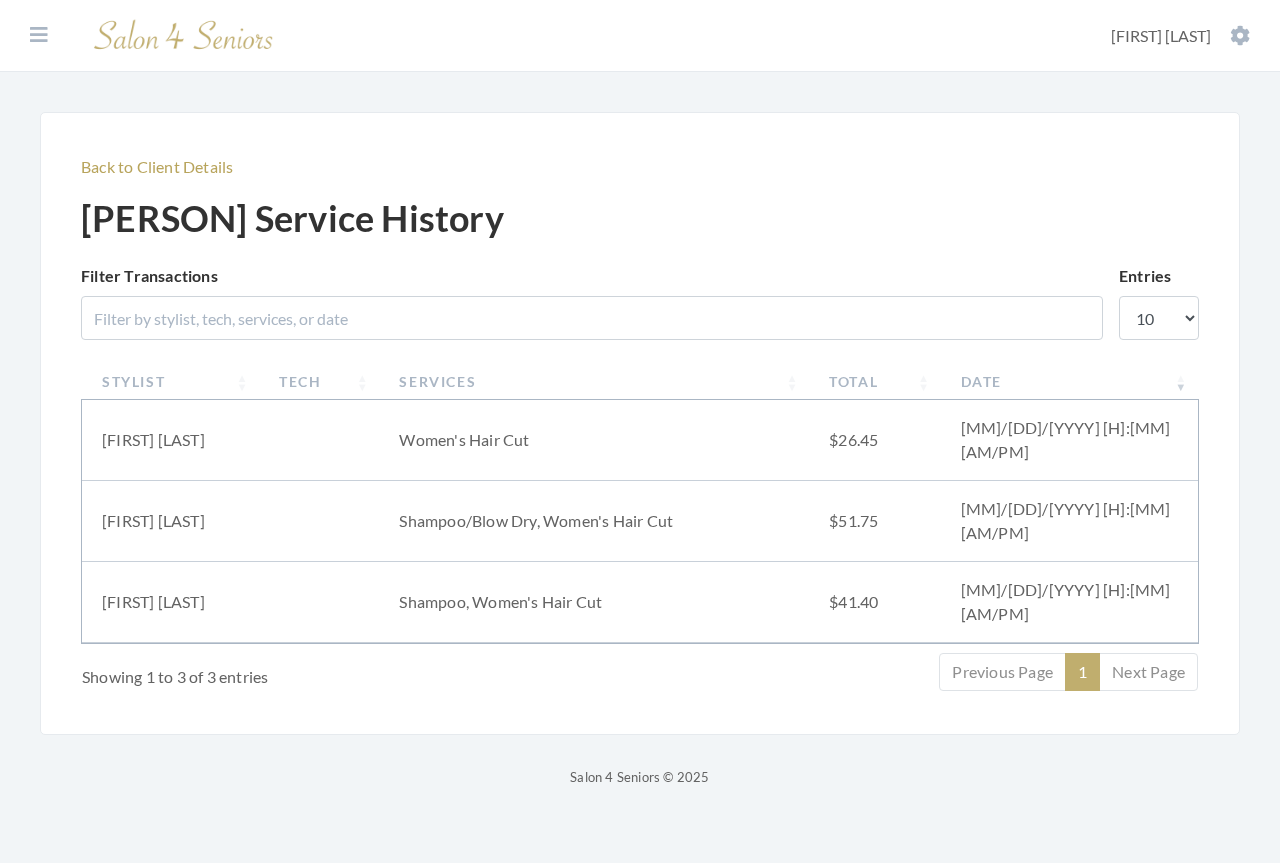 scroll, scrollTop: 0, scrollLeft: 0, axis: both 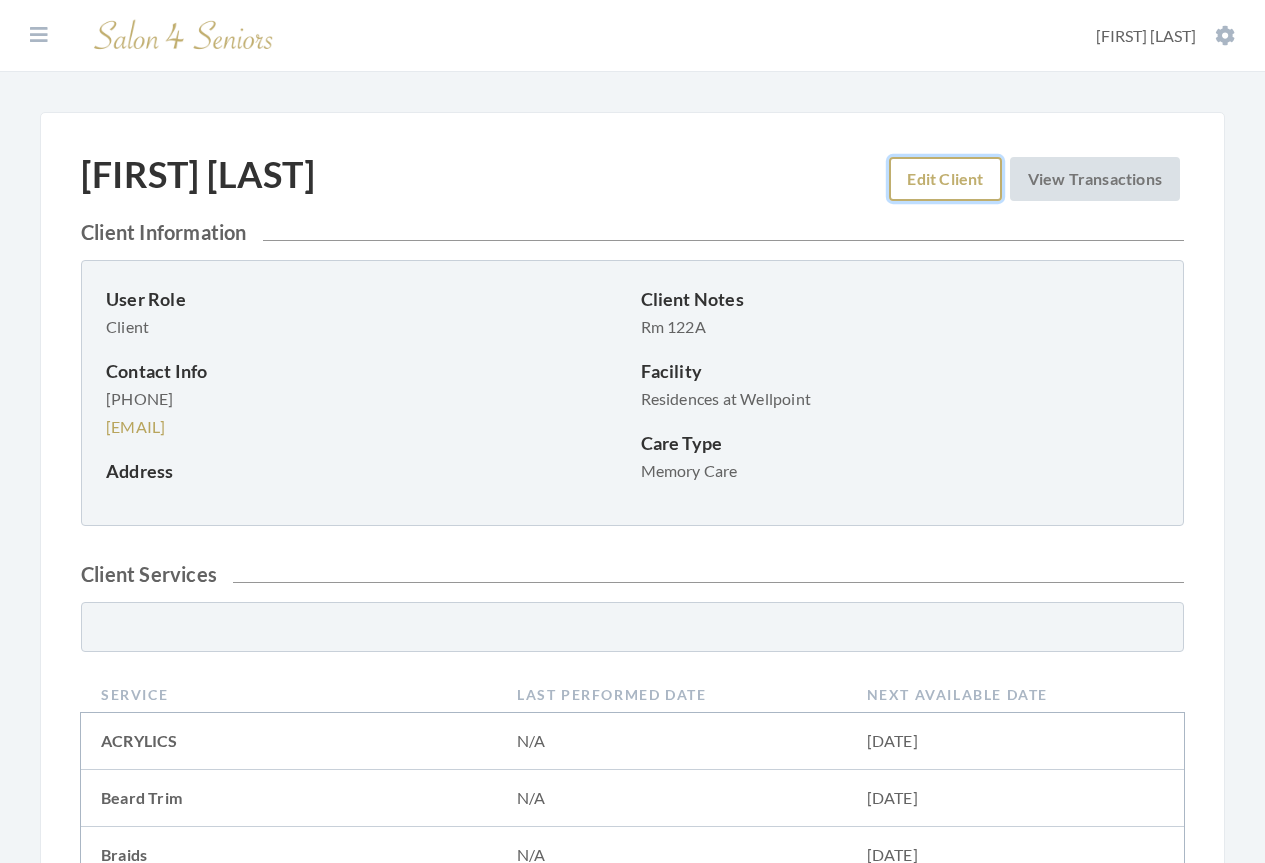 click on "Edit Client" at bounding box center (945, 179) 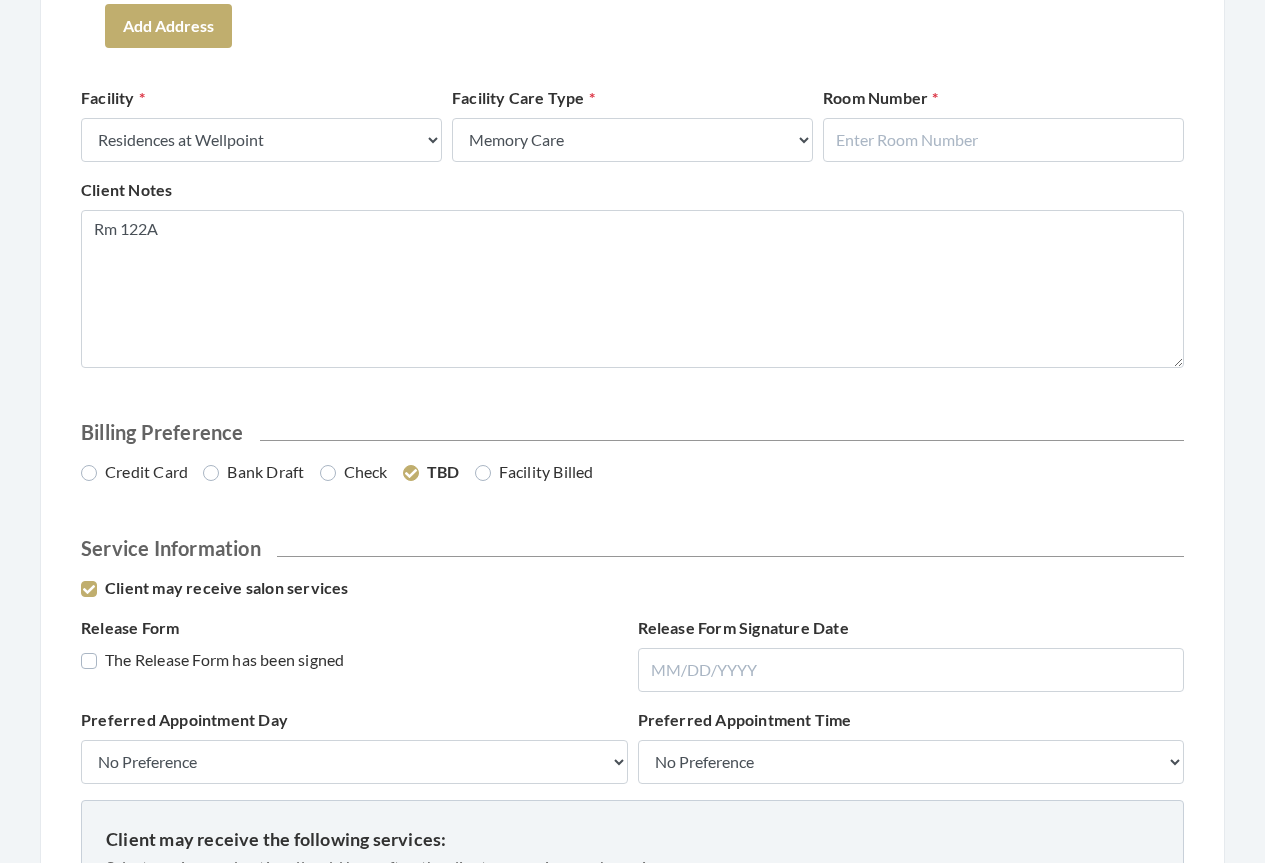 scroll, scrollTop: 900, scrollLeft: 0, axis: vertical 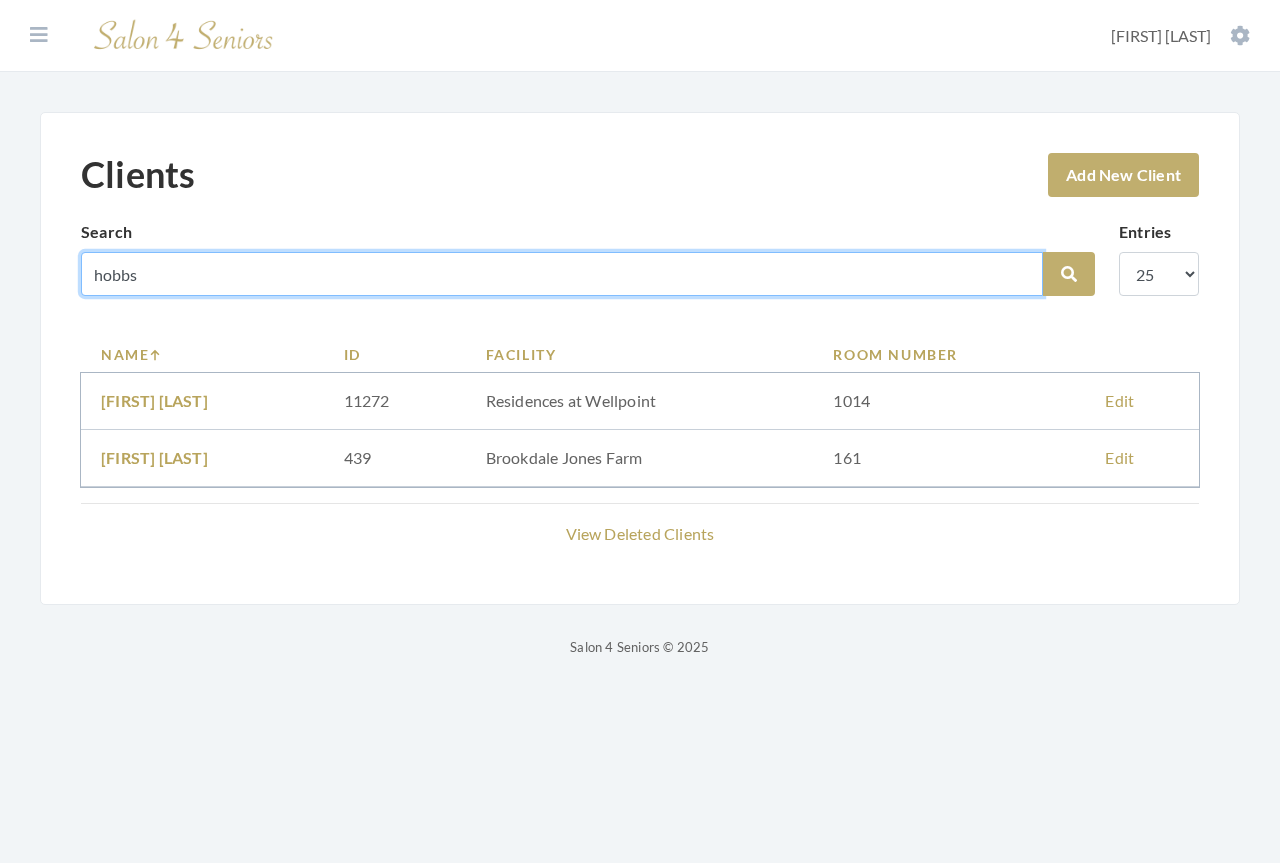 drag, startPoint x: 156, startPoint y: 279, endPoint x: 4, endPoint y: 245, distance: 155.75623 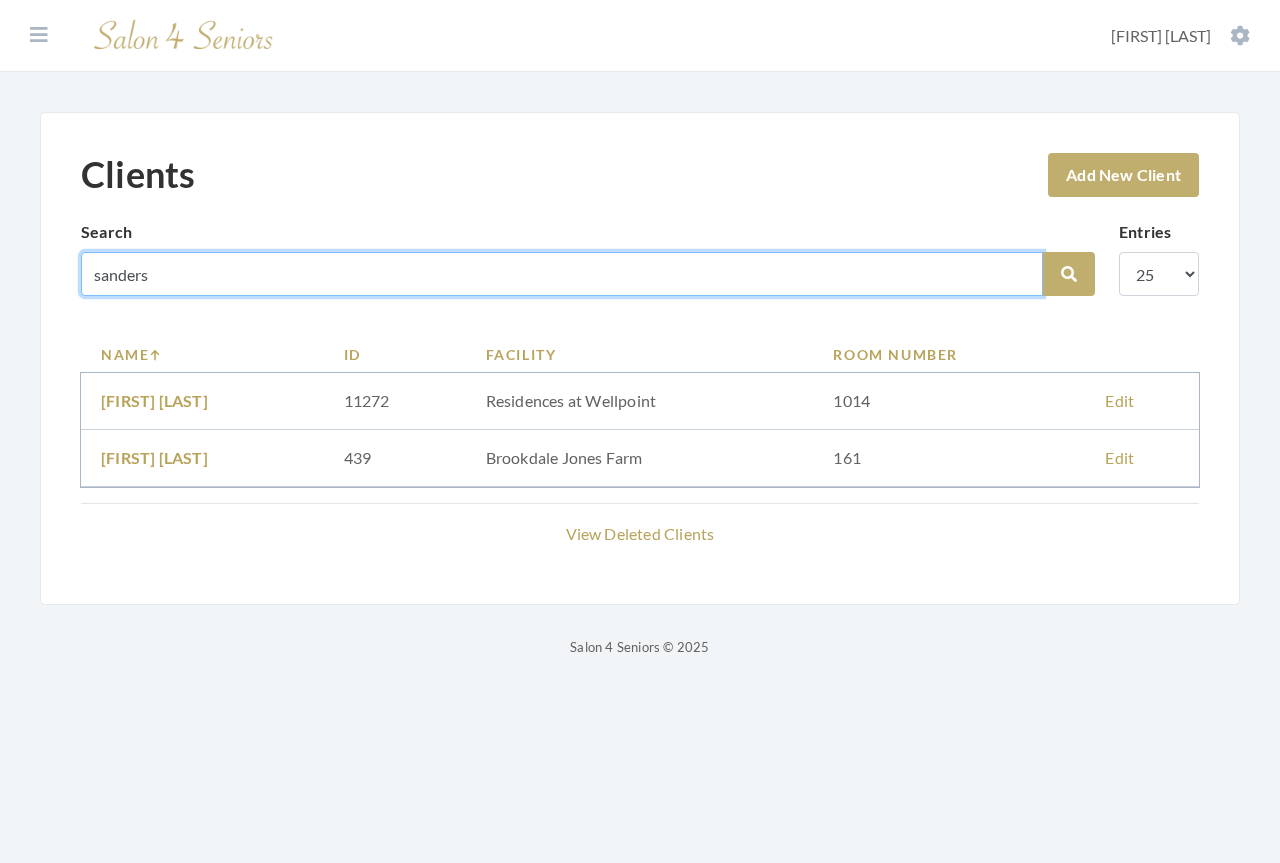 type on "sanders" 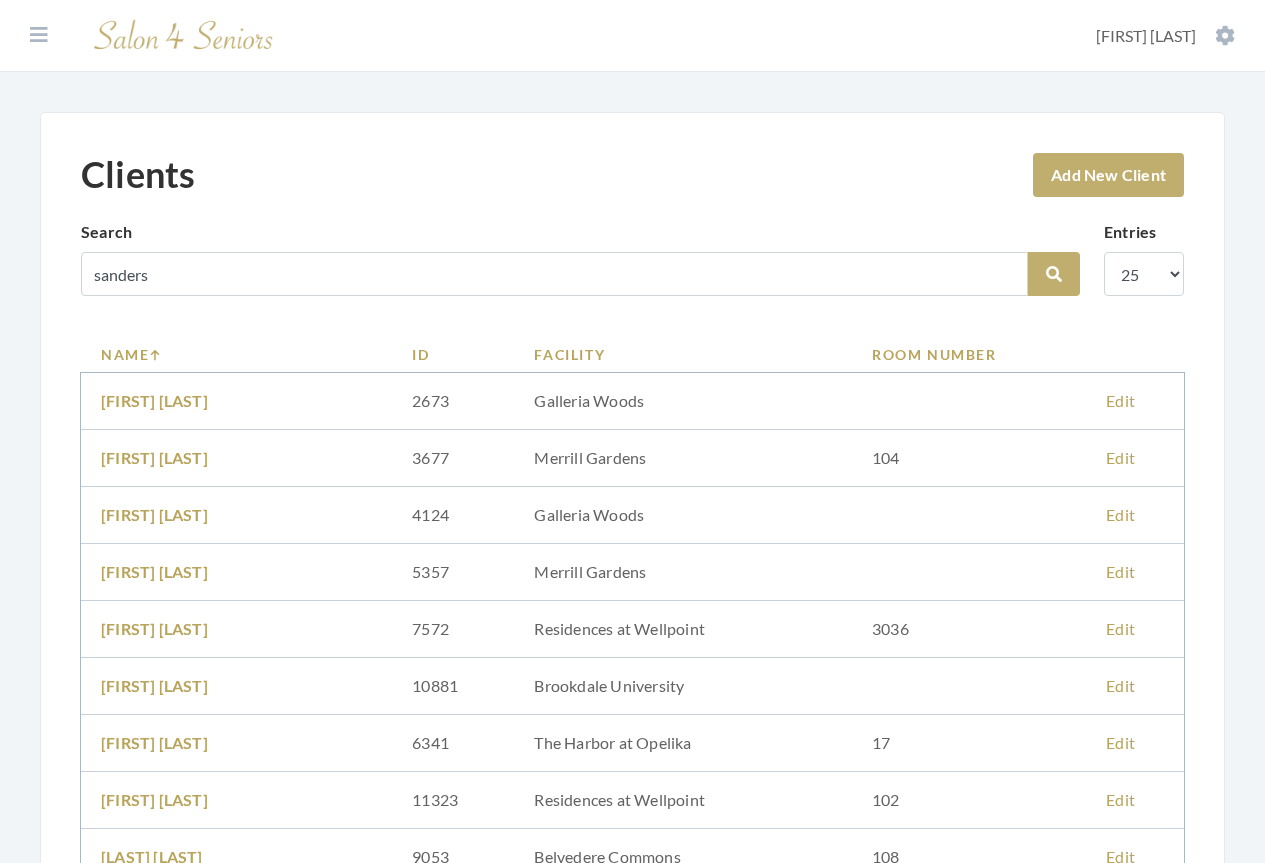 scroll, scrollTop: 0, scrollLeft: 0, axis: both 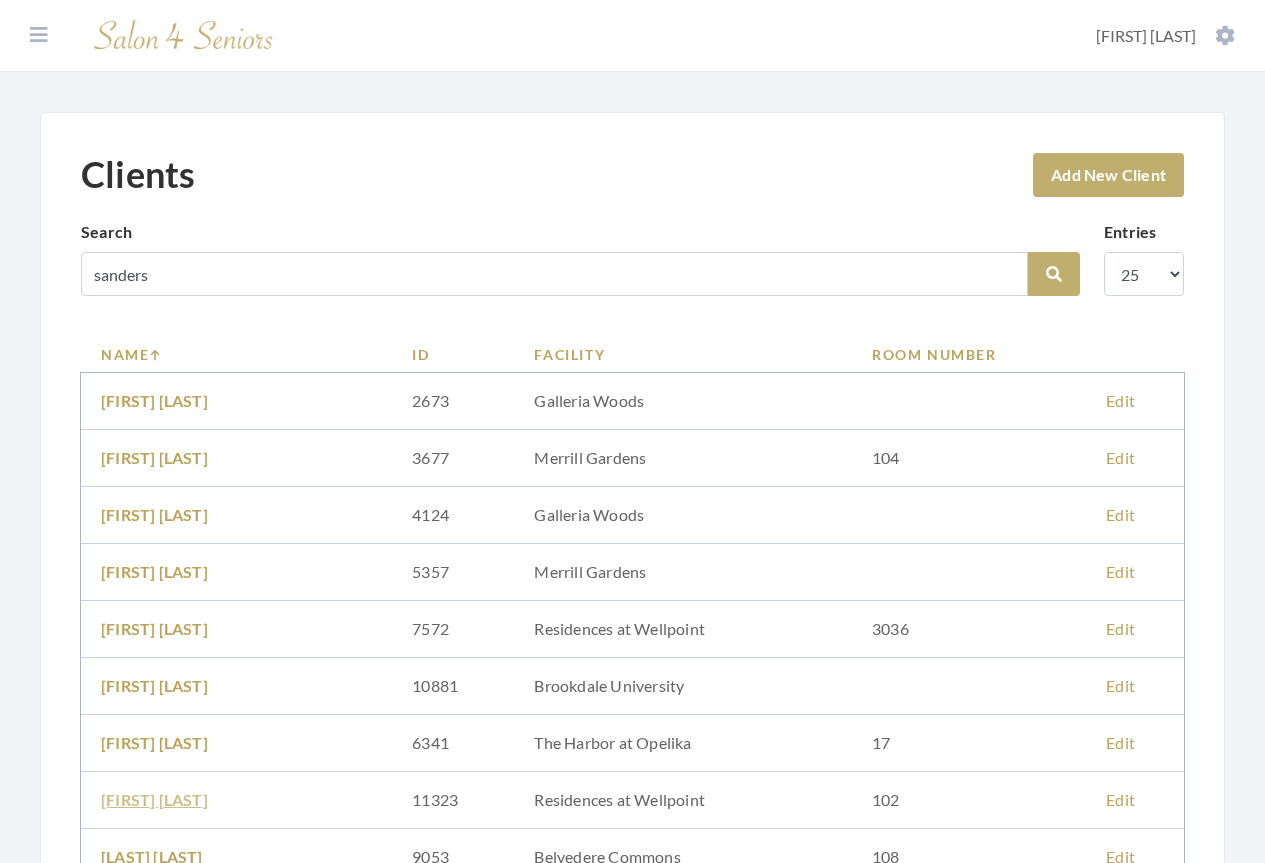 click on "[FIRST]
[LAST]" at bounding box center (154, 799) 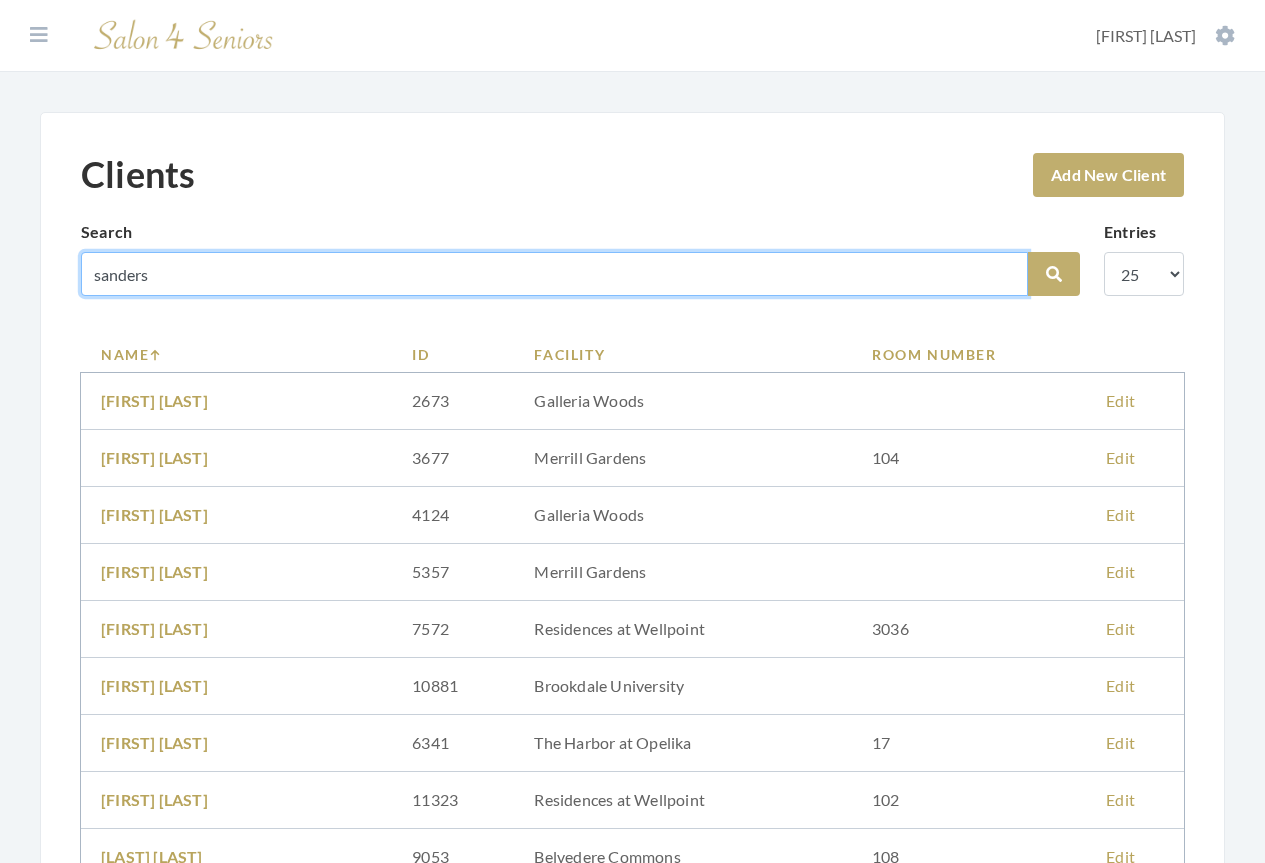 drag, startPoint x: 208, startPoint y: 274, endPoint x: 34, endPoint y: 275, distance: 174.00287 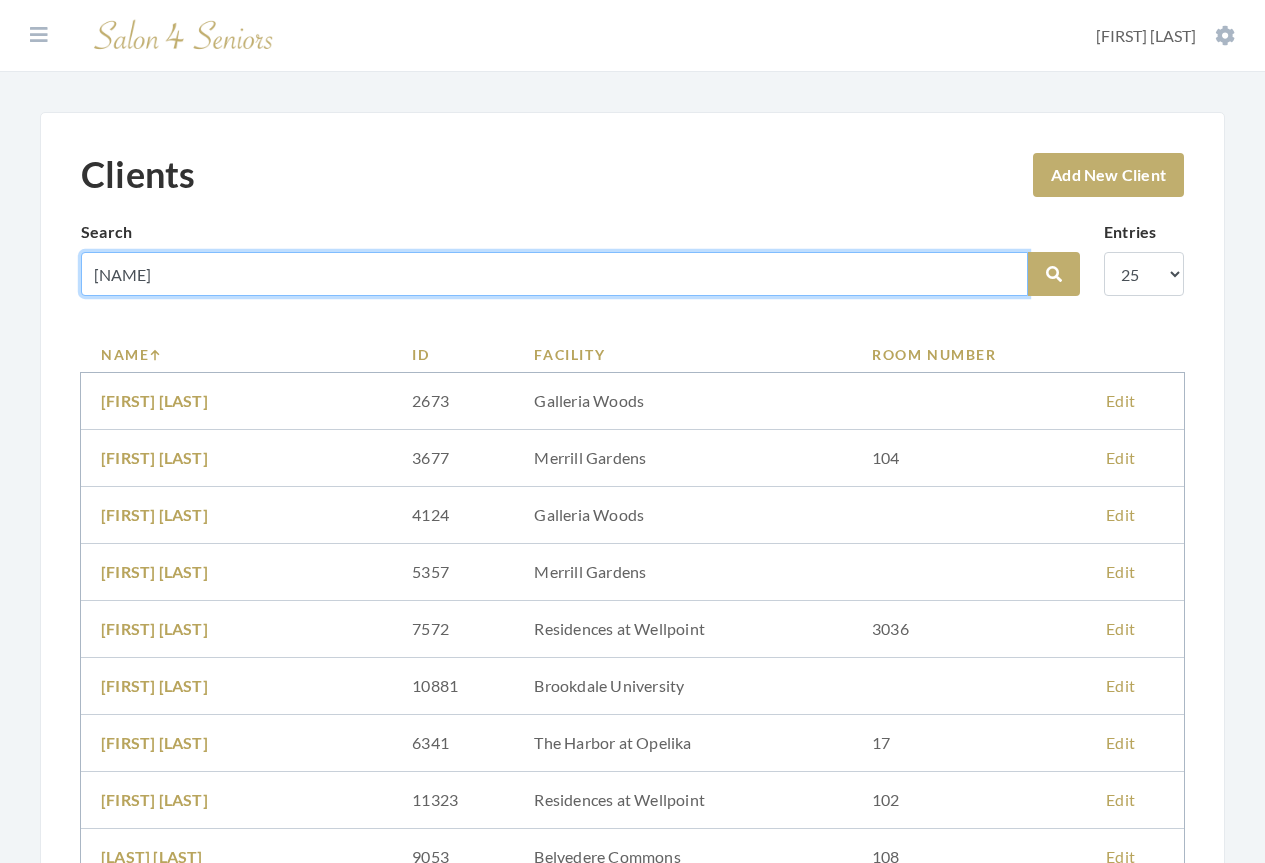 type on "thomas" 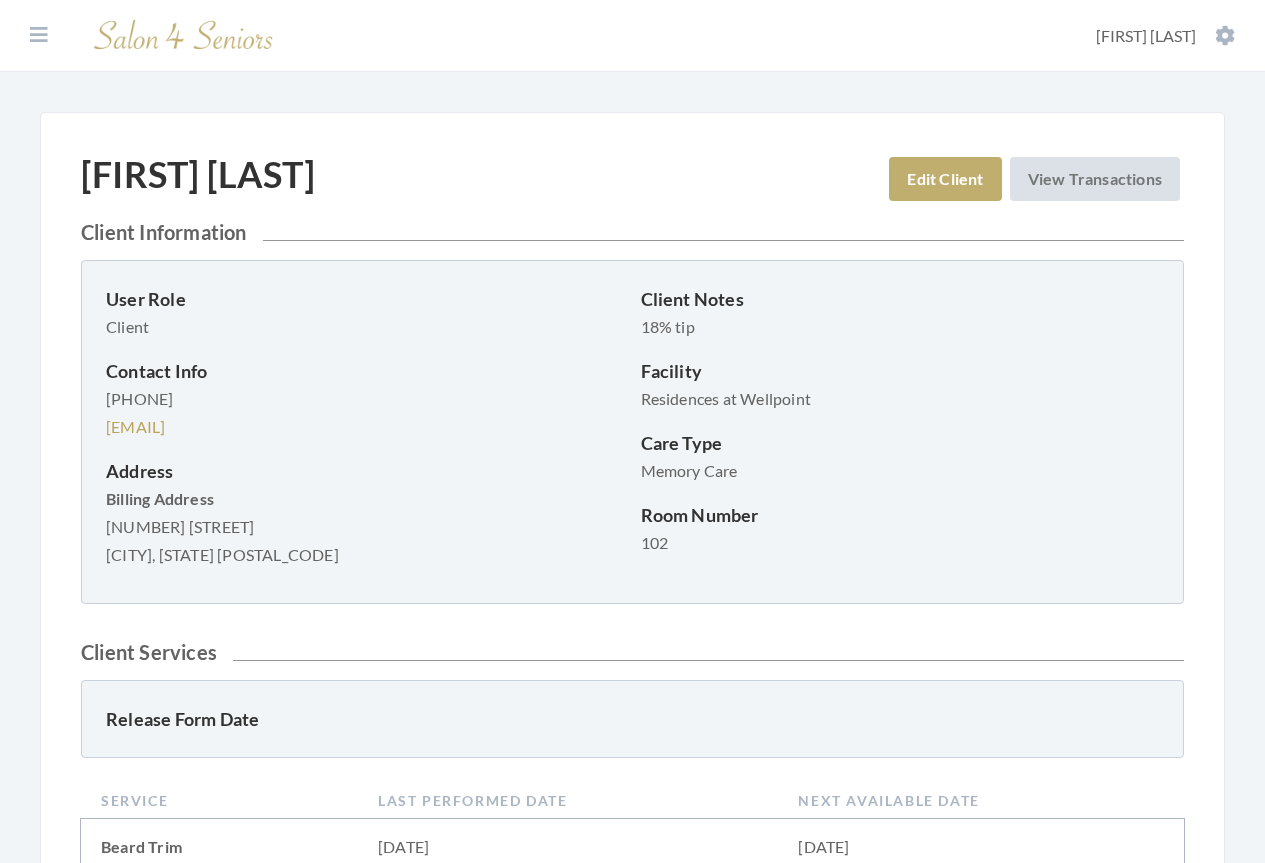 scroll, scrollTop: 0, scrollLeft: 0, axis: both 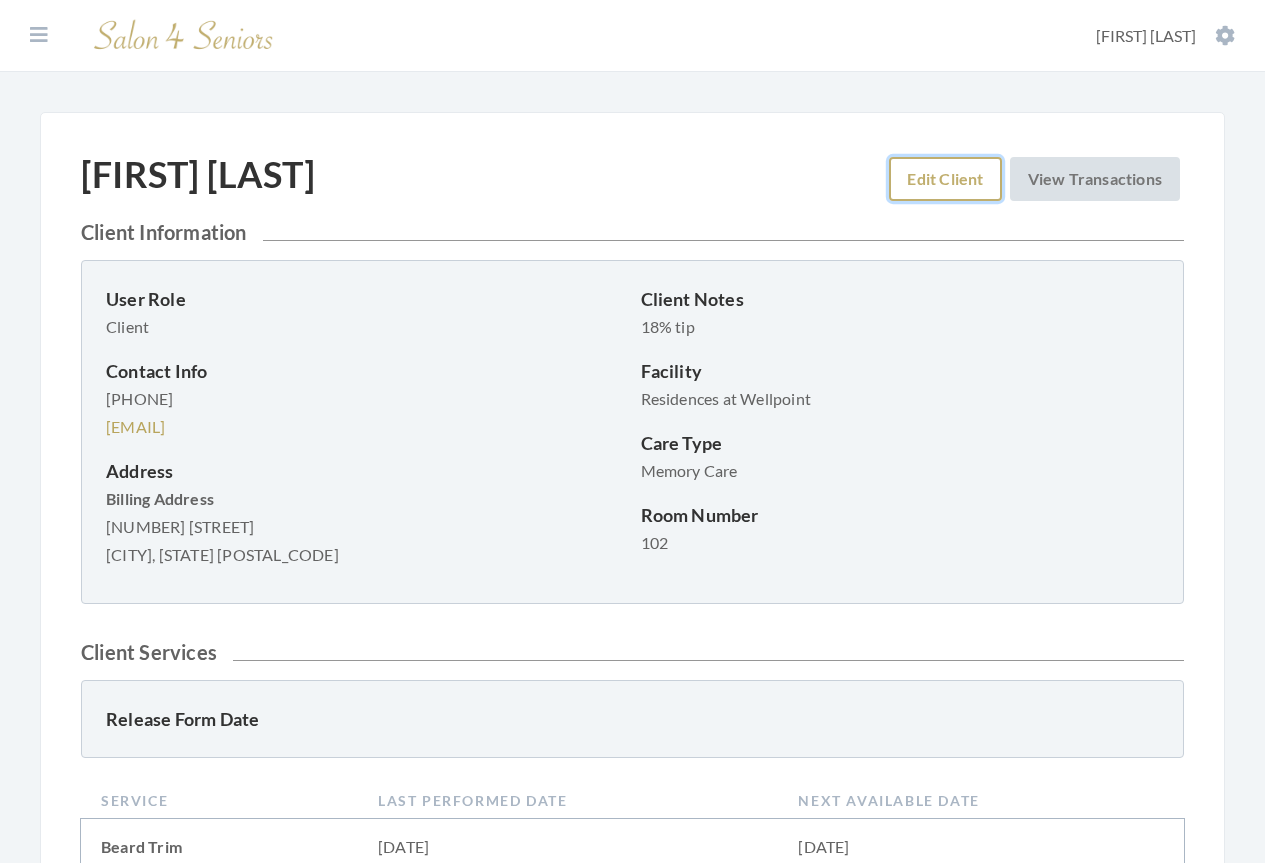 click on "Edit Client" at bounding box center [945, 179] 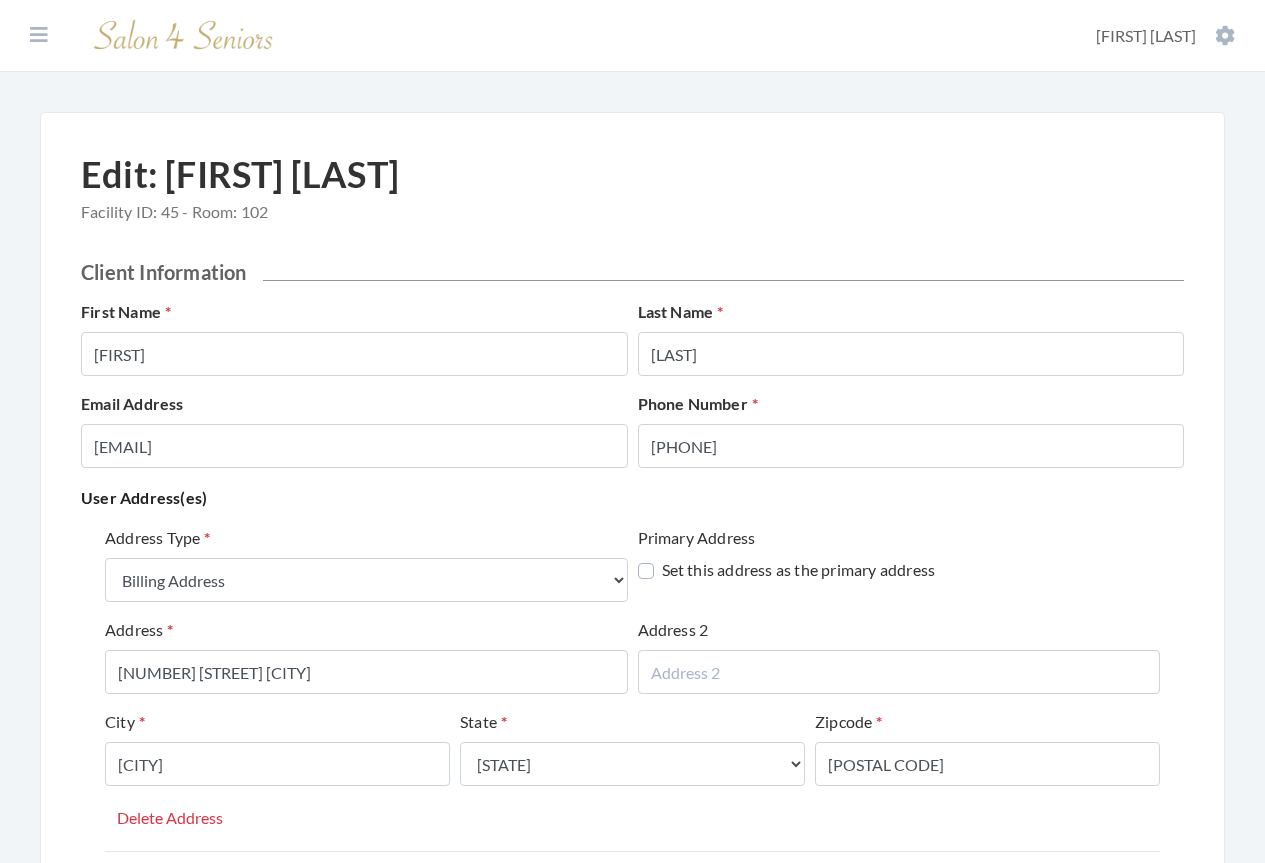 select on "billing" 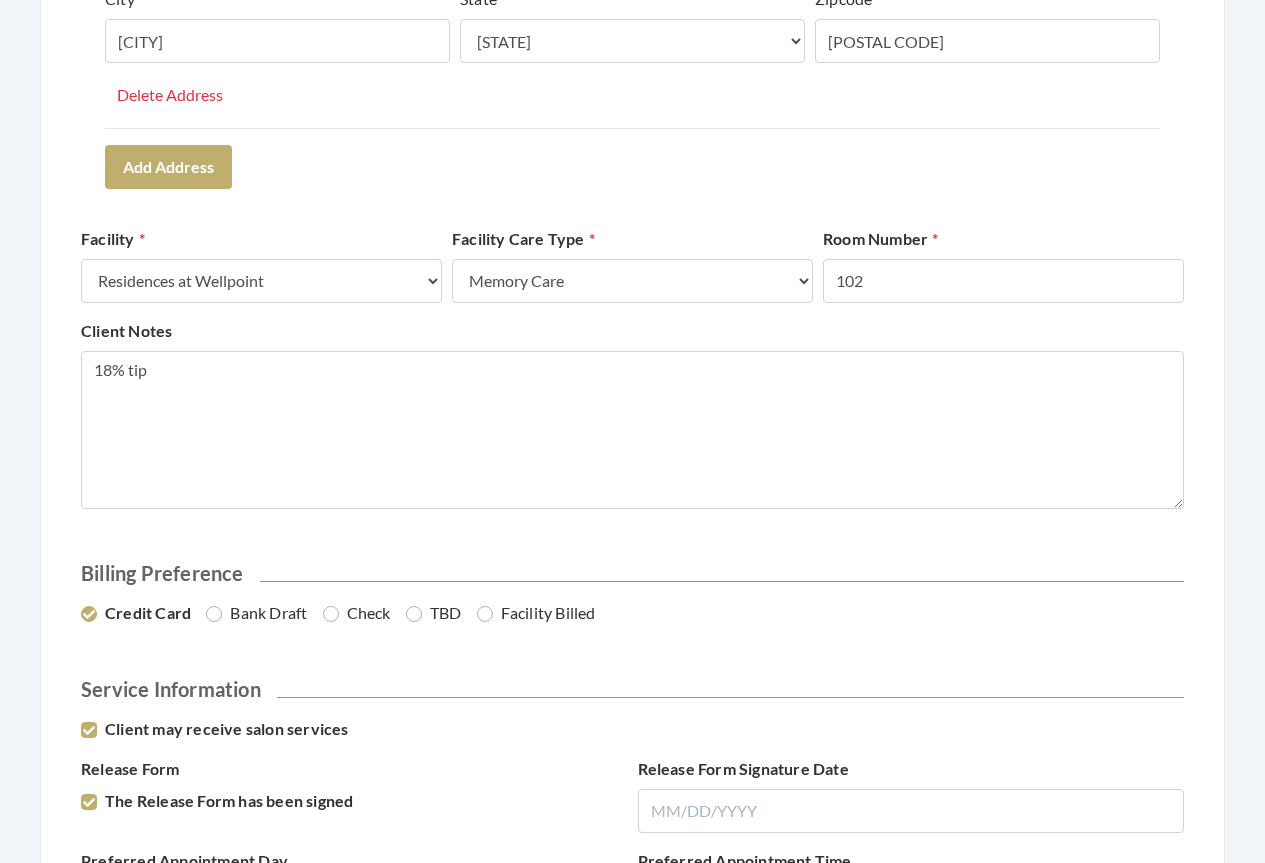 scroll, scrollTop: 800, scrollLeft: 0, axis: vertical 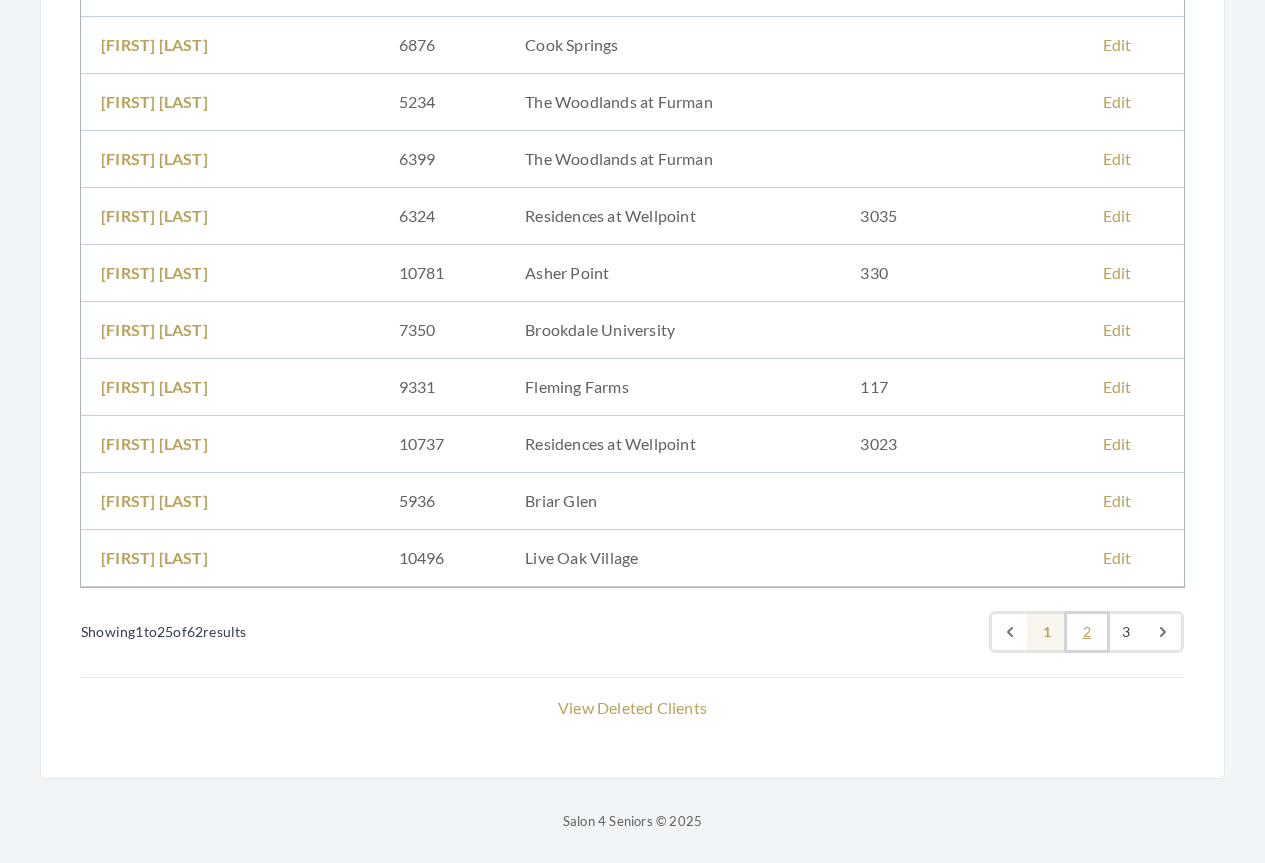 click on "2" at bounding box center (1087, 632) 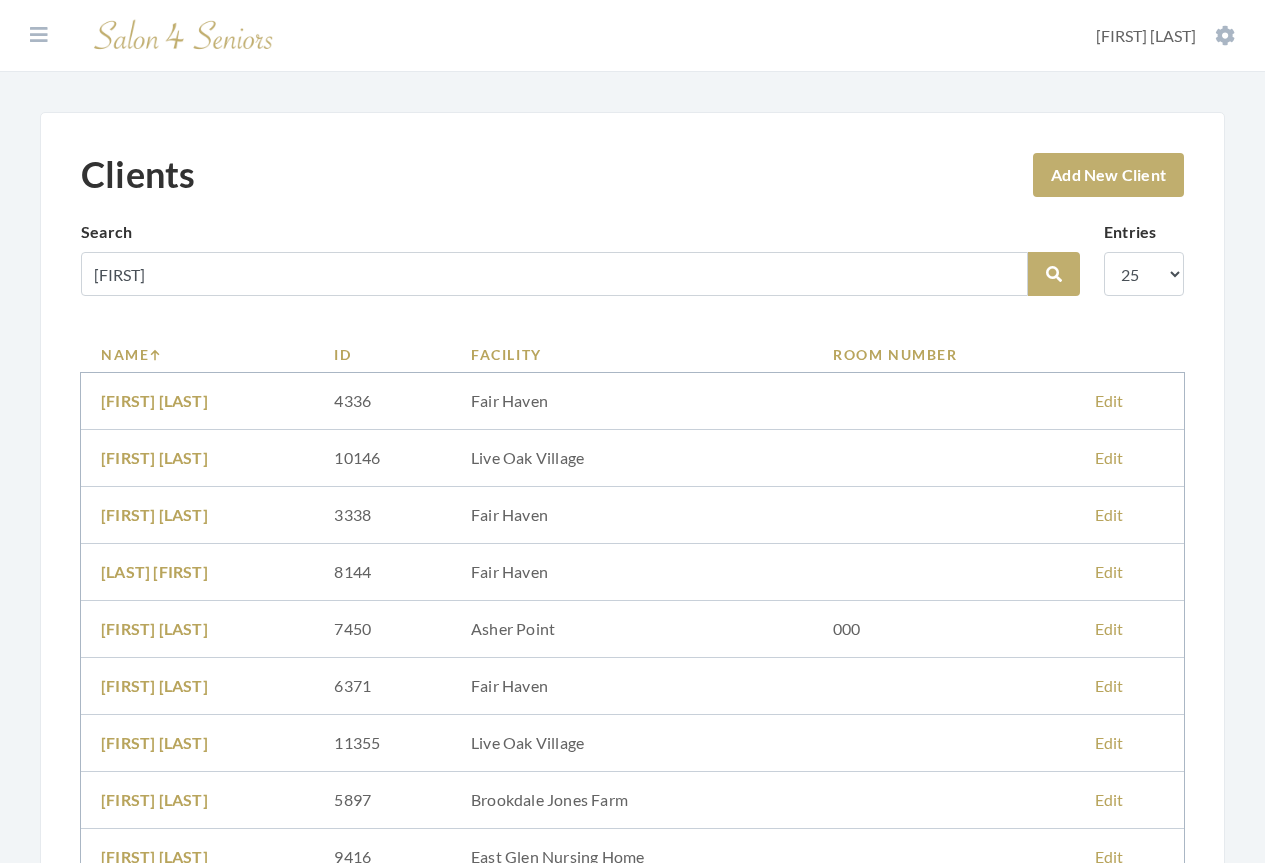 scroll, scrollTop: 0, scrollLeft: 0, axis: both 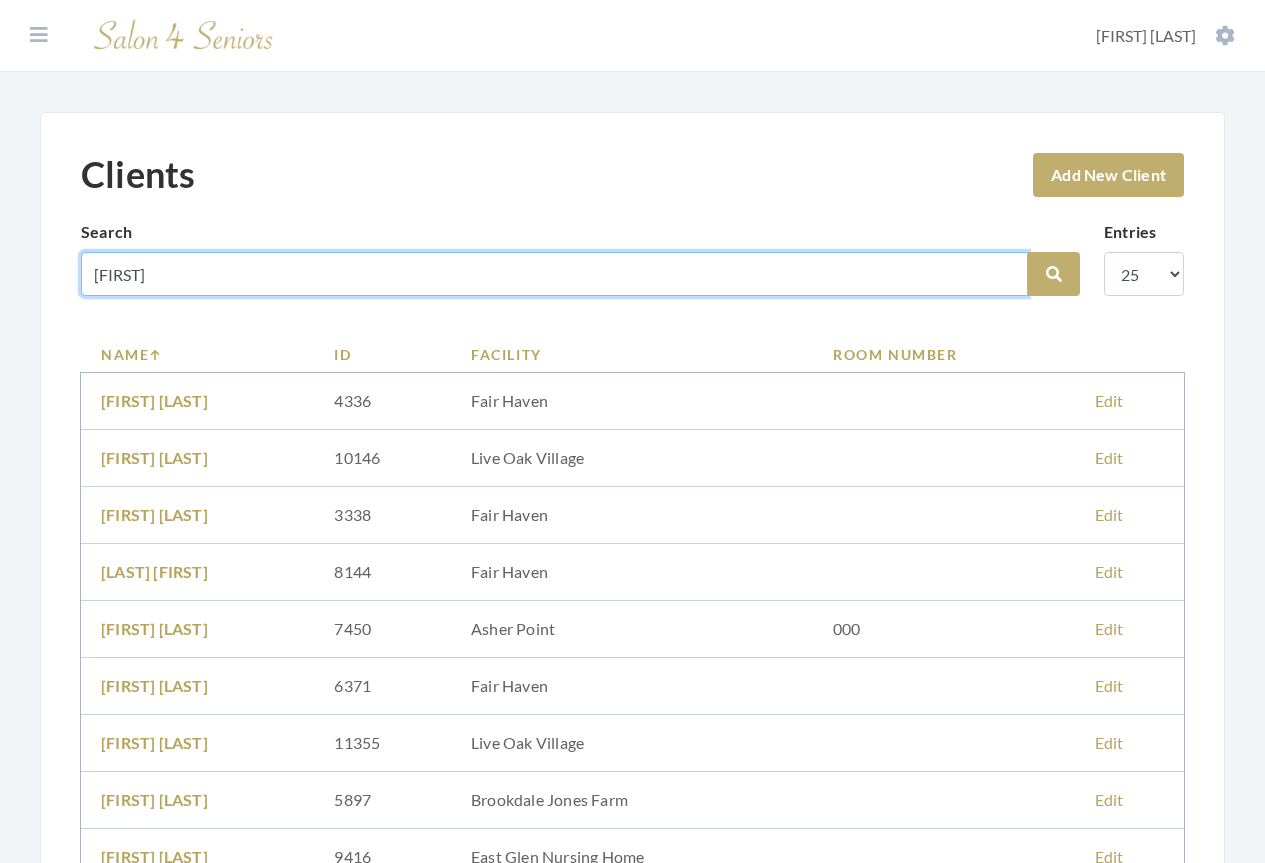 drag, startPoint x: 168, startPoint y: 264, endPoint x: 5, endPoint y: 256, distance: 163.1962 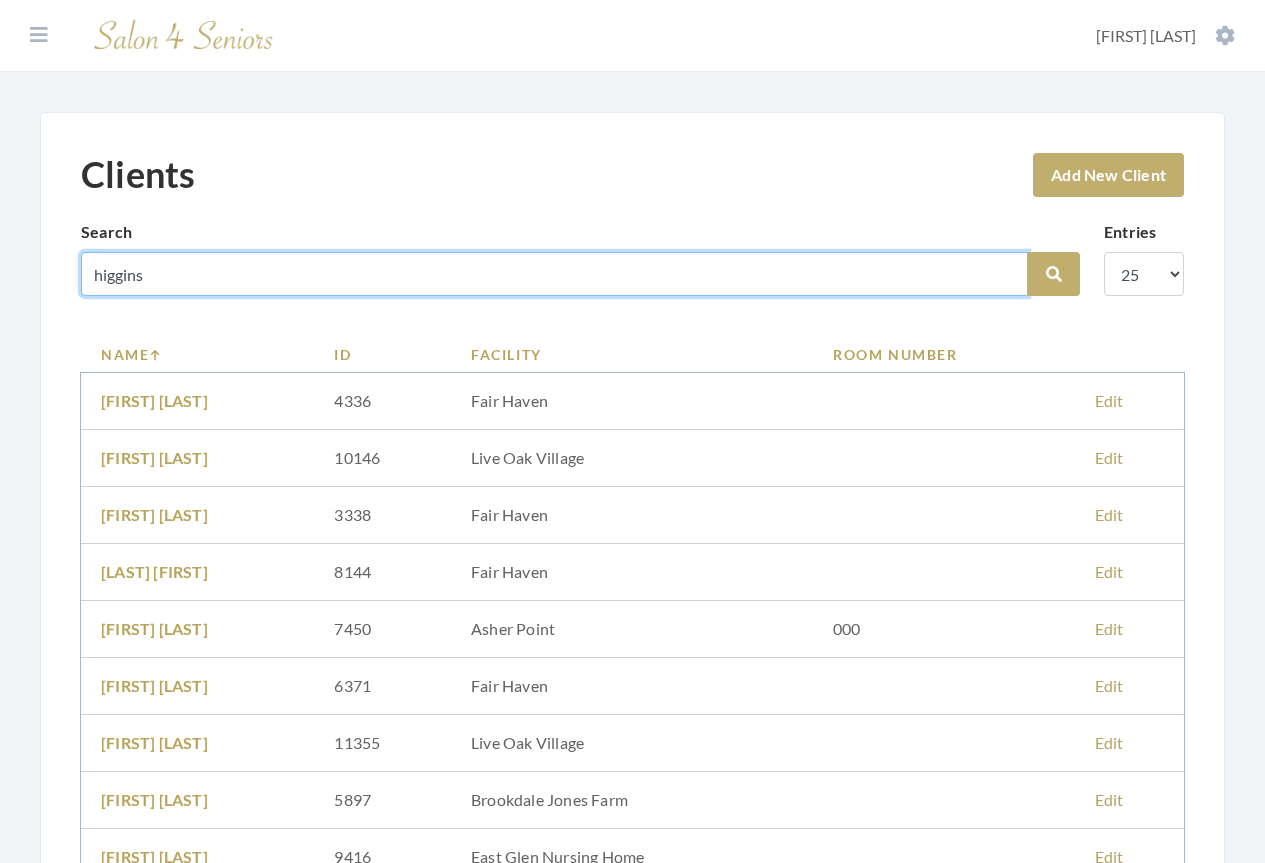 type on "higgins" 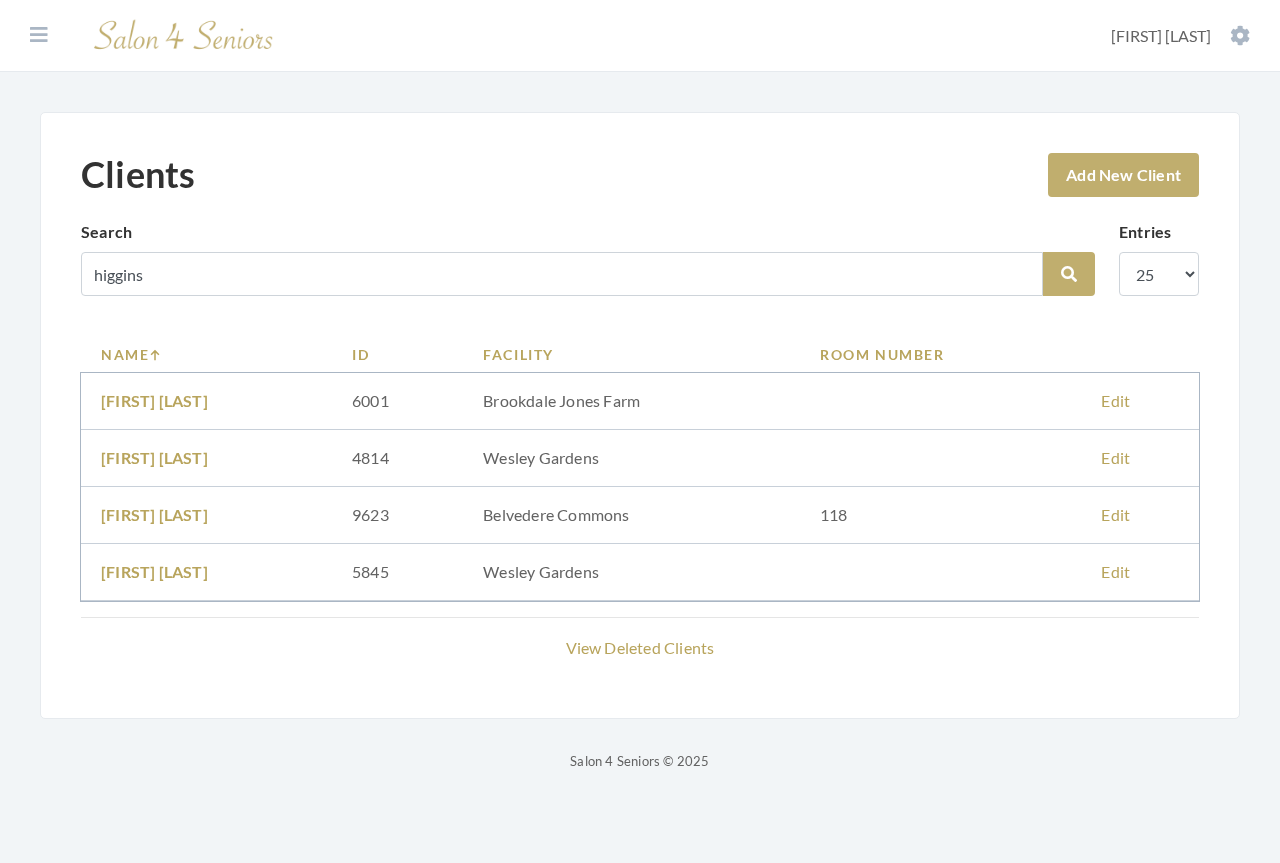 scroll, scrollTop: 0, scrollLeft: 0, axis: both 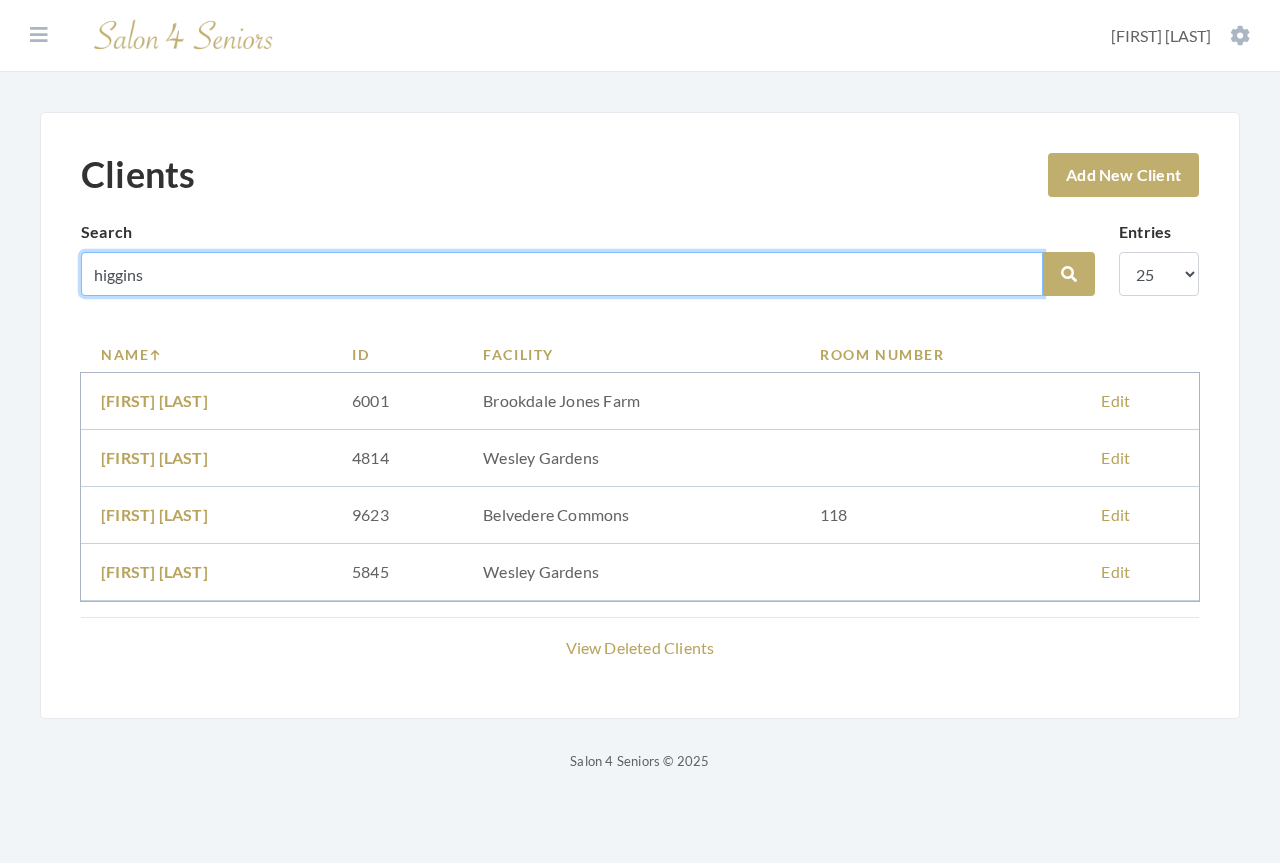 drag, startPoint x: 180, startPoint y: 273, endPoint x: 10, endPoint y: 275, distance: 170.01176 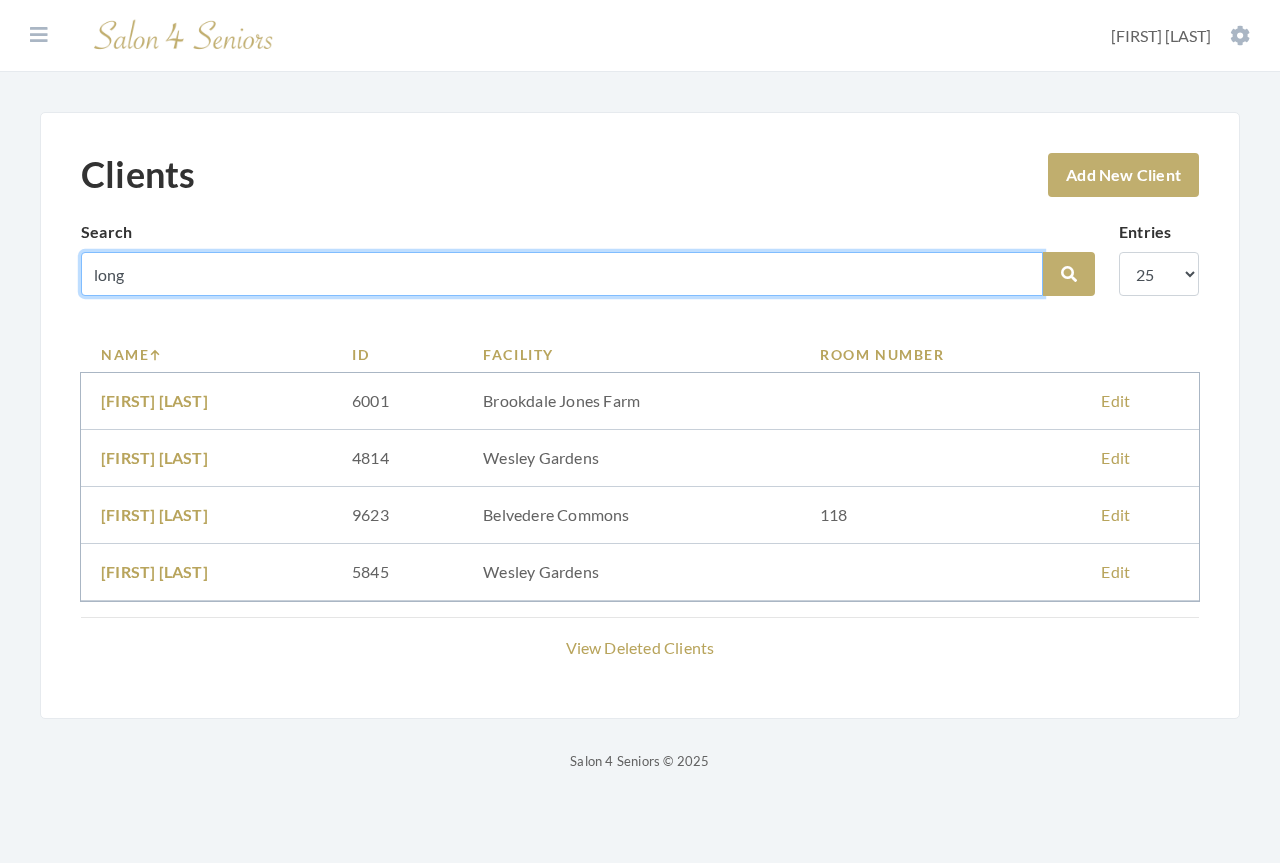 type on "long" 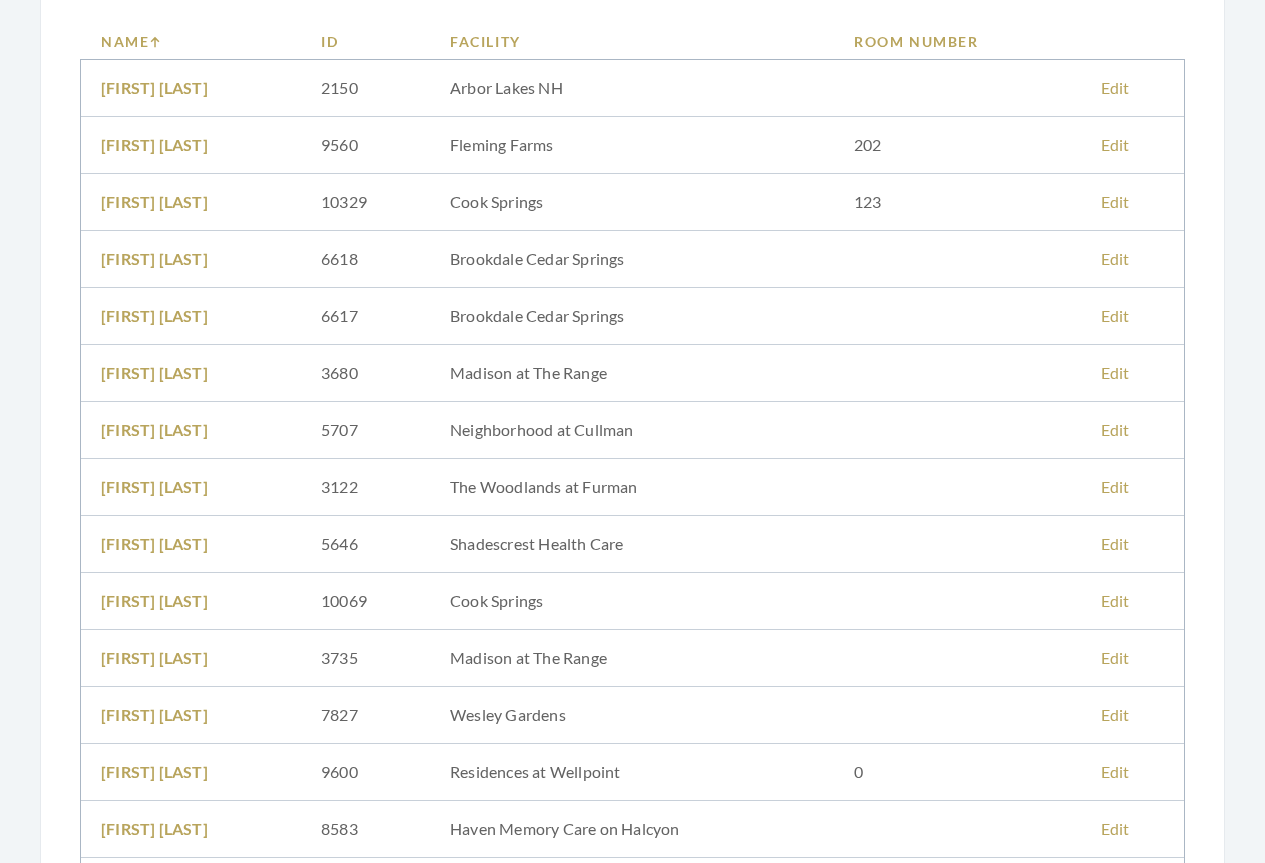 scroll, scrollTop: 0, scrollLeft: 0, axis: both 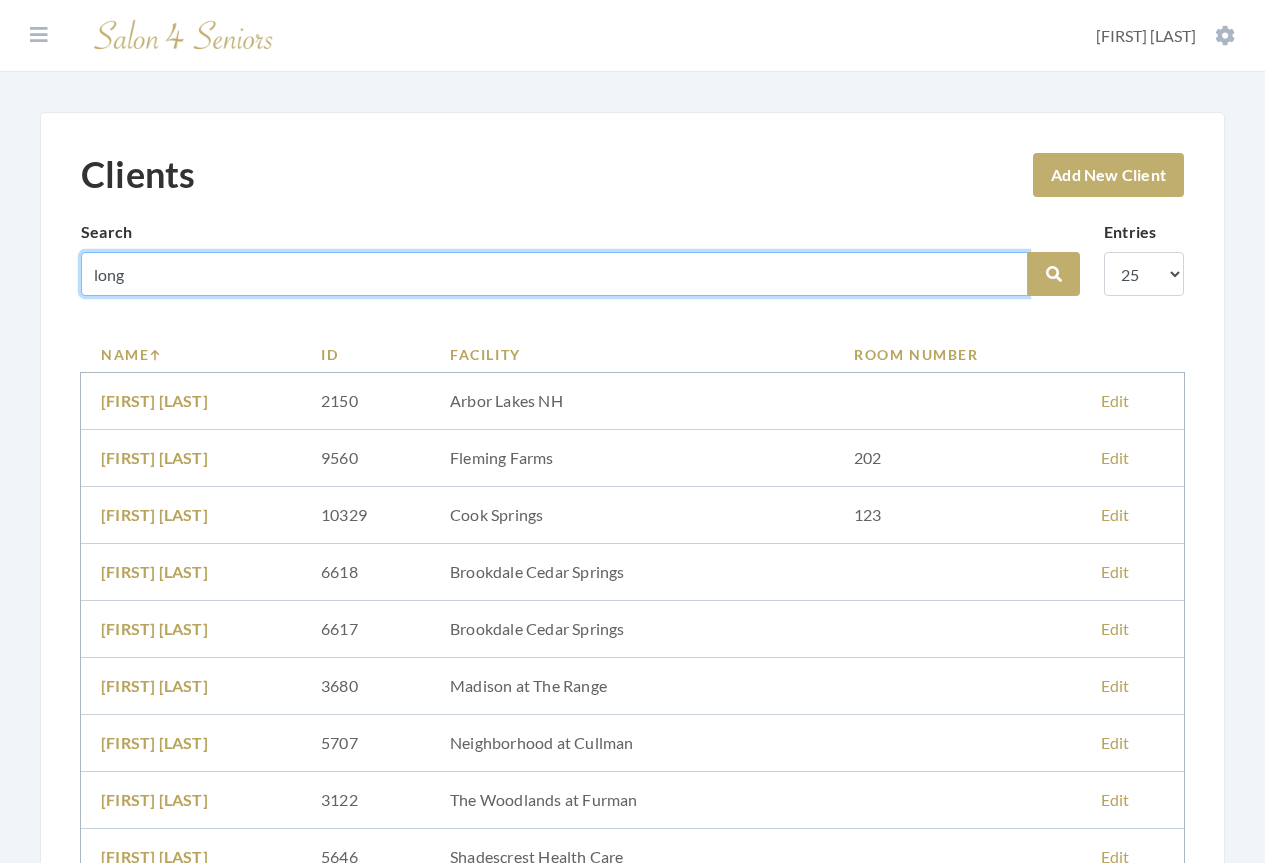 drag, startPoint x: 146, startPoint y: 256, endPoint x: 9, endPoint y: 275, distance: 138.31125 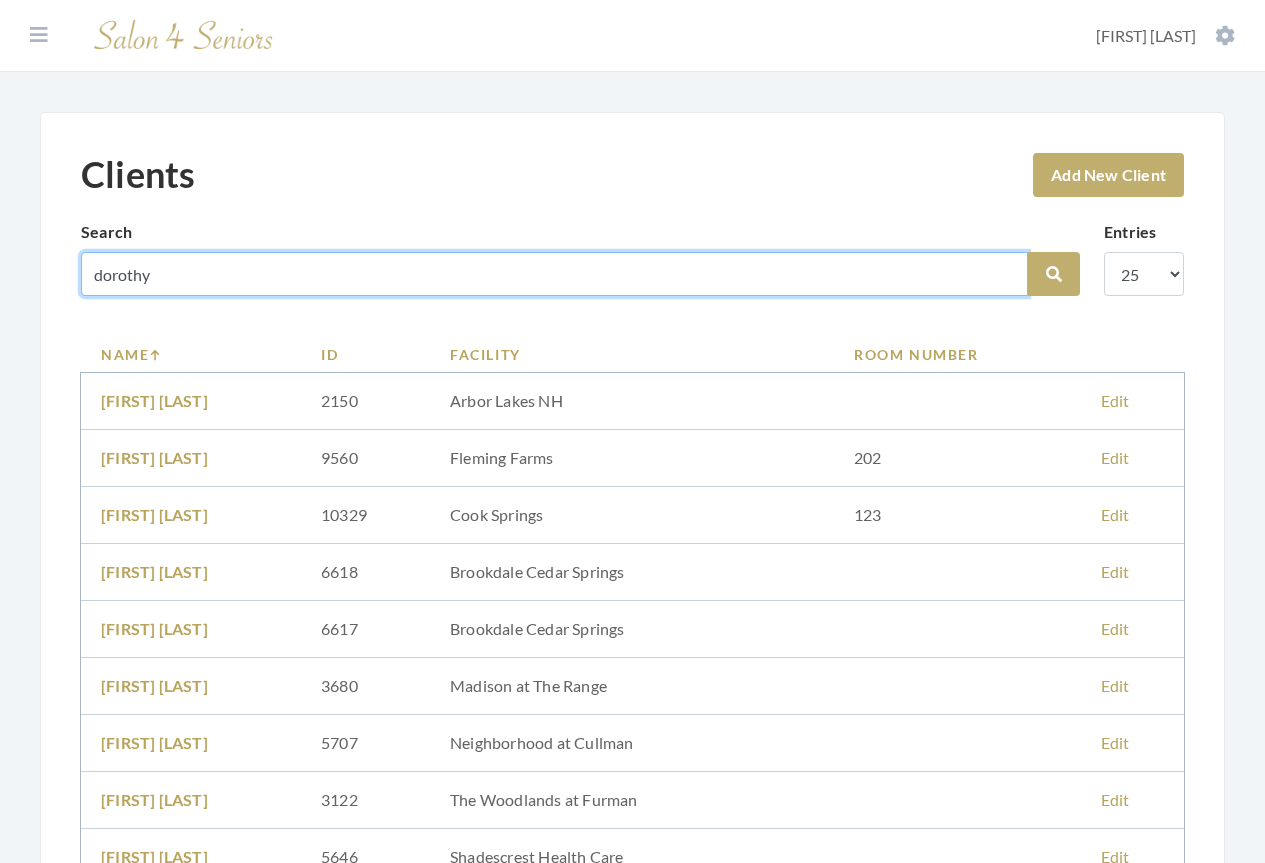 type on "dorothy" 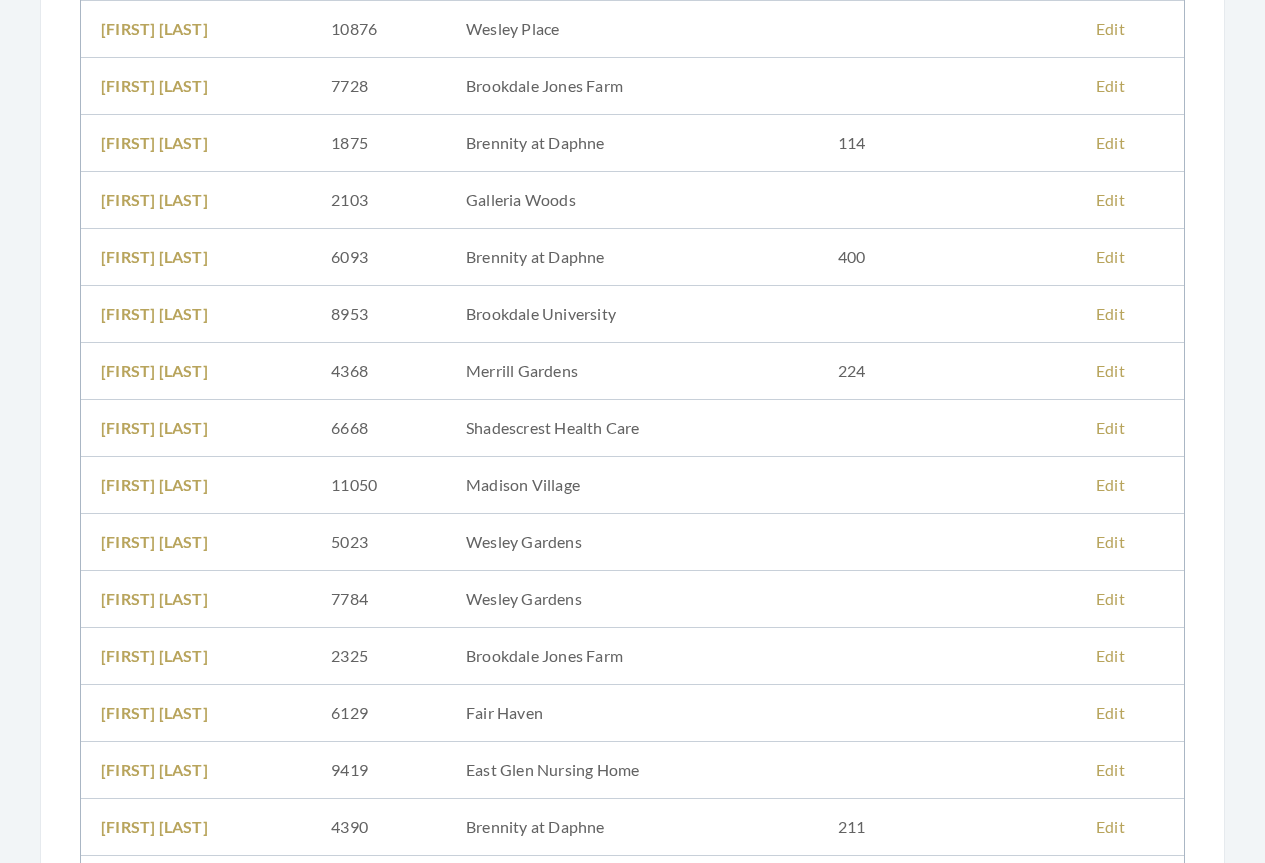 scroll, scrollTop: 200, scrollLeft: 0, axis: vertical 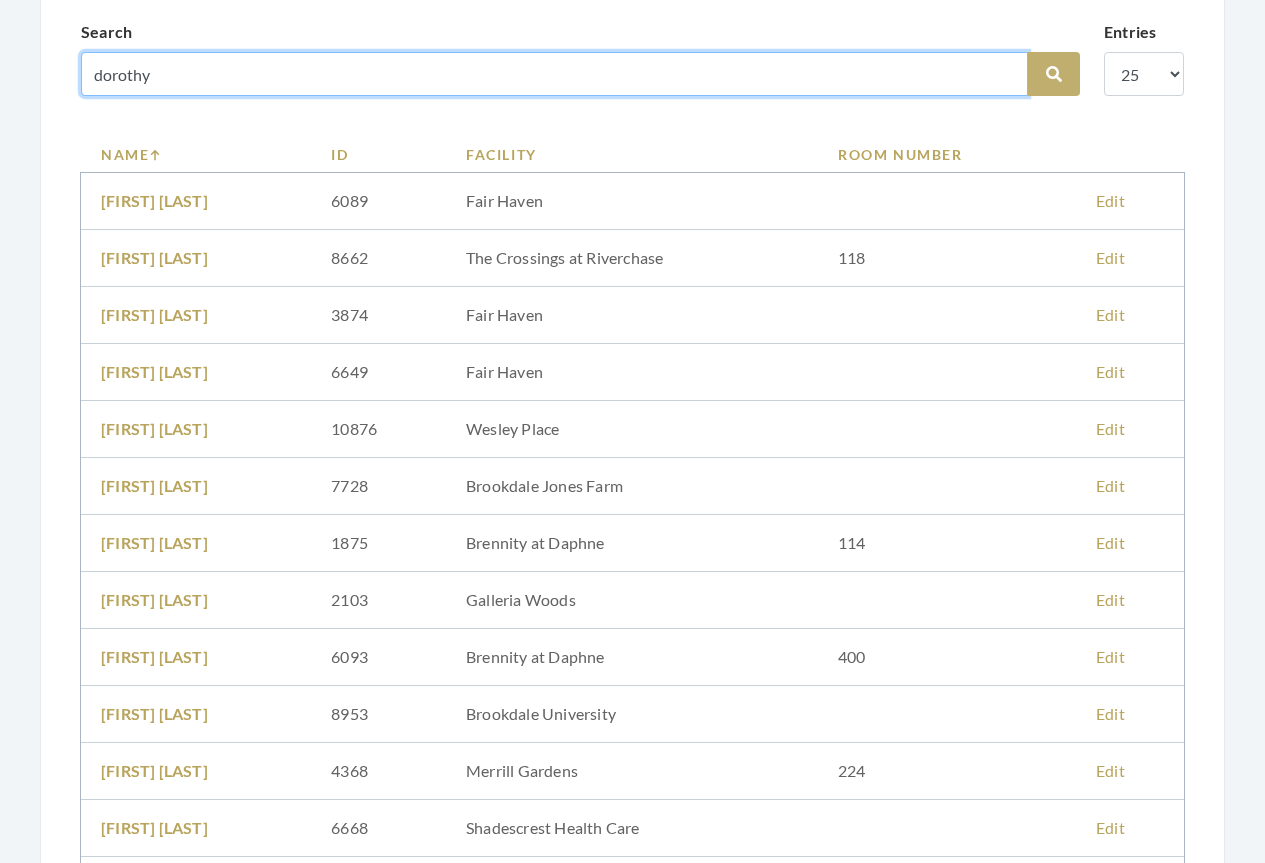 drag, startPoint x: 174, startPoint y: 78, endPoint x: 25, endPoint y: 72, distance: 149.12076 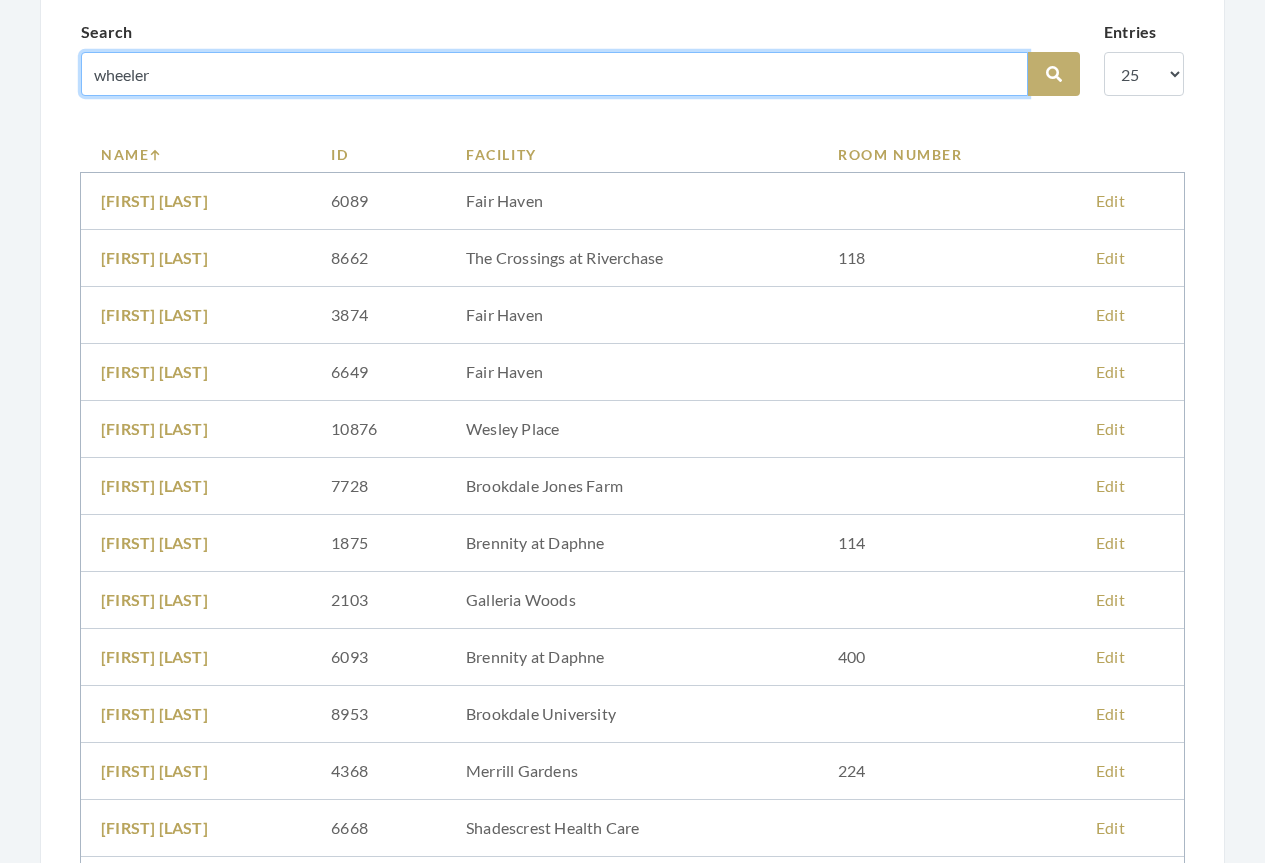 type on "wheeler" 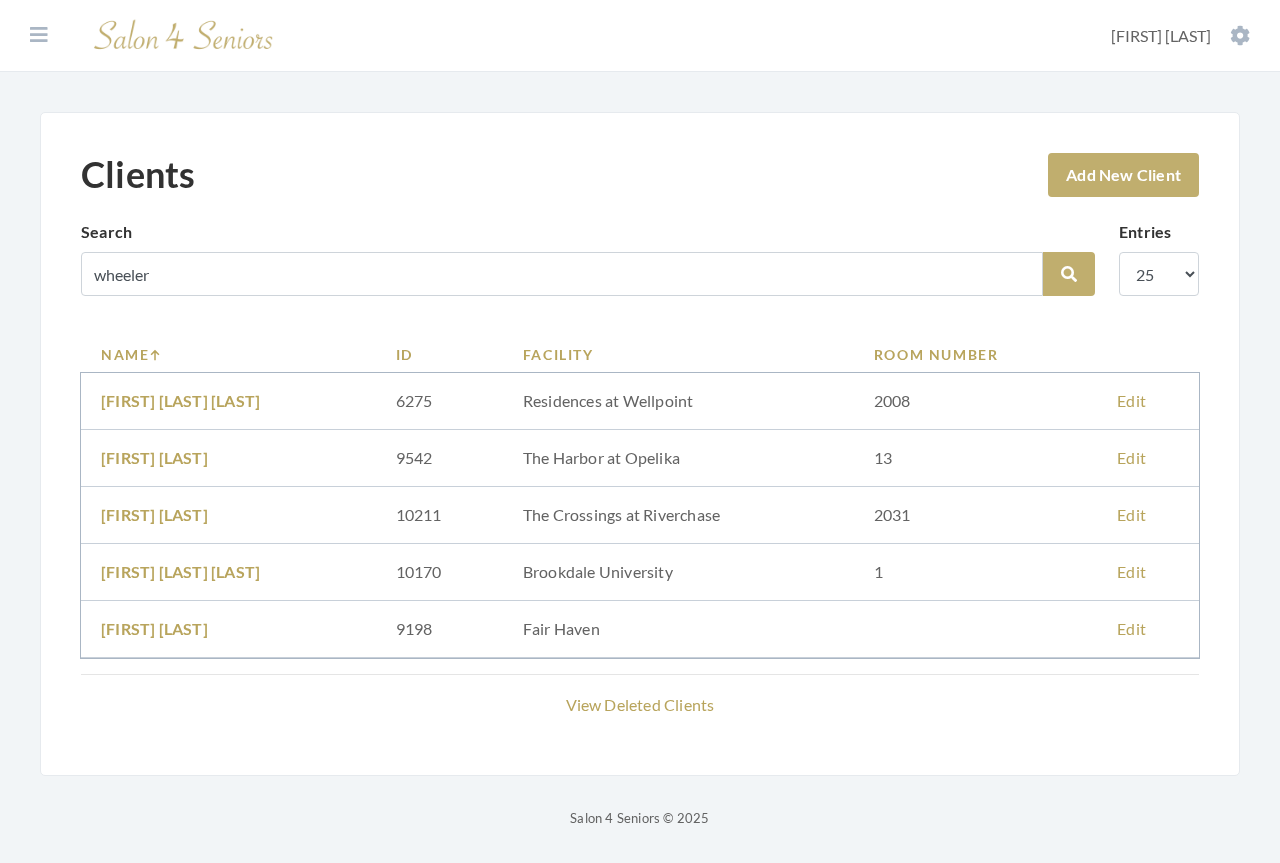 scroll, scrollTop: 0, scrollLeft: 0, axis: both 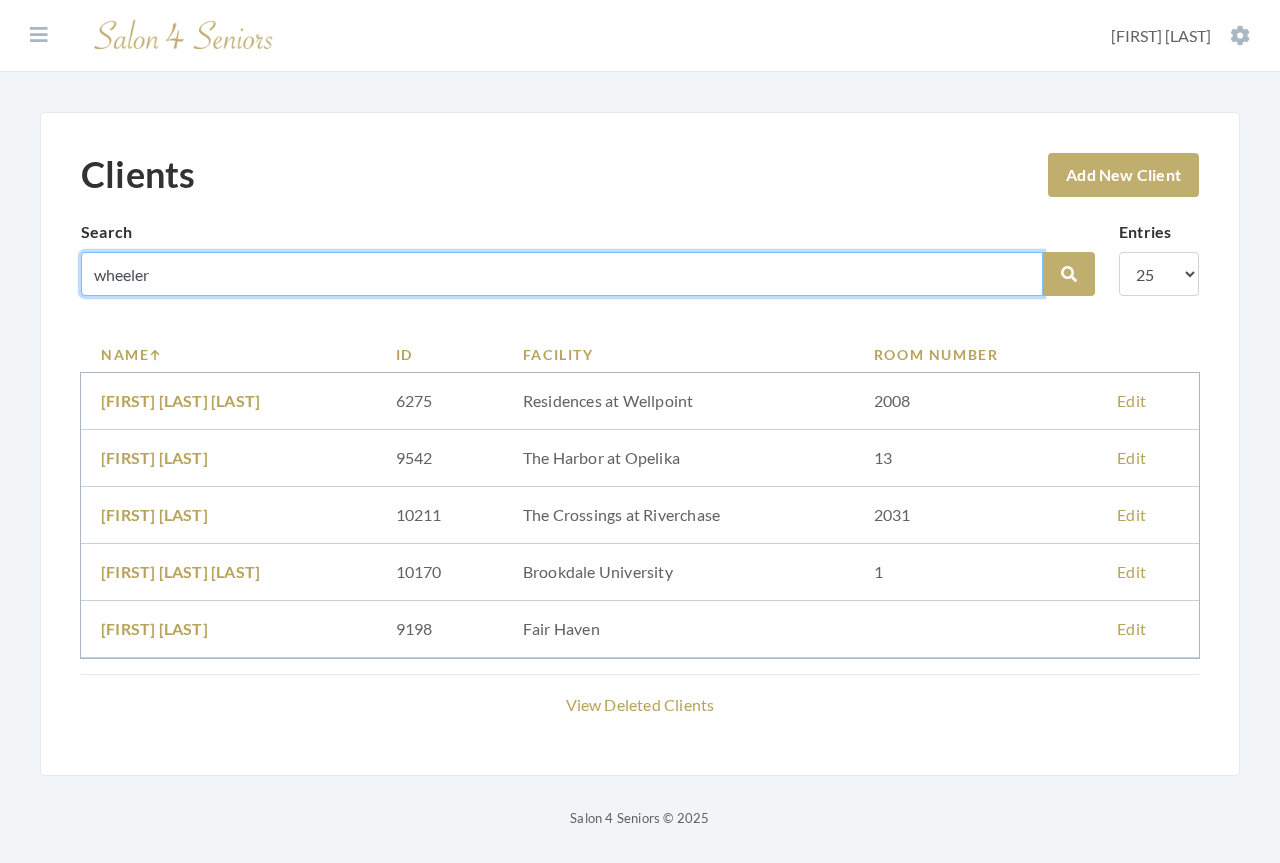 drag, startPoint x: 216, startPoint y: 278, endPoint x: -113, endPoint y: 251, distance: 330.10605 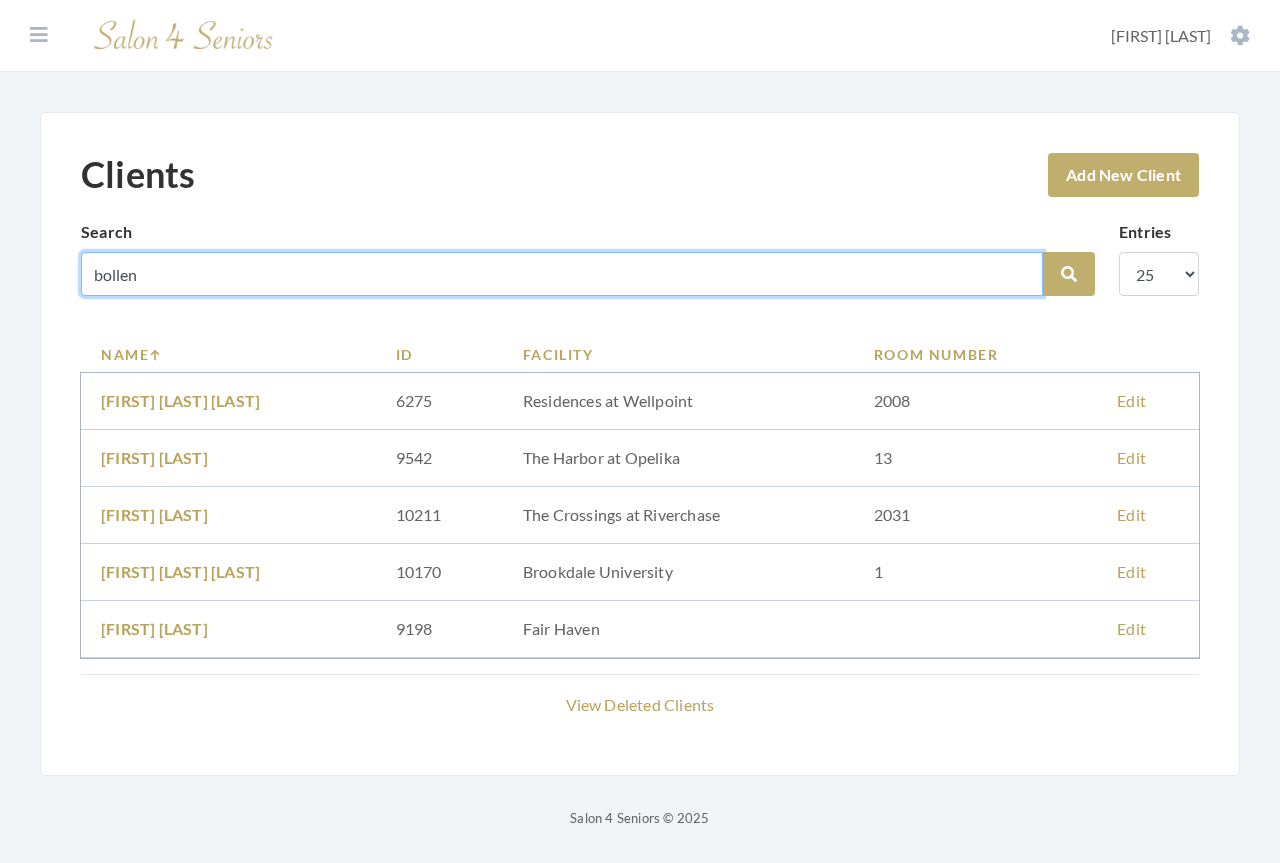 type on "bollen" 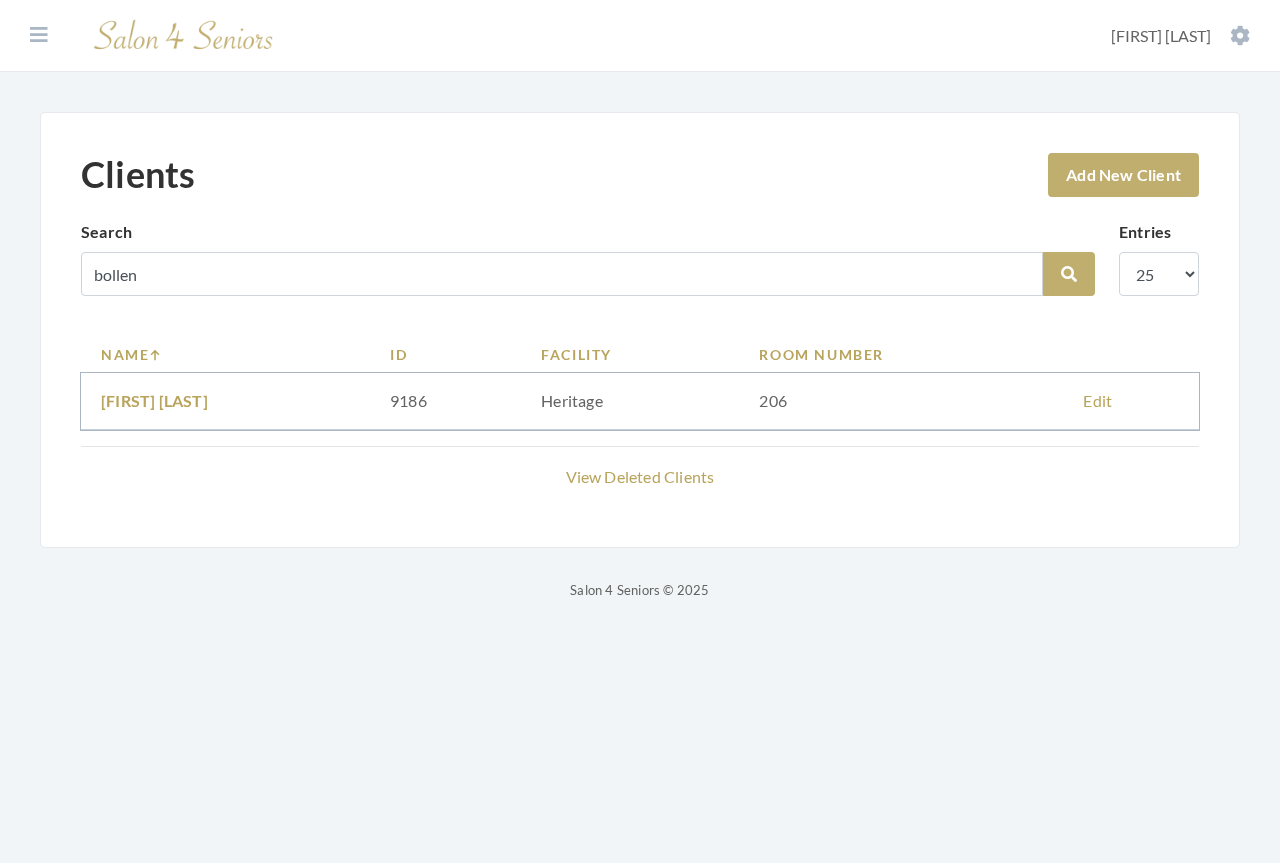 scroll, scrollTop: 0, scrollLeft: 0, axis: both 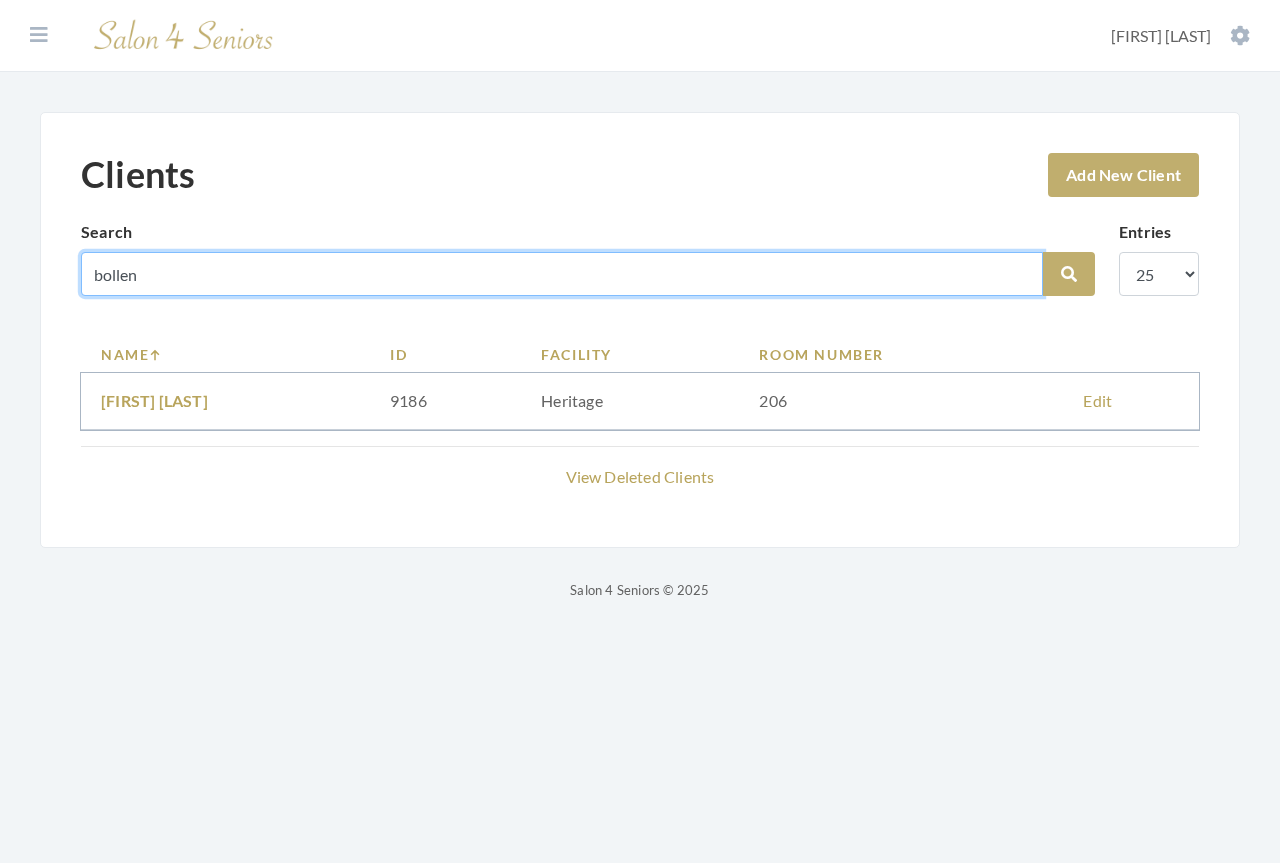 drag, startPoint x: 177, startPoint y: 266, endPoint x: -85, endPoint y: 258, distance: 262.1221 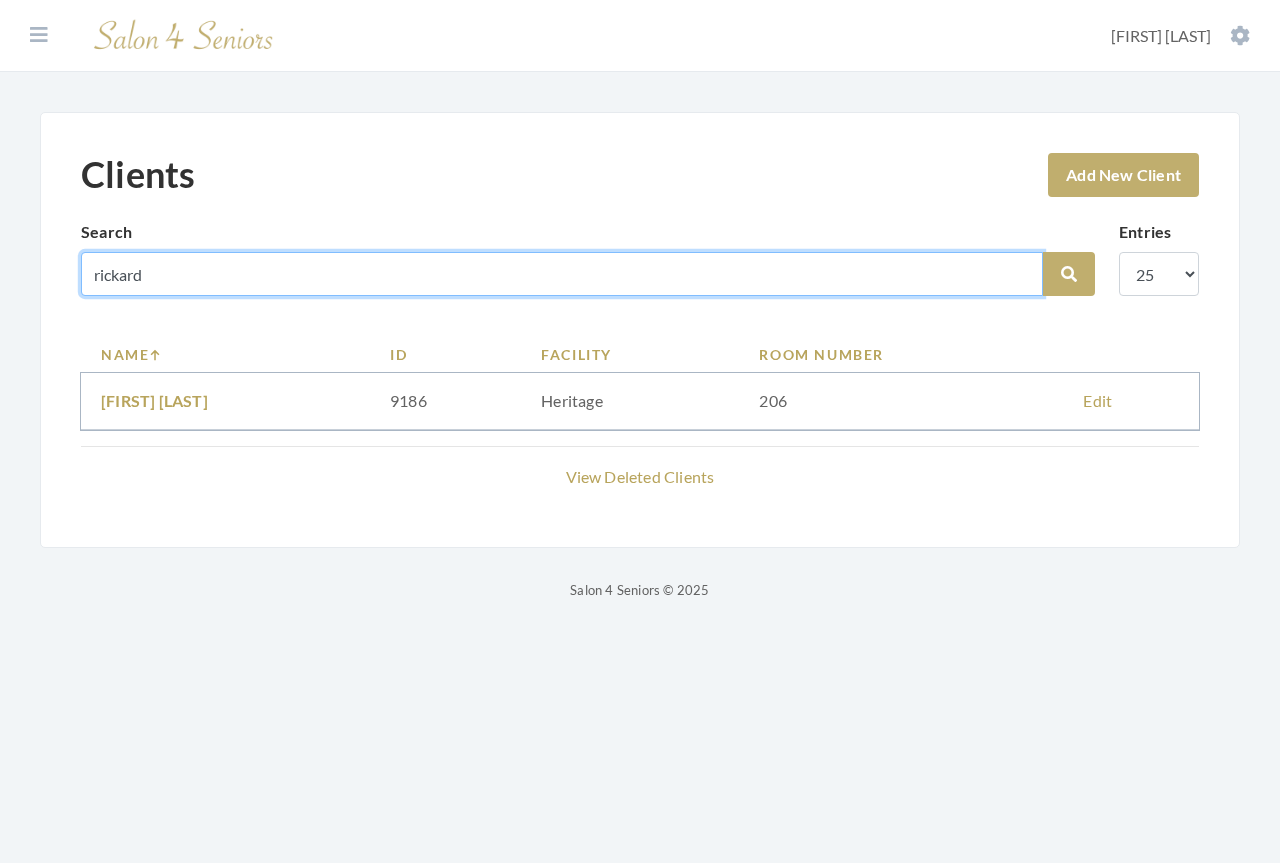 type on "rickard" 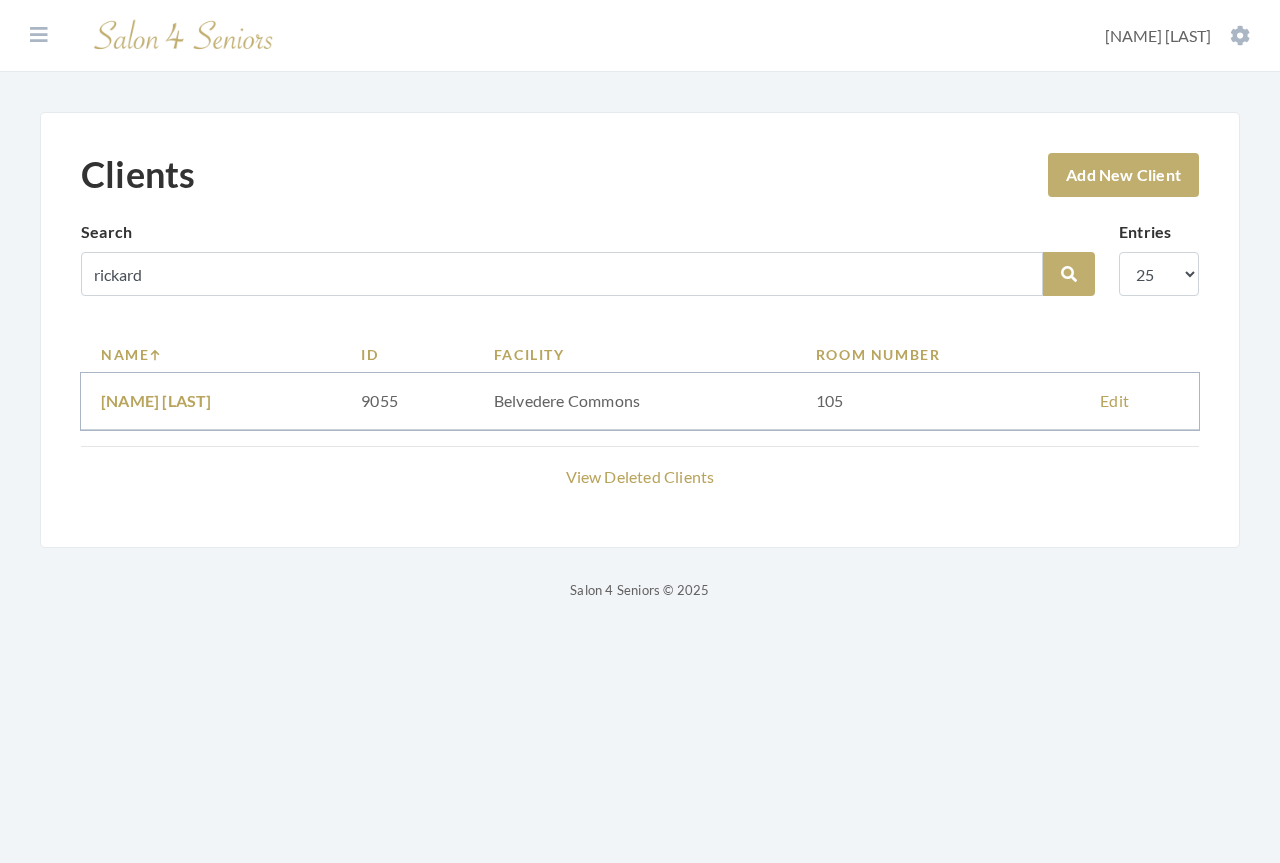 scroll, scrollTop: 0, scrollLeft: 0, axis: both 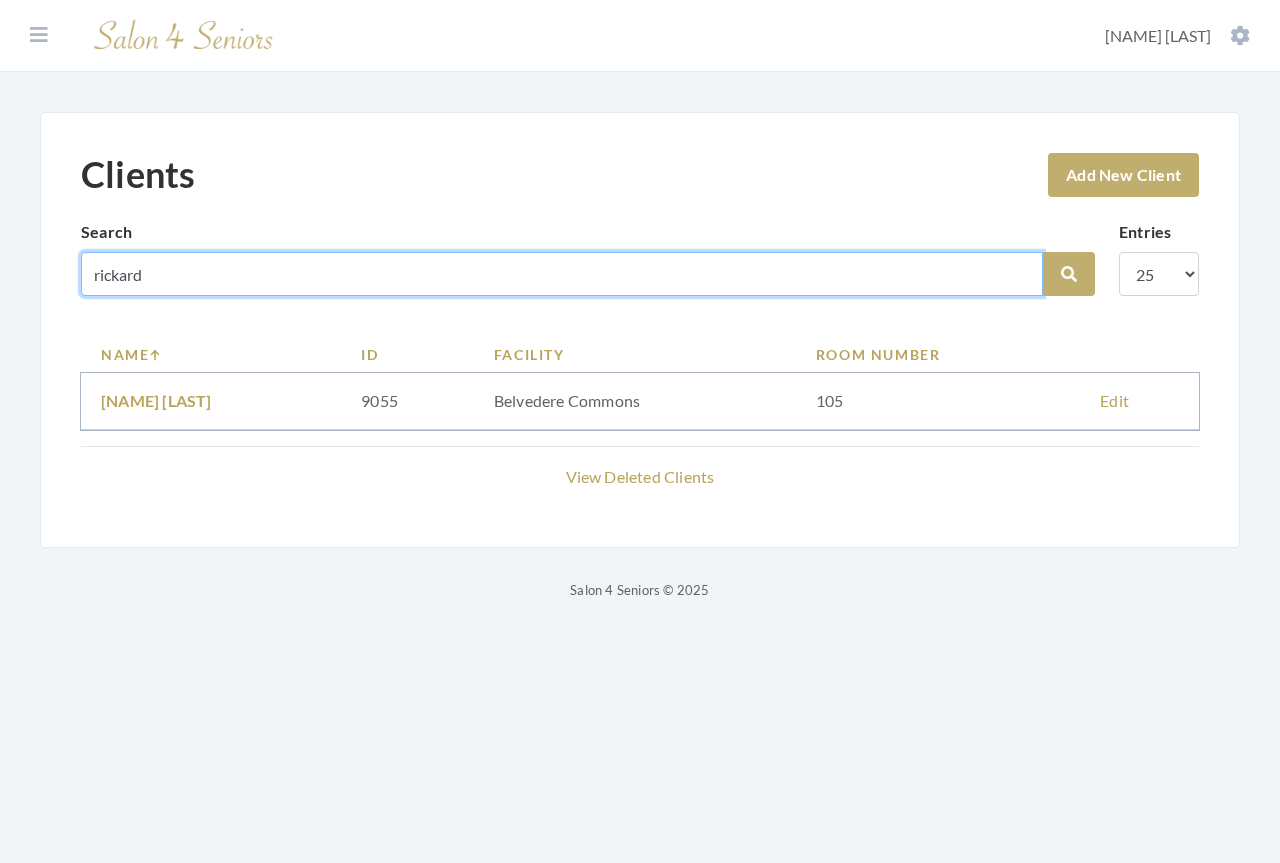drag, startPoint x: 165, startPoint y: 272, endPoint x: 51, endPoint y: 263, distance: 114.35471 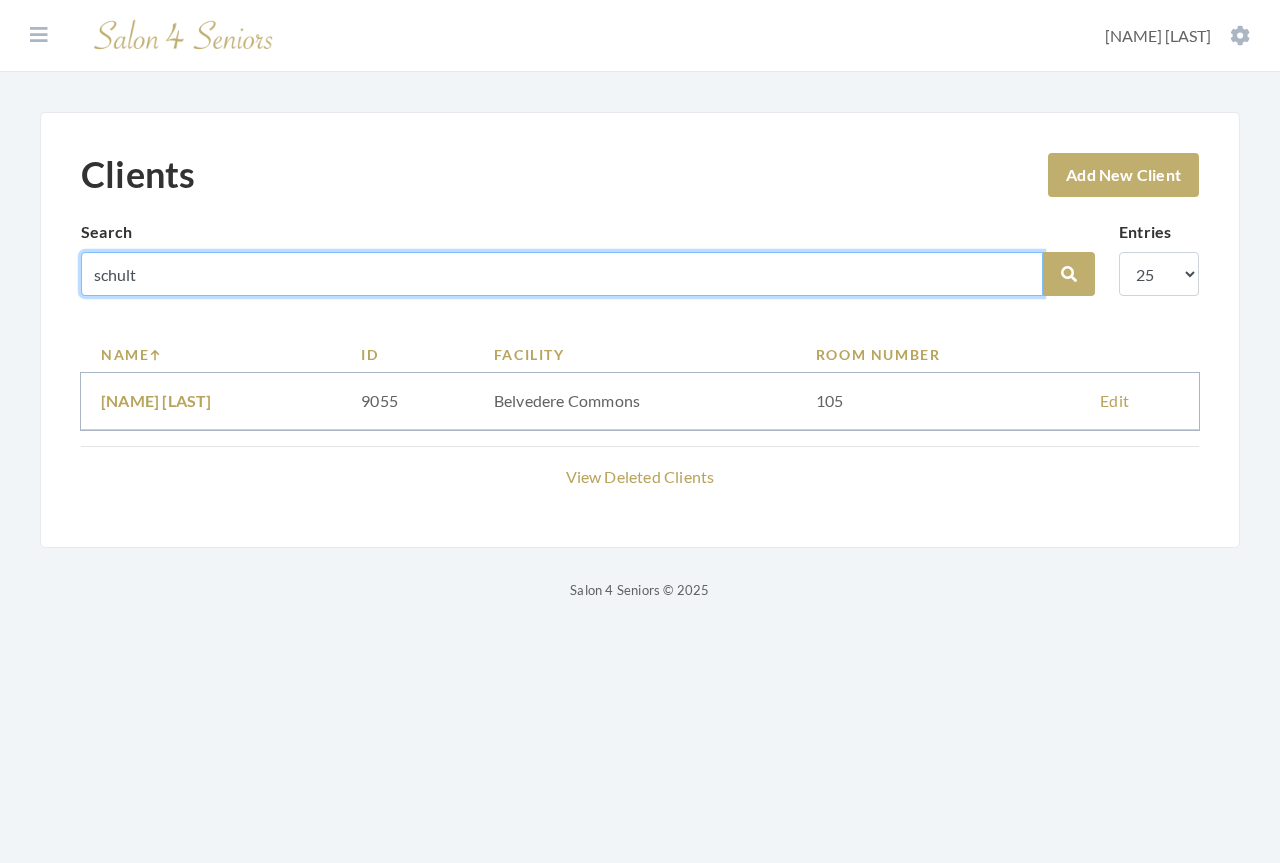 type on "schult" 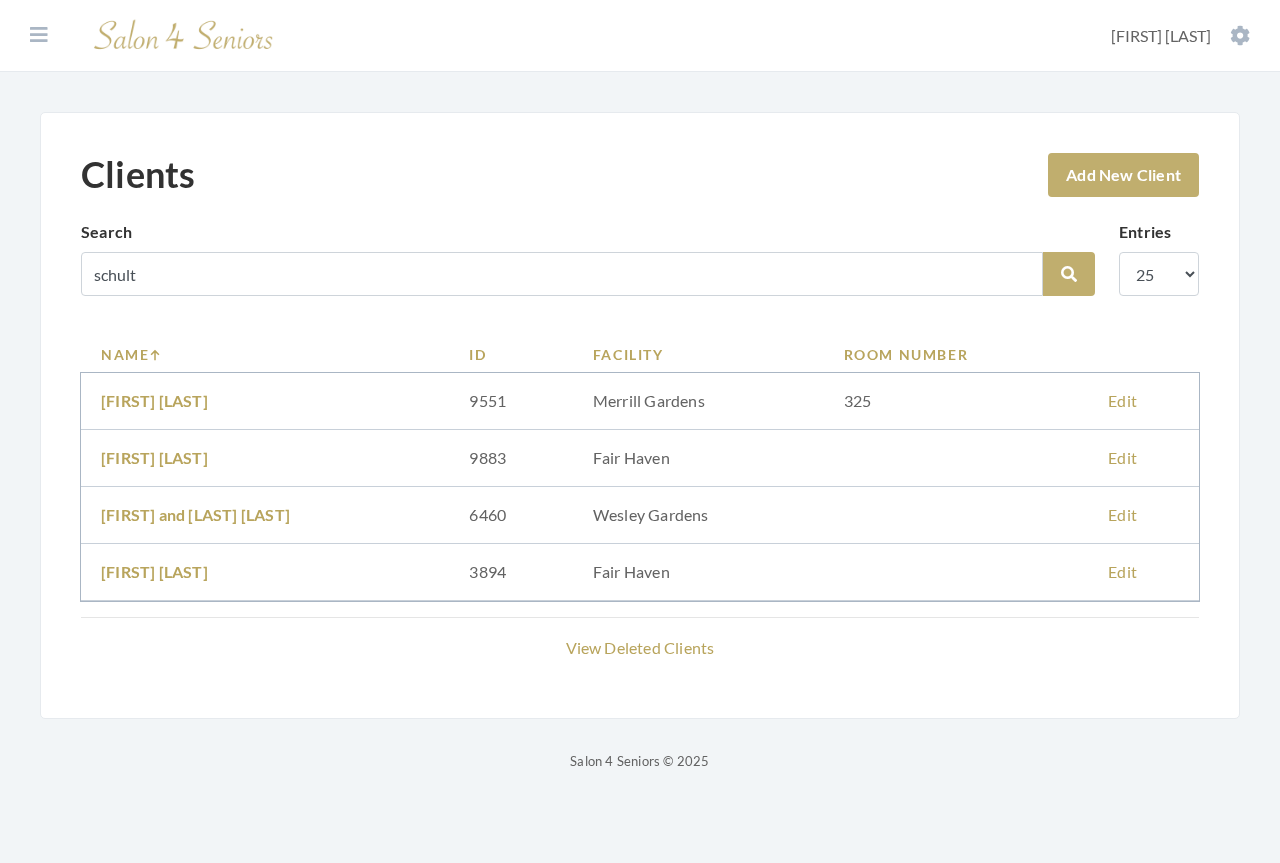 scroll, scrollTop: 0, scrollLeft: 0, axis: both 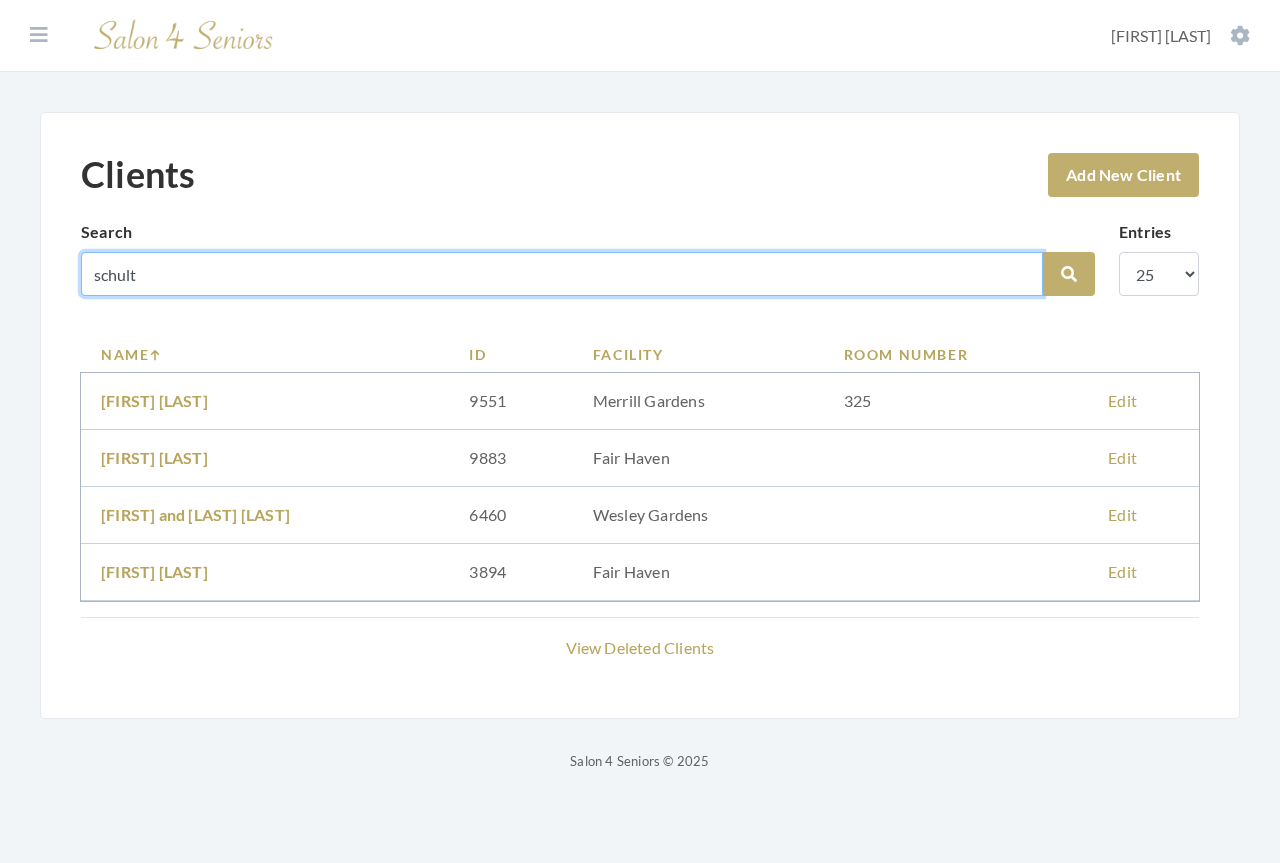 drag, startPoint x: 166, startPoint y: 275, endPoint x: -45, endPoint y: 229, distance: 215.95601 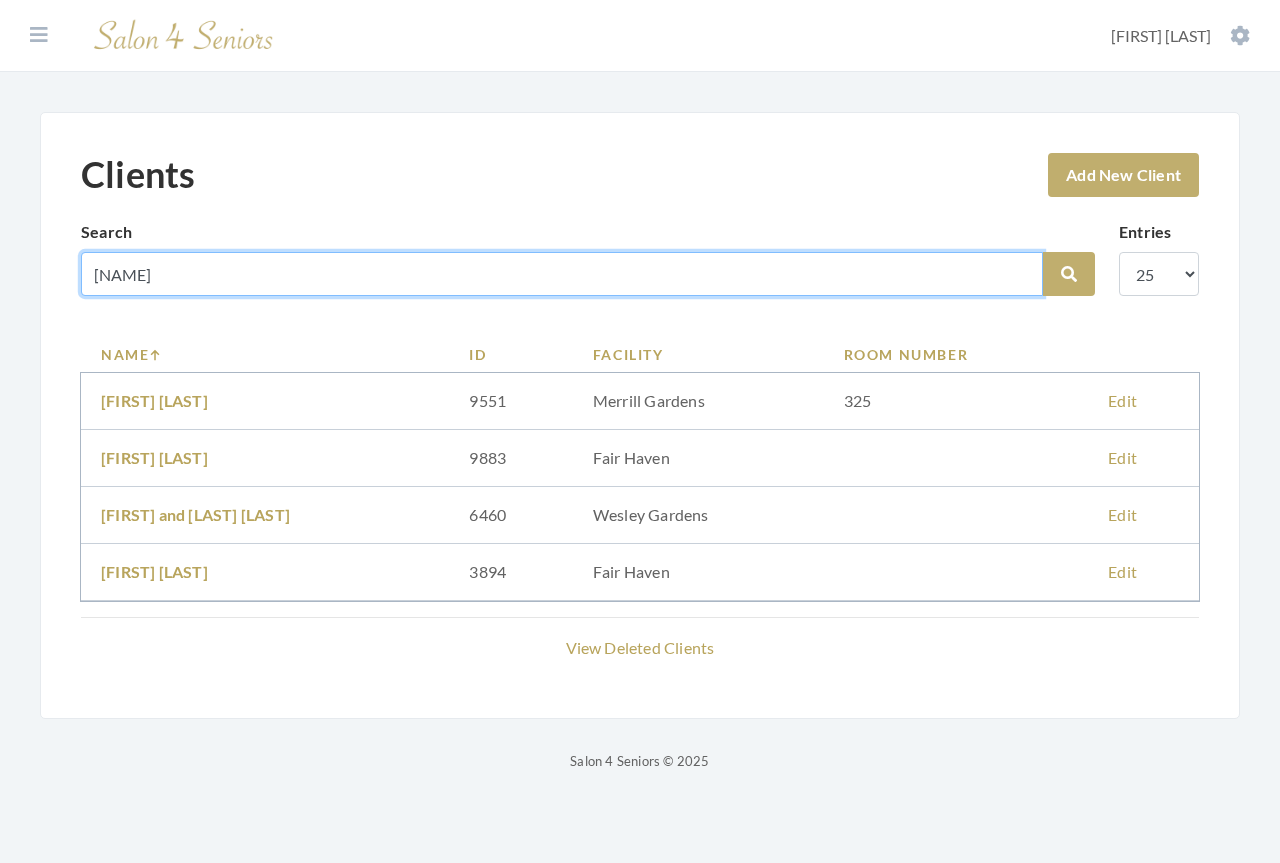 type on "[NAME]" 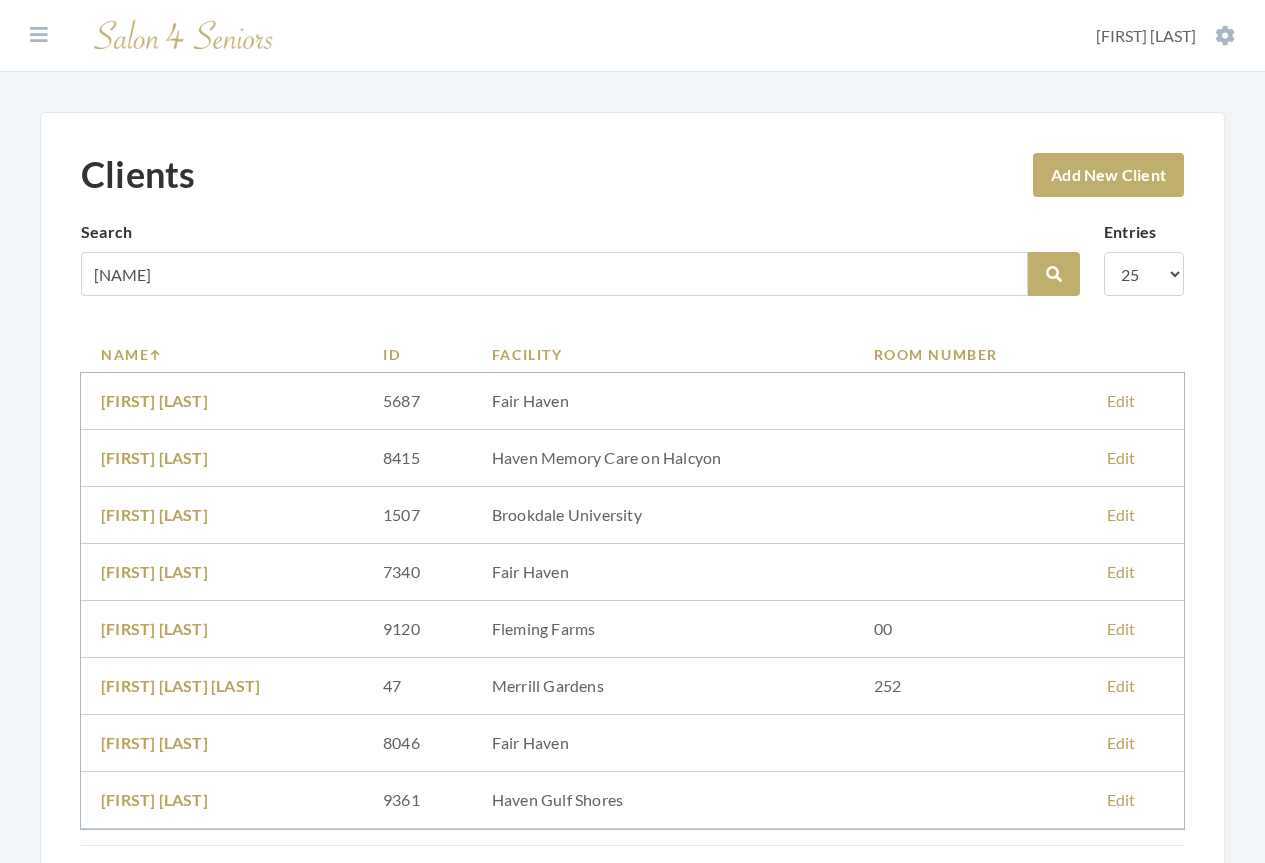 scroll, scrollTop: 0, scrollLeft: 0, axis: both 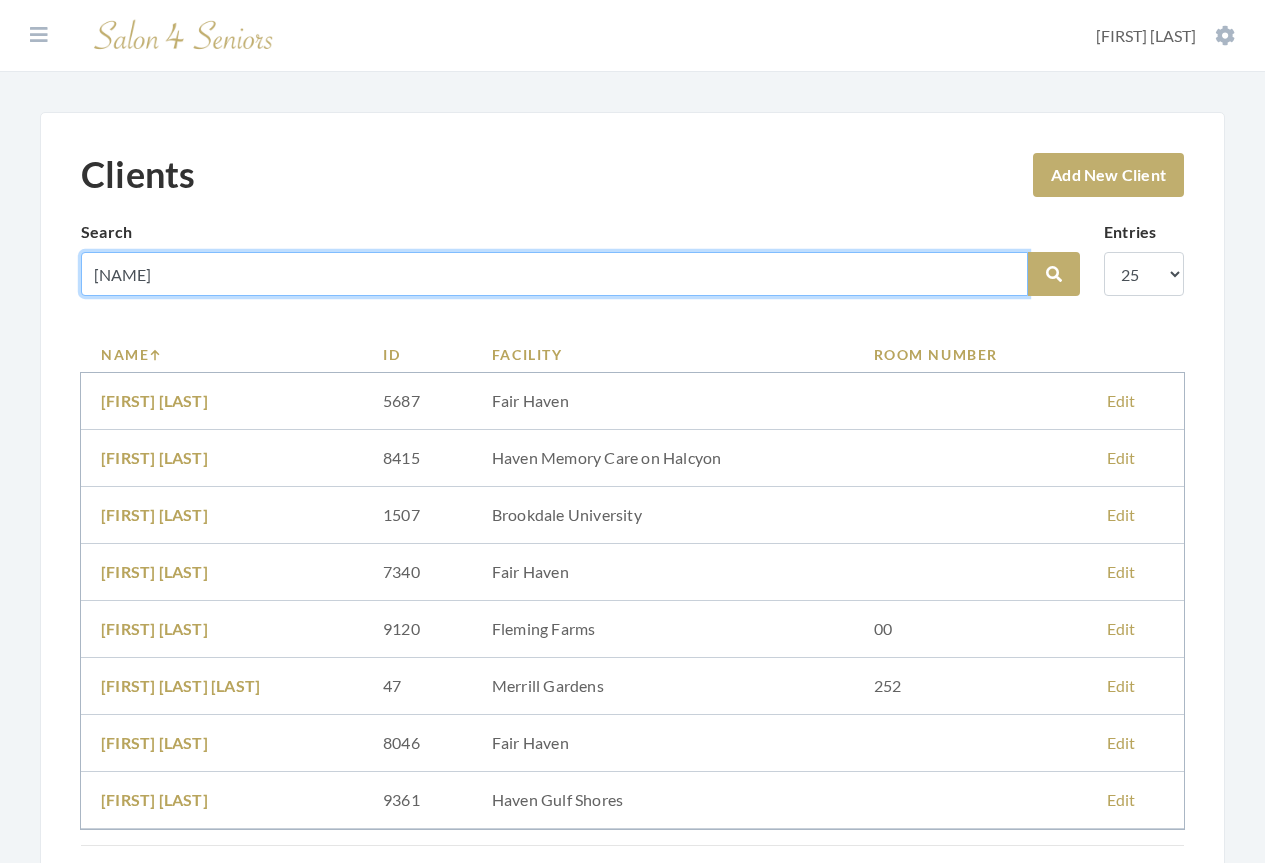 drag, startPoint x: 144, startPoint y: 271, endPoint x: 60, endPoint y: 268, distance: 84.05355 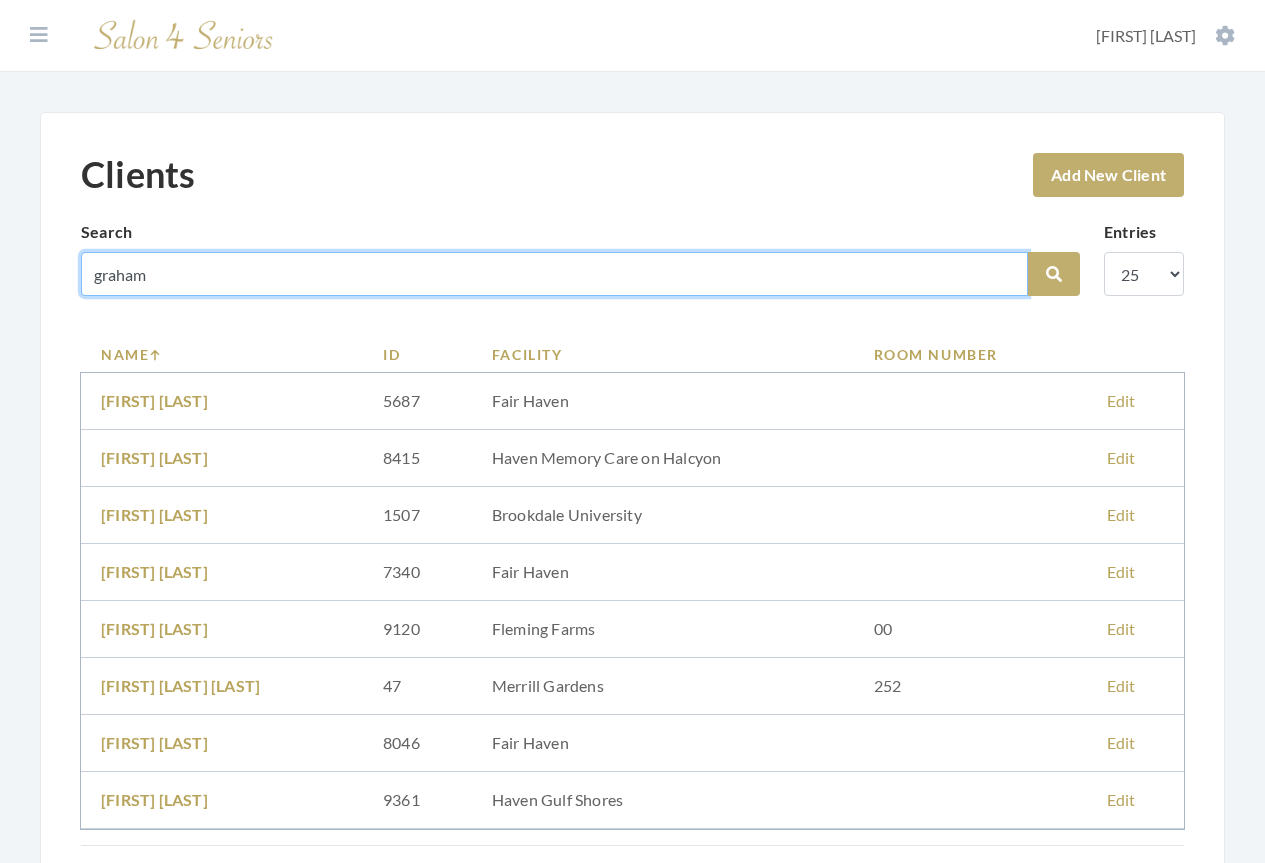 type on "graham" 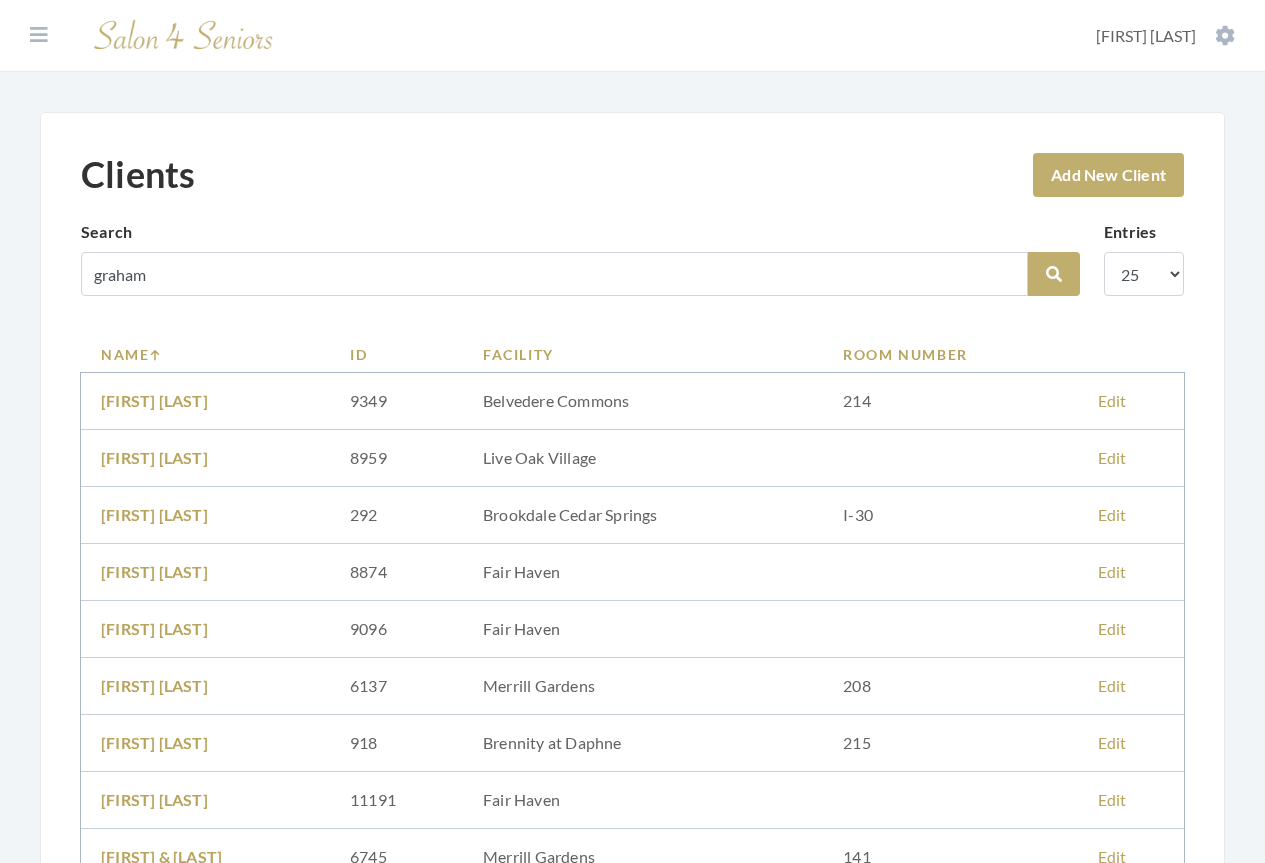 scroll, scrollTop: 0, scrollLeft: 0, axis: both 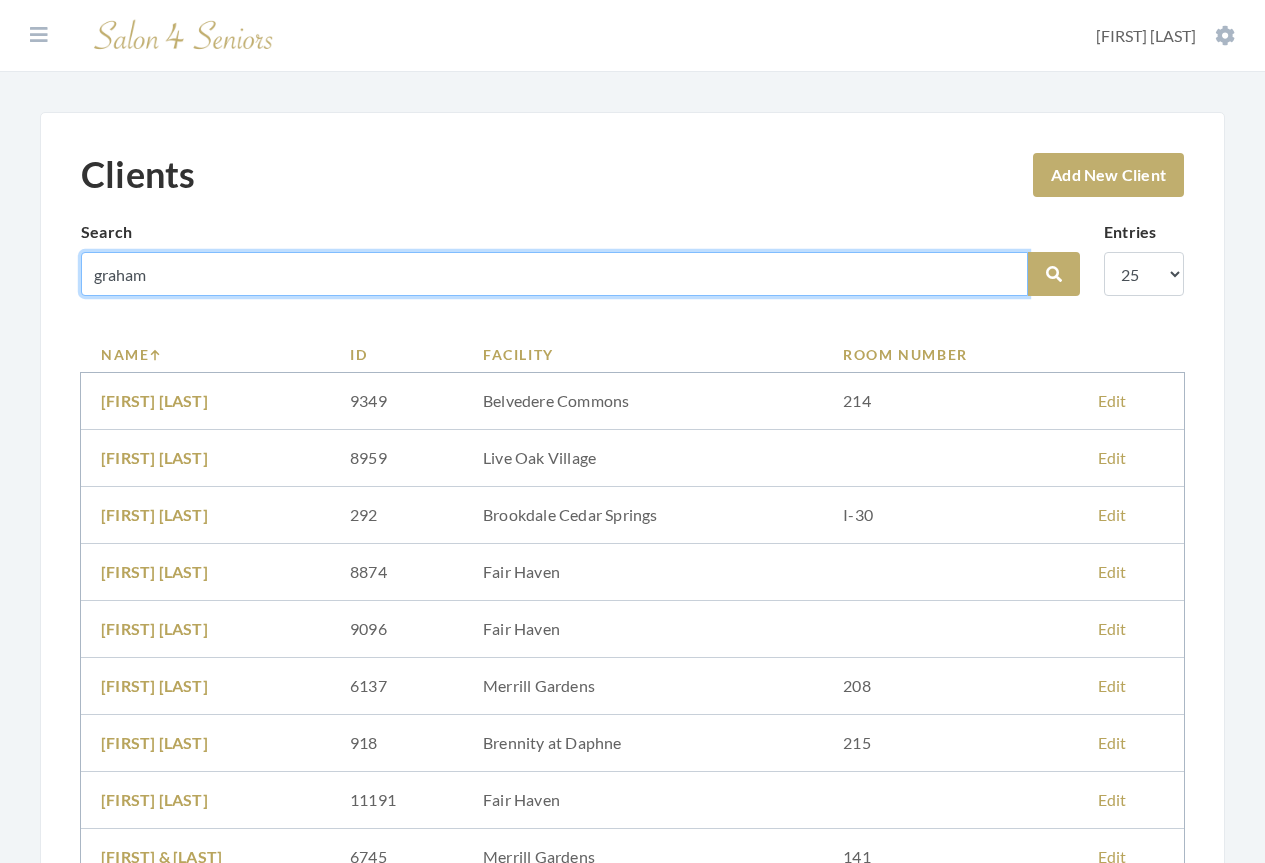 drag, startPoint x: 173, startPoint y: 278, endPoint x: -13, endPoint y: 249, distance: 188.24718 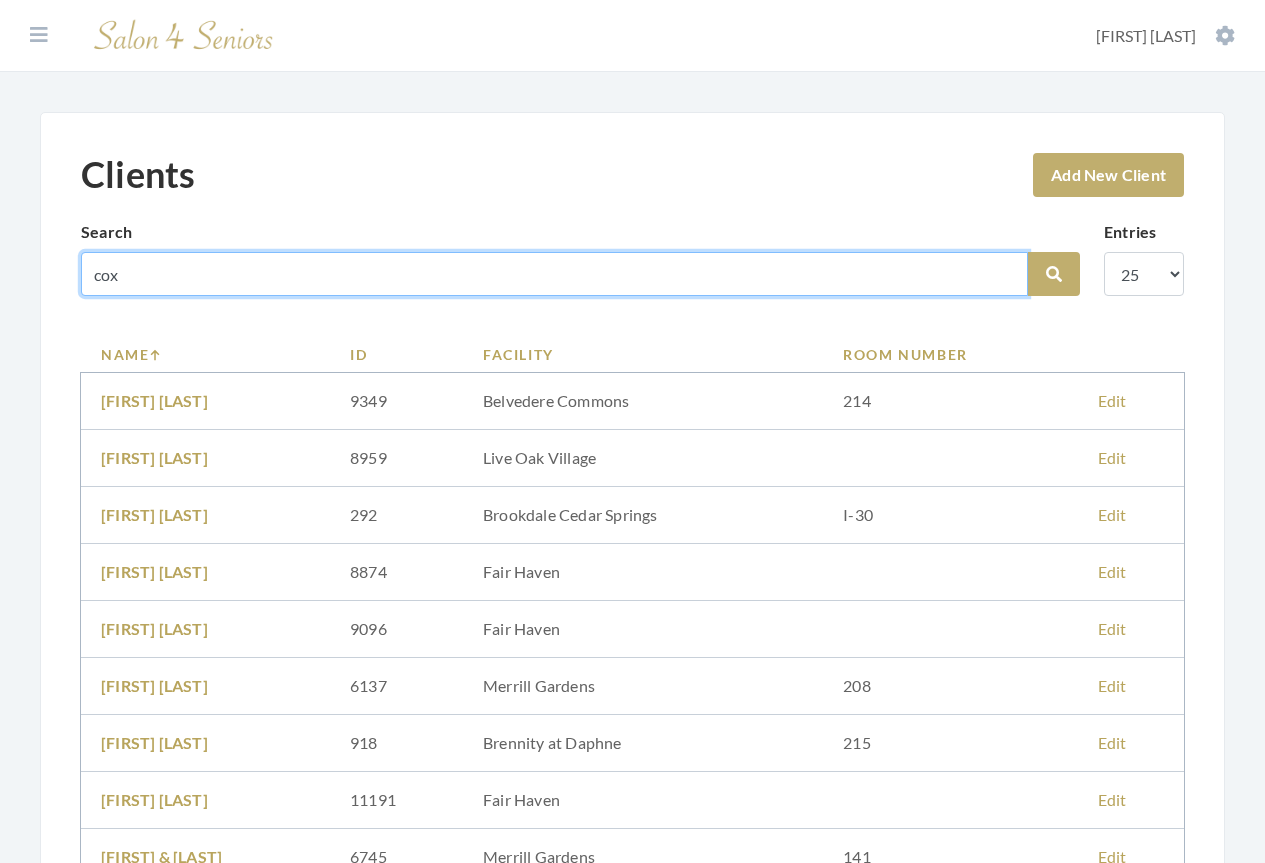 type on "cox" 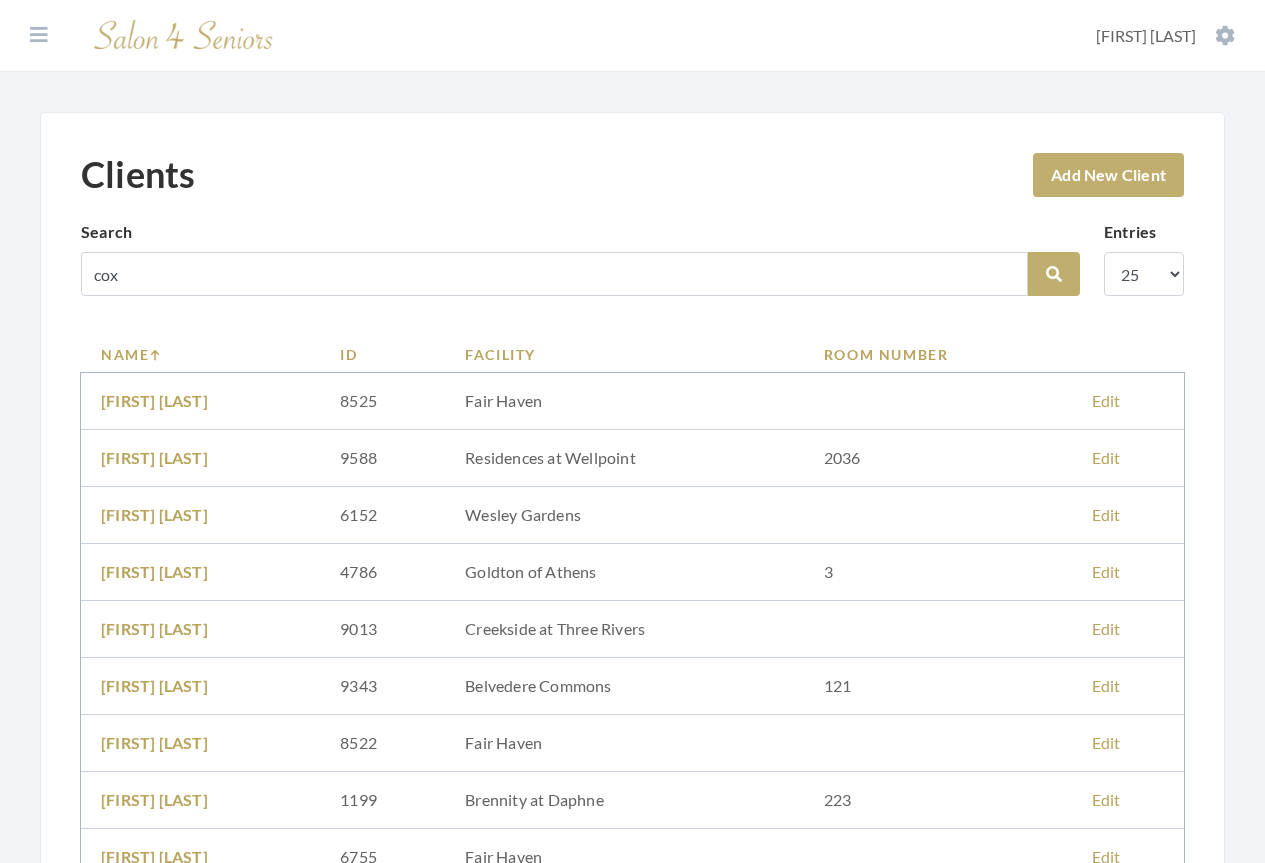 scroll, scrollTop: 0, scrollLeft: 0, axis: both 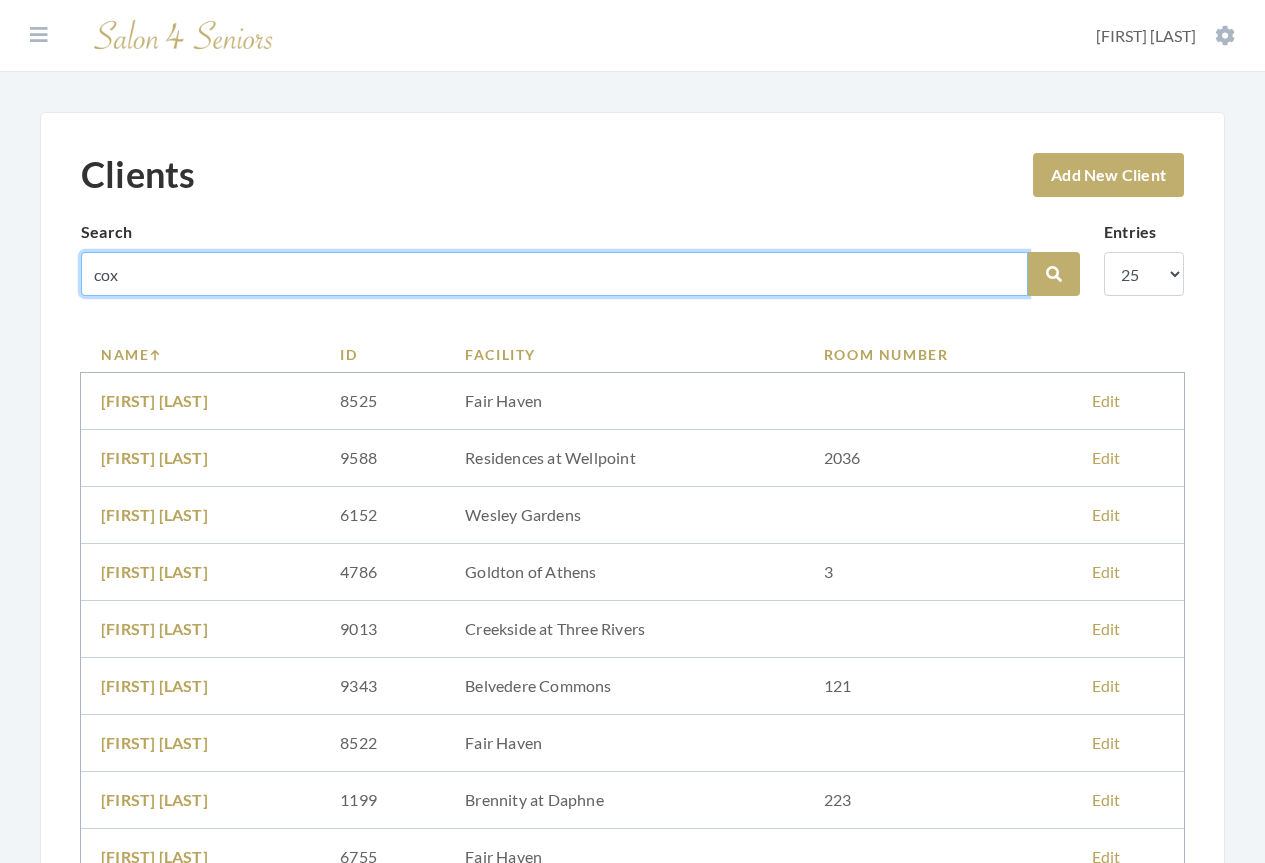 drag, startPoint x: 164, startPoint y: 270, endPoint x: -61, endPoint y: 254, distance: 225.56818 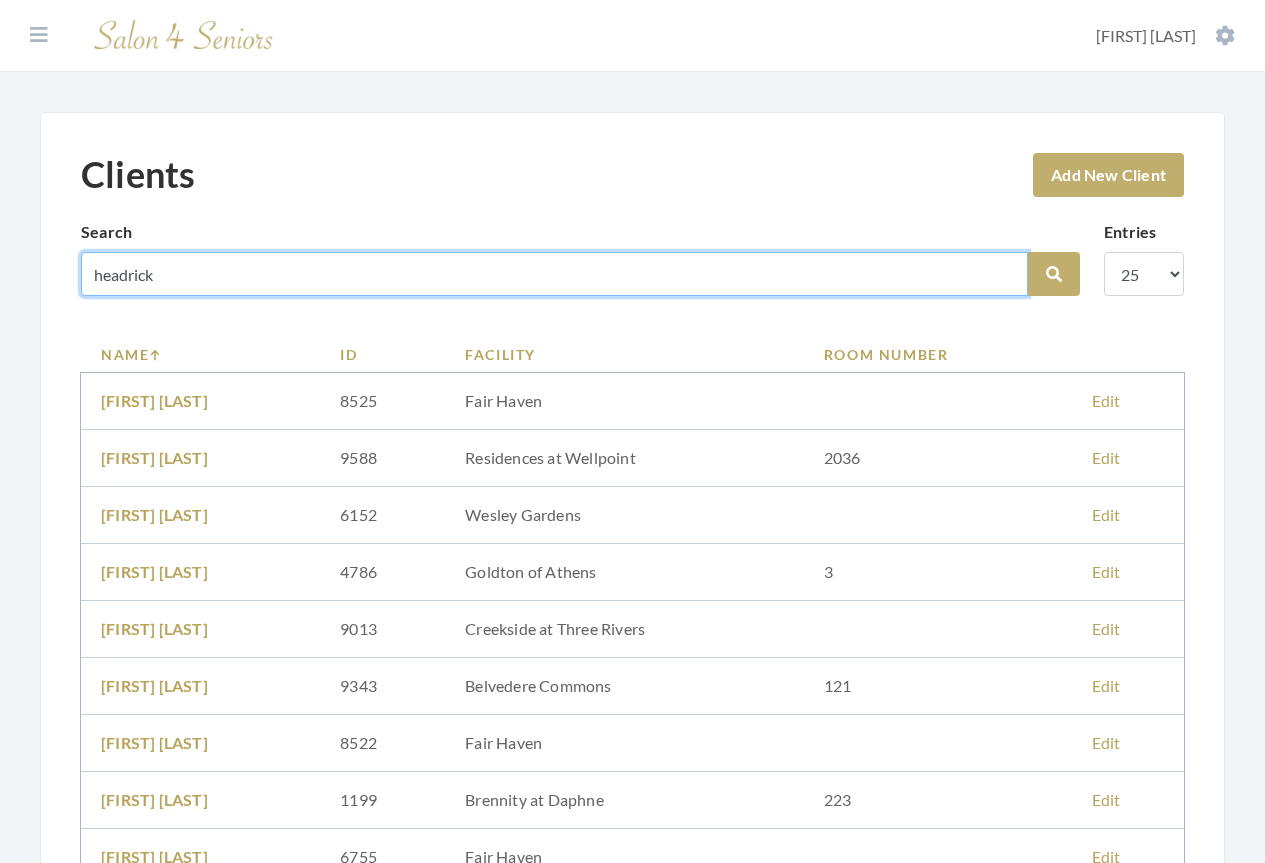 type on "headrick" 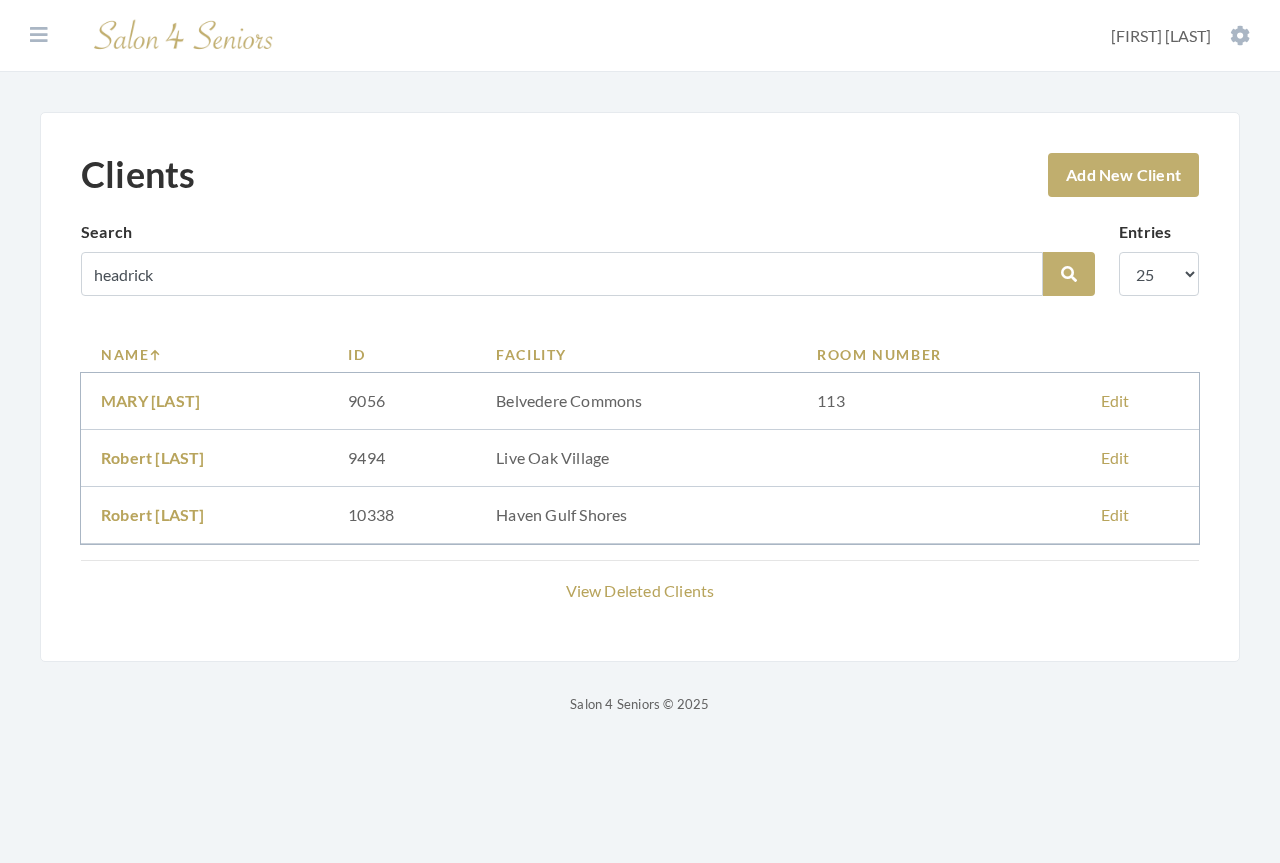 scroll, scrollTop: 0, scrollLeft: 0, axis: both 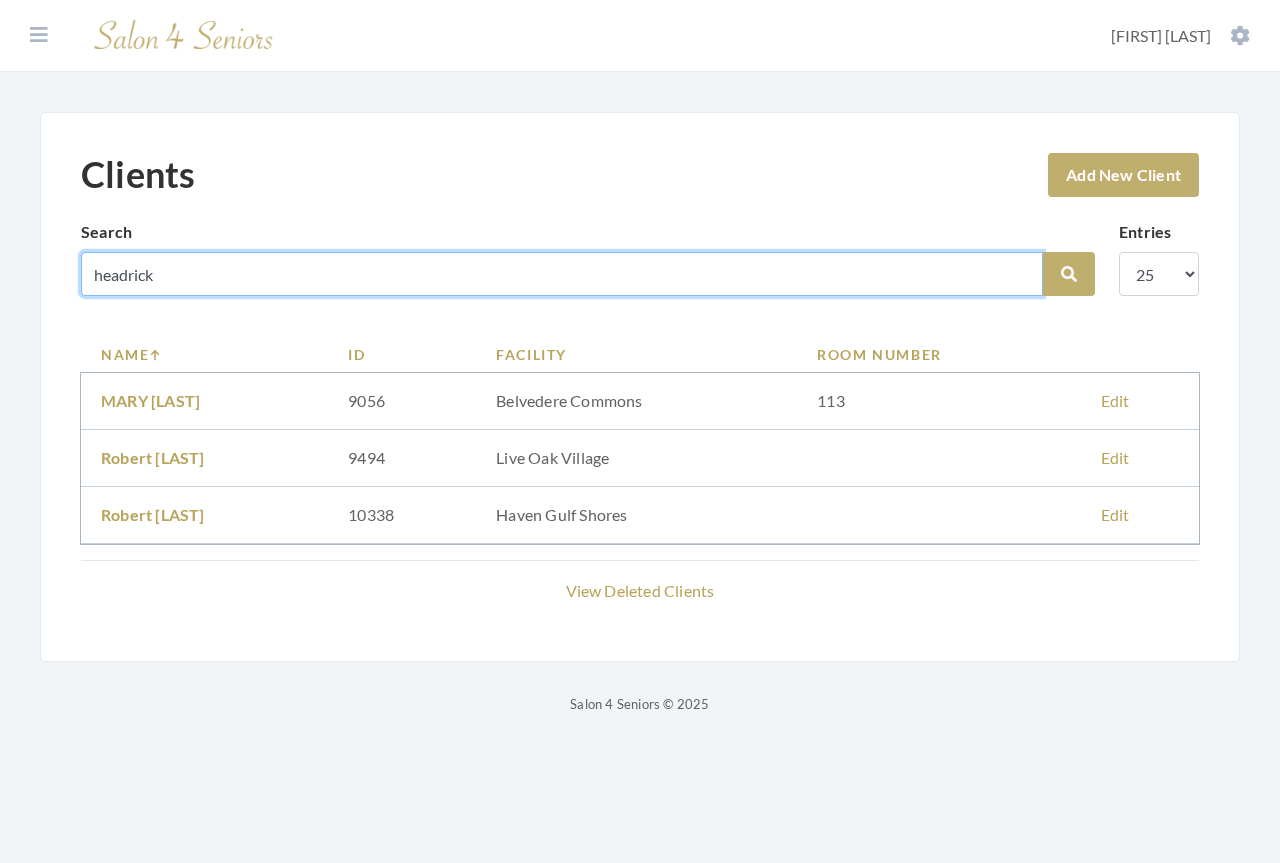 drag, startPoint x: 114, startPoint y: 268, endPoint x: -12, endPoint y: 250, distance: 127.27922 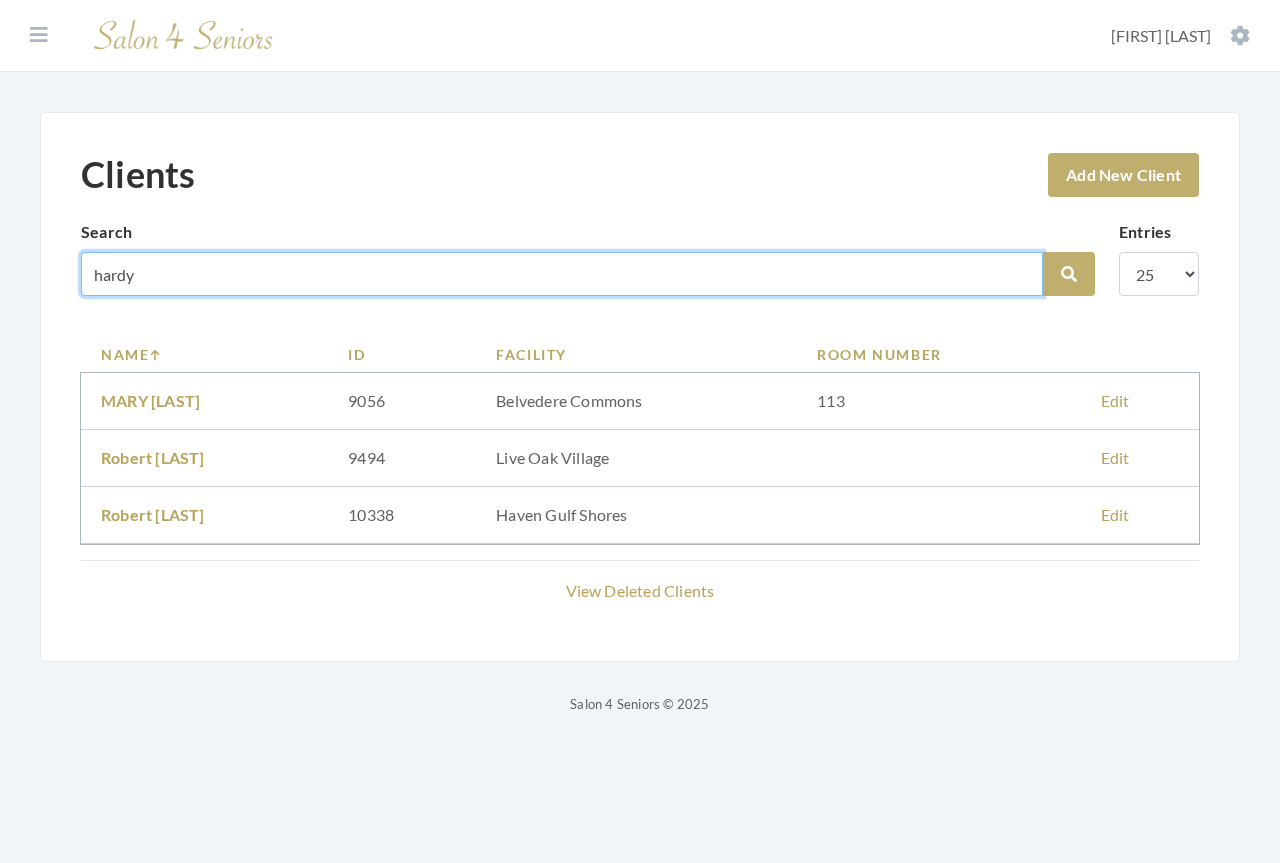 type on "hardy" 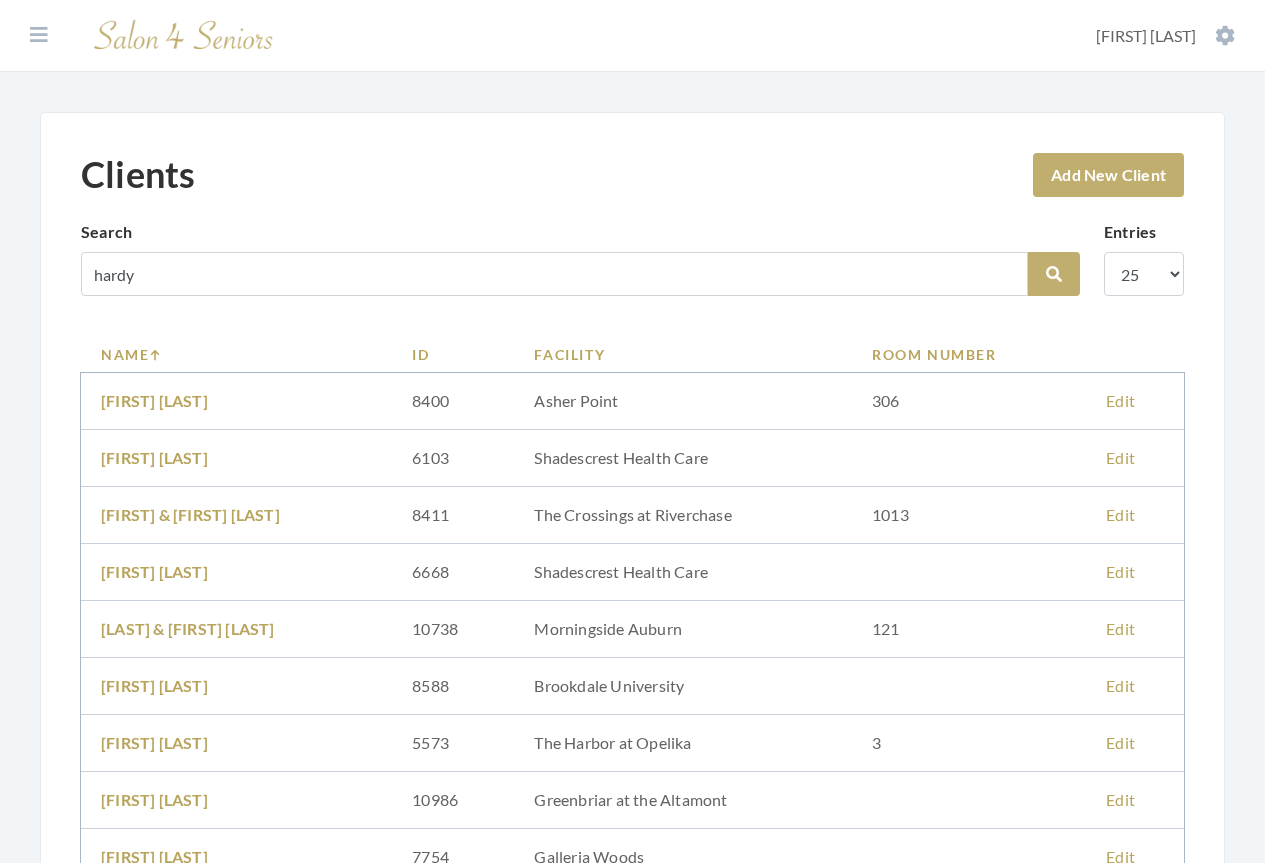 scroll, scrollTop: 0, scrollLeft: 0, axis: both 